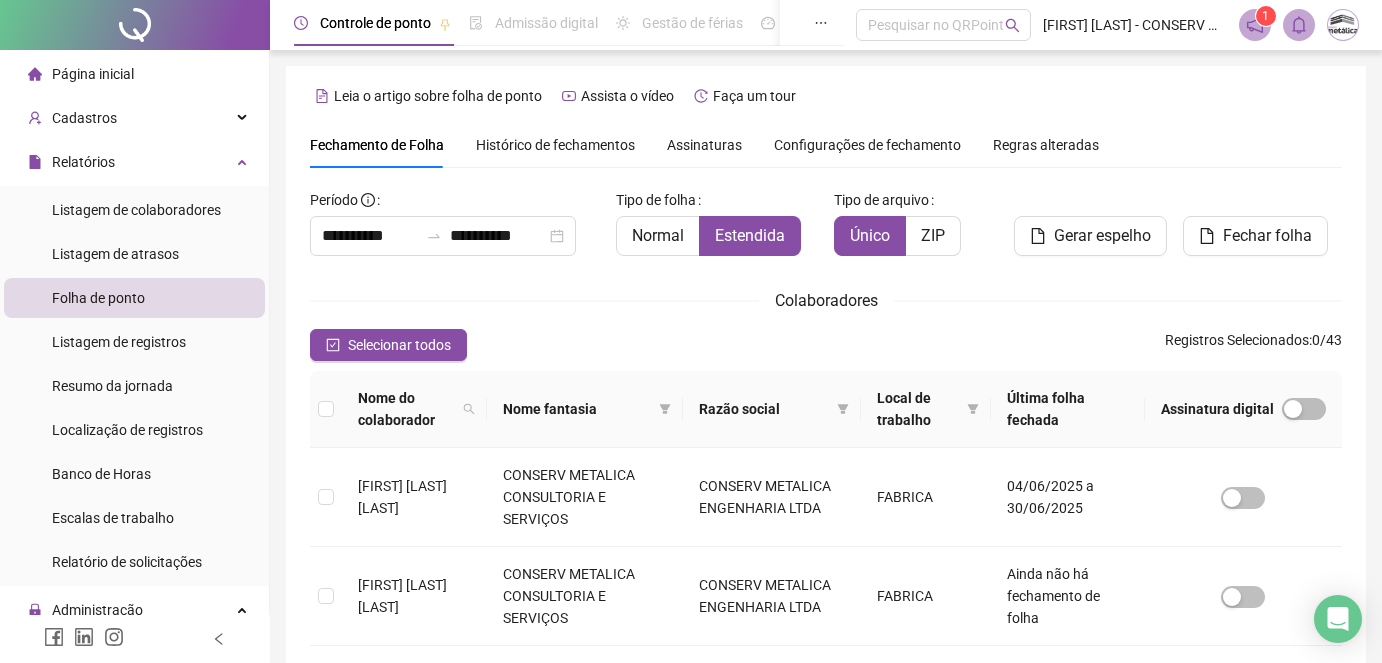 scroll, scrollTop: 77, scrollLeft: 0, axis: vertical 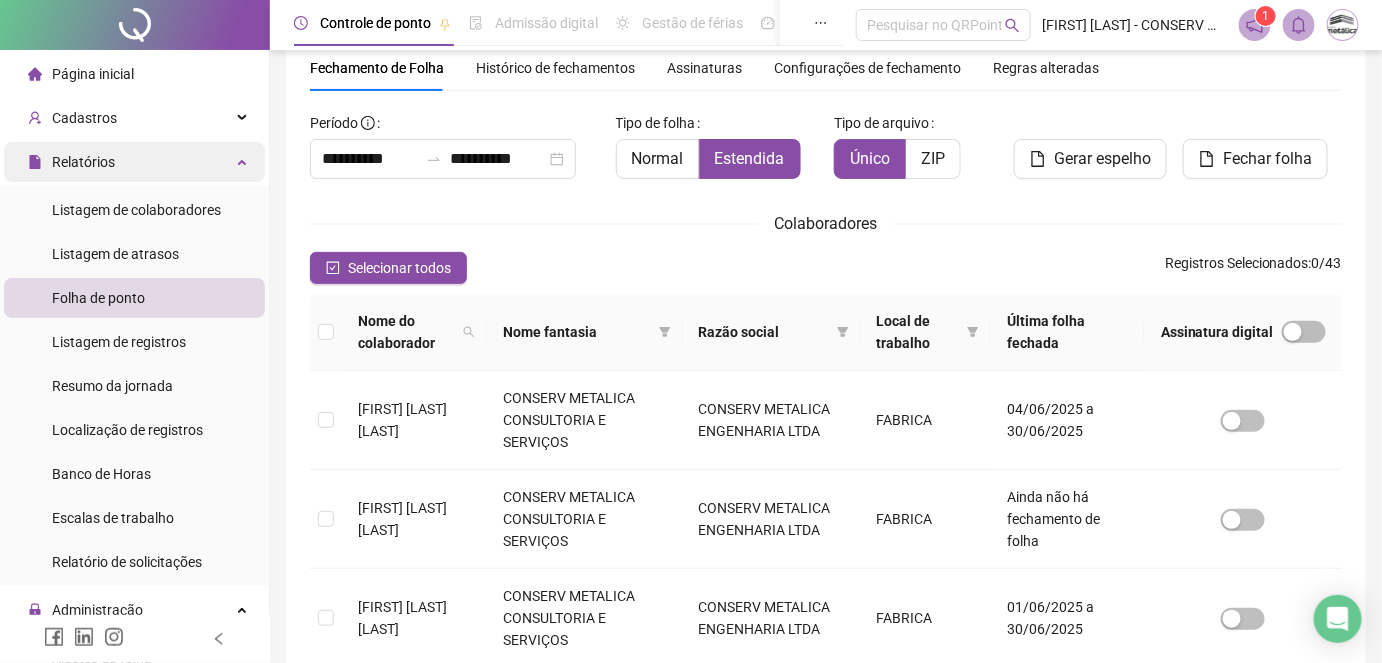 click on "Relatórios" at bounding box center (134, 162) 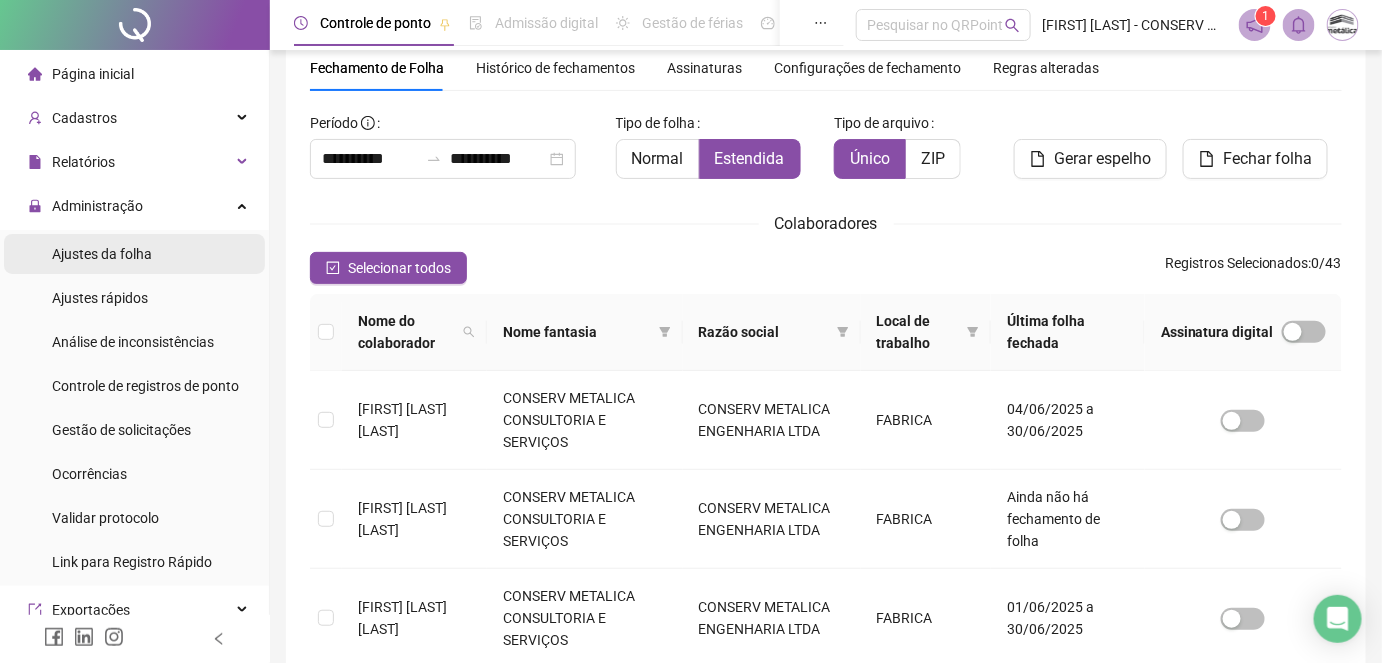 click on "Ajustes da folha" at bounding box center (102, 254) 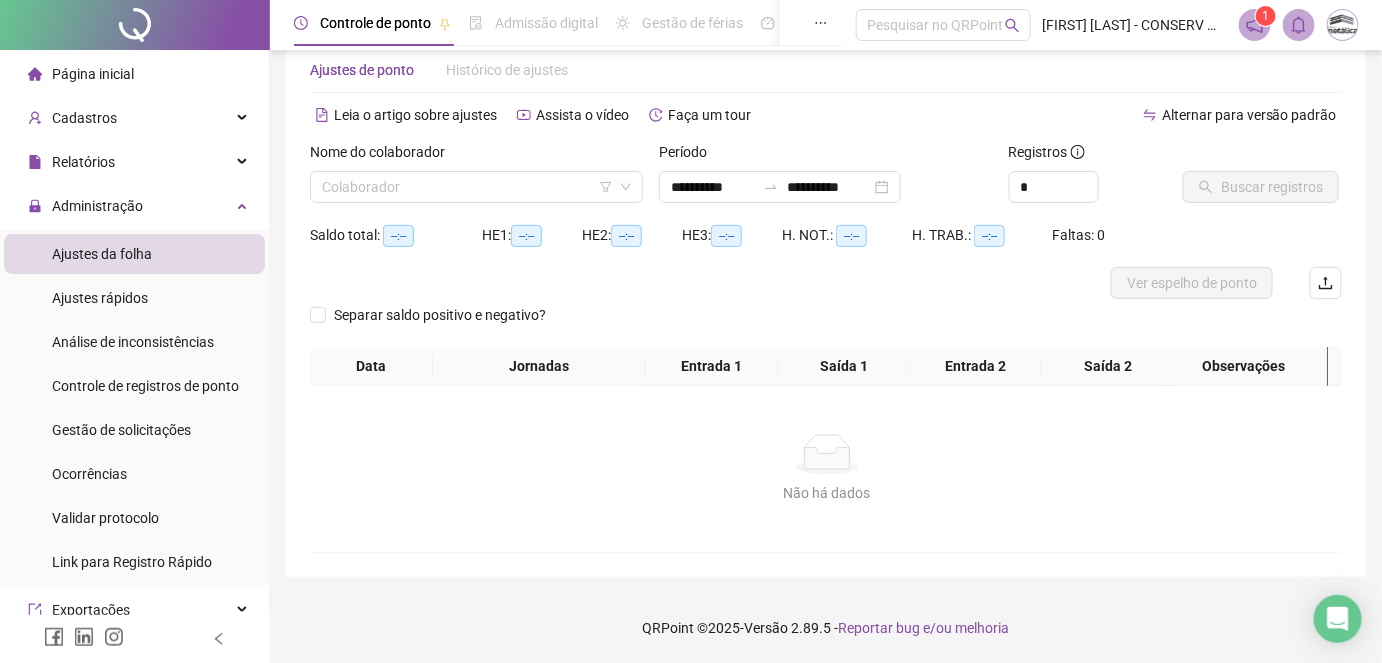 scroll, scrollTop: 42, scrollLeft: 0, axis: vertical 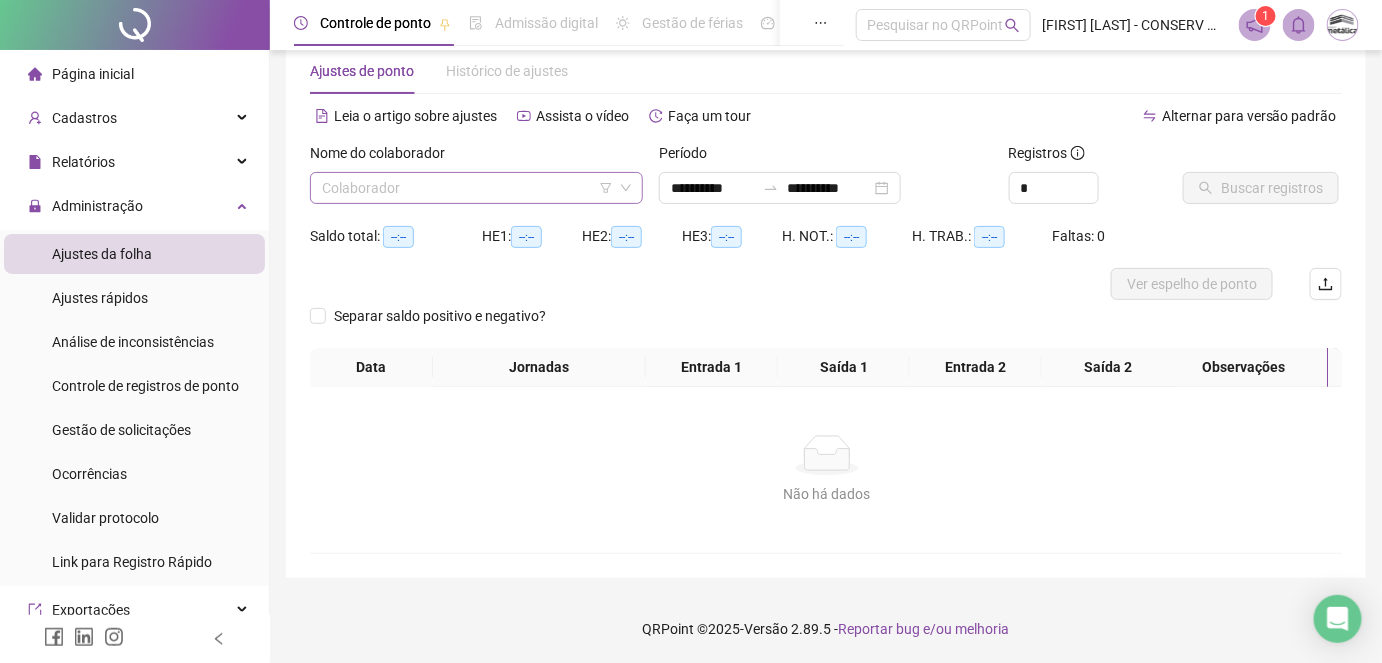 click at bounding box center [467, 188] 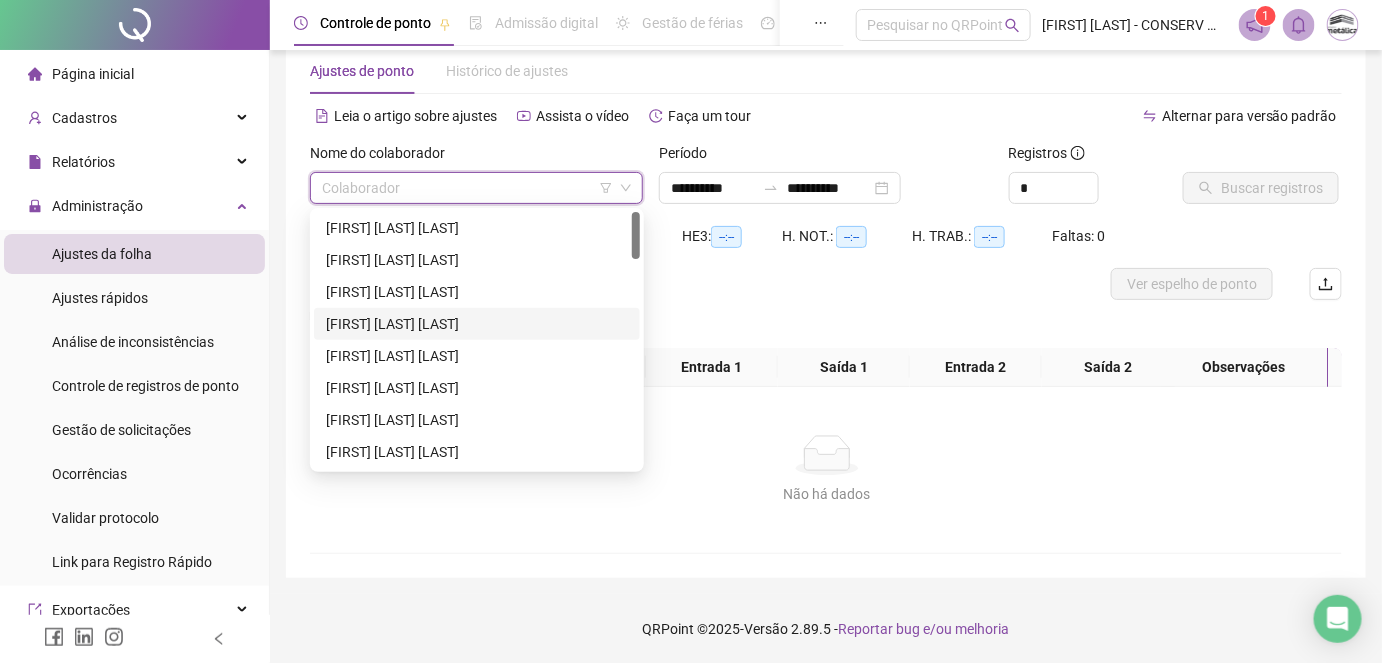 click on "[FIRST] [LAST] [LAST]" at bounding box center [477, 324] 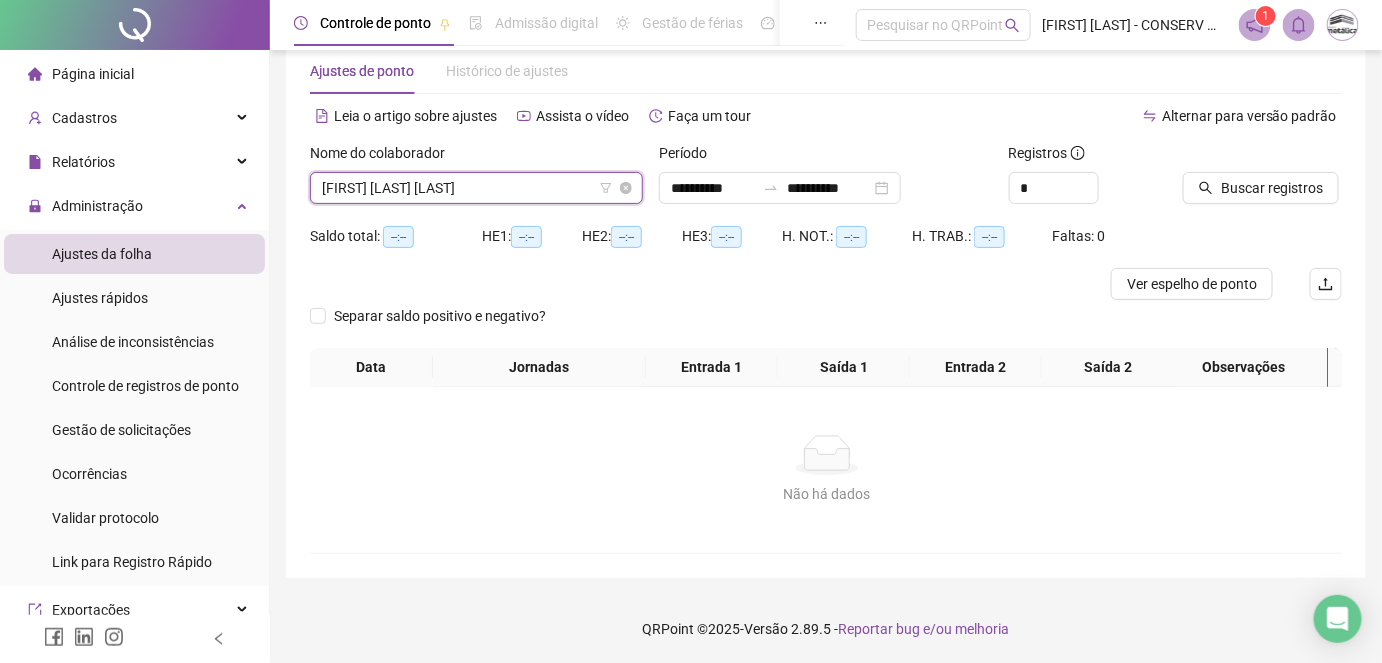 click on "[FIRST] [LAST] [LAST]" at bounding box center [476, 188] 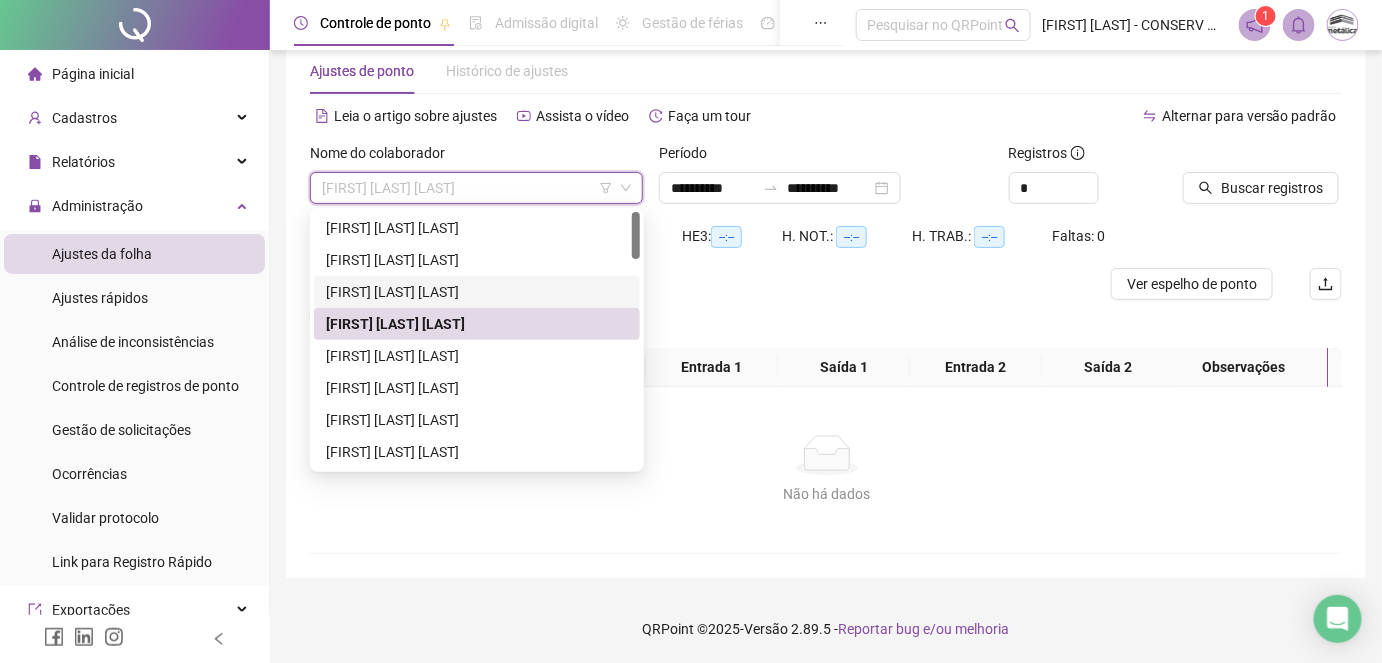 click on "[FIRST] [LAST] [LAST]" at bounding box center [477, 292] 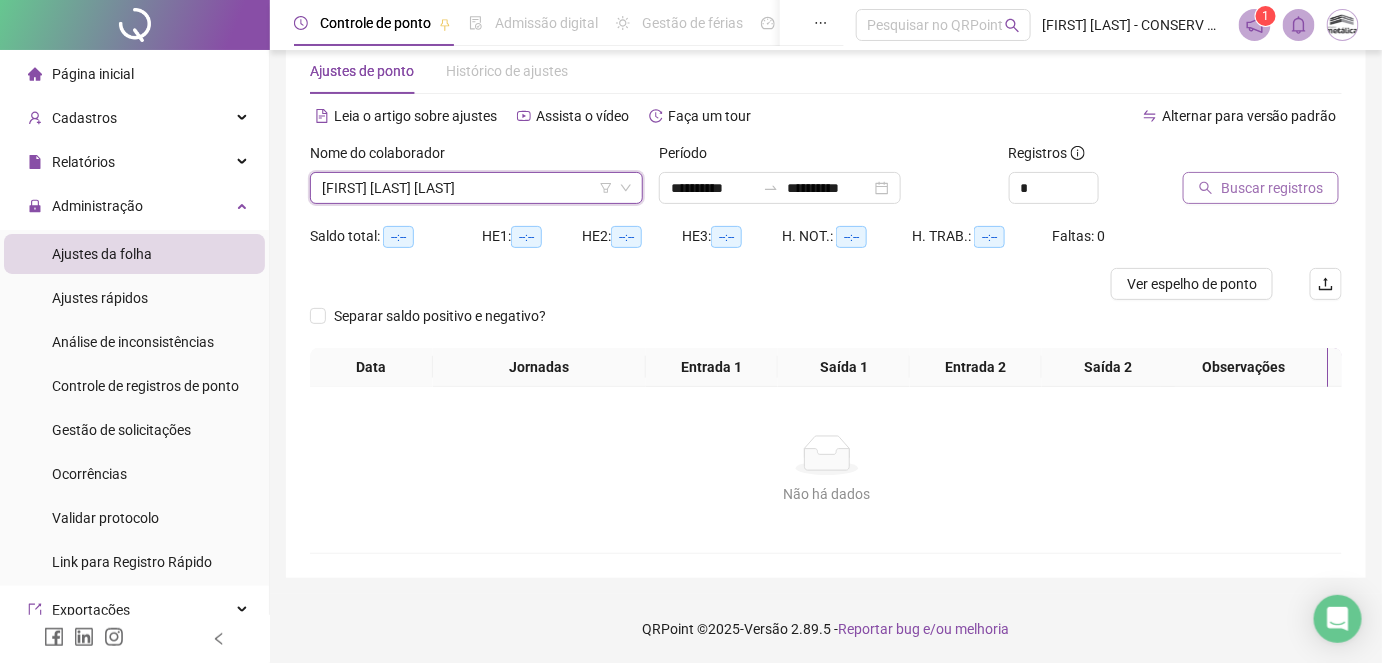 click on "Buscar registros" at bounding box center [1272, 188] 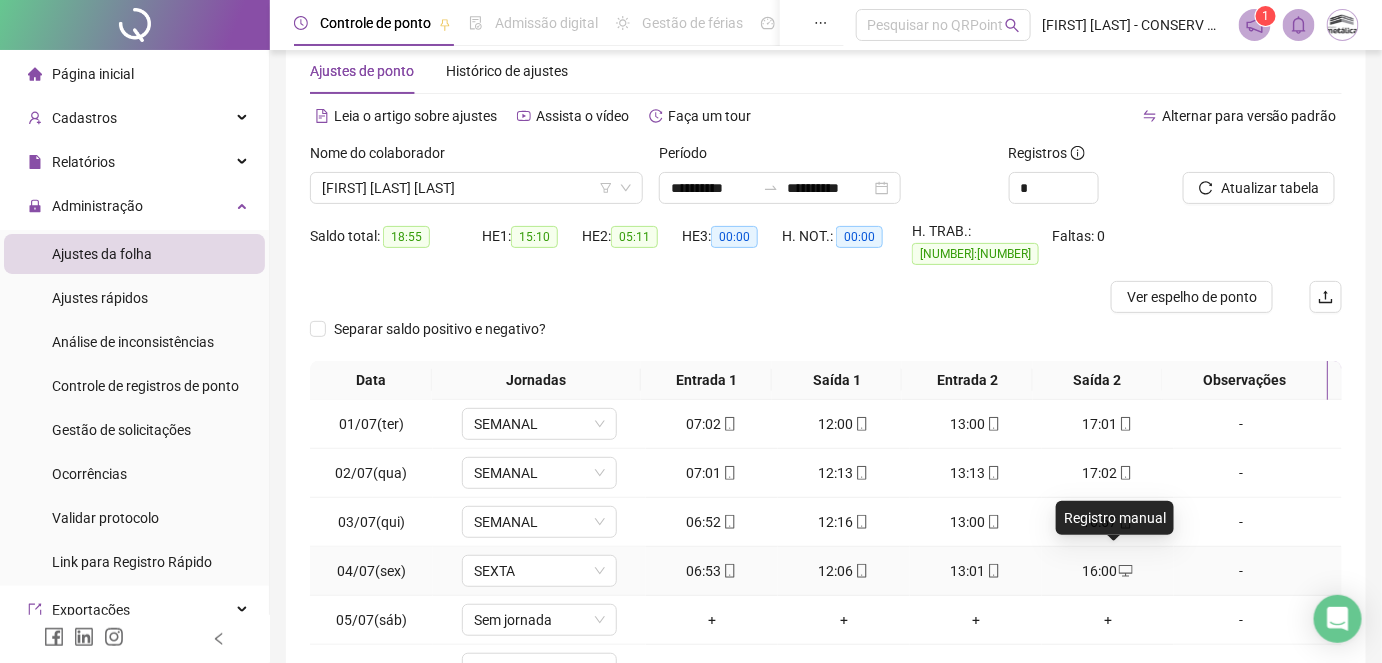 click 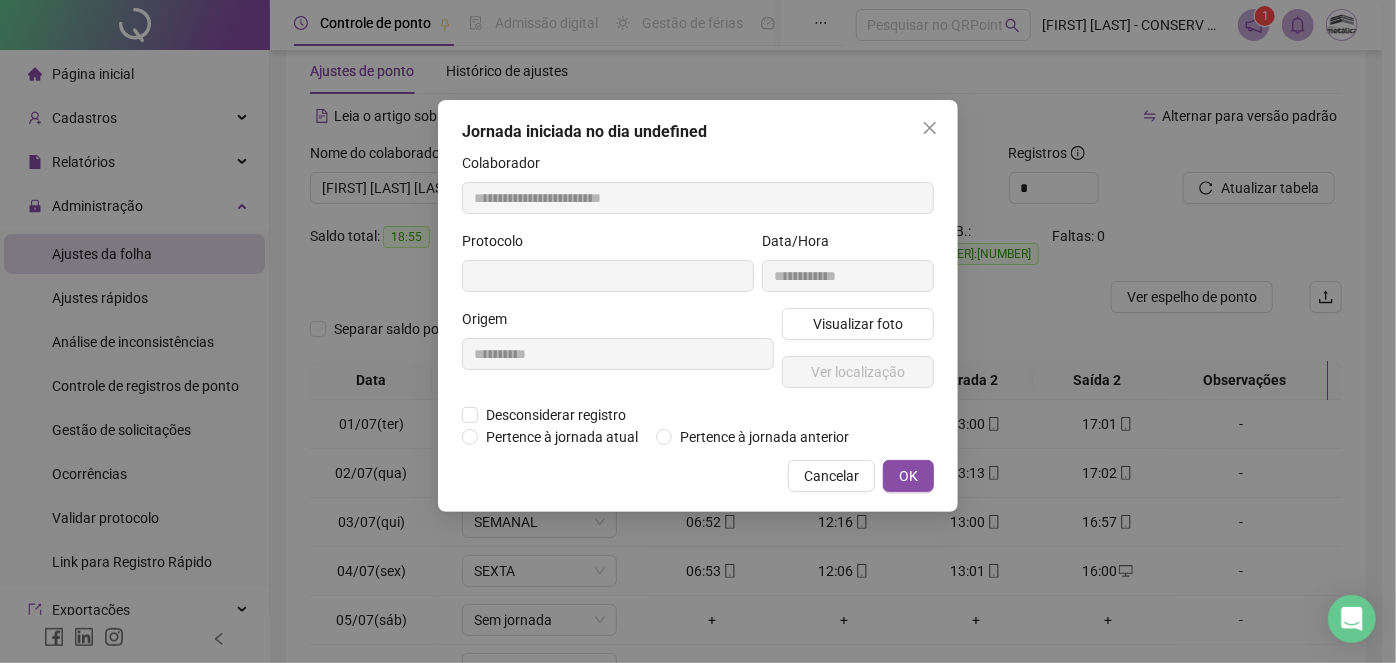 type on "**********" 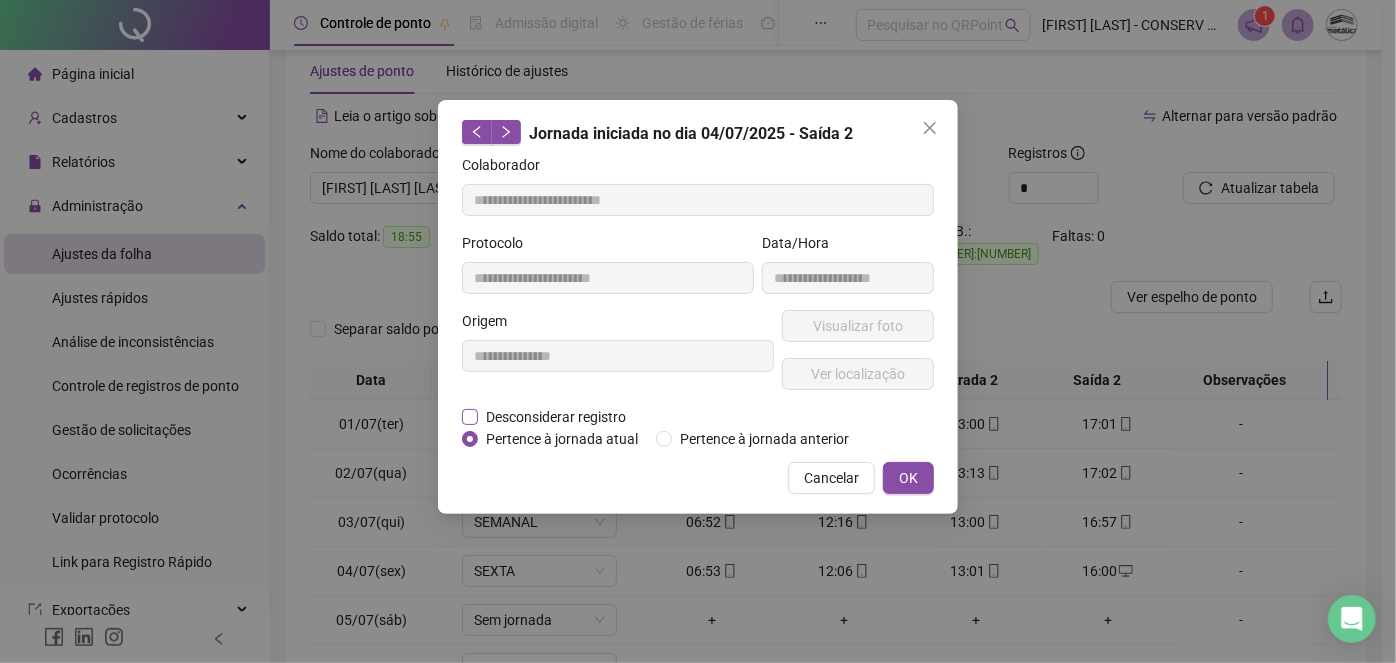 click on "Desconsiderar registro" at bounding box center [556, 417] 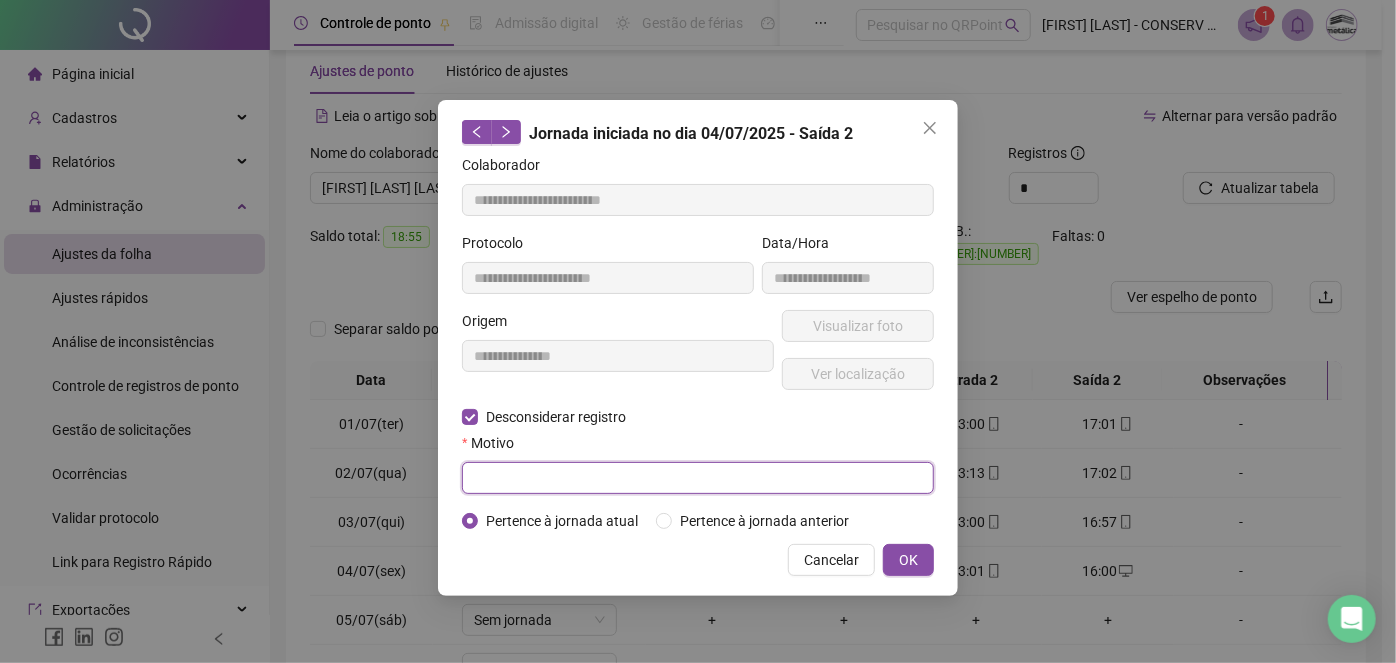 click at bounding box center (698, 478) 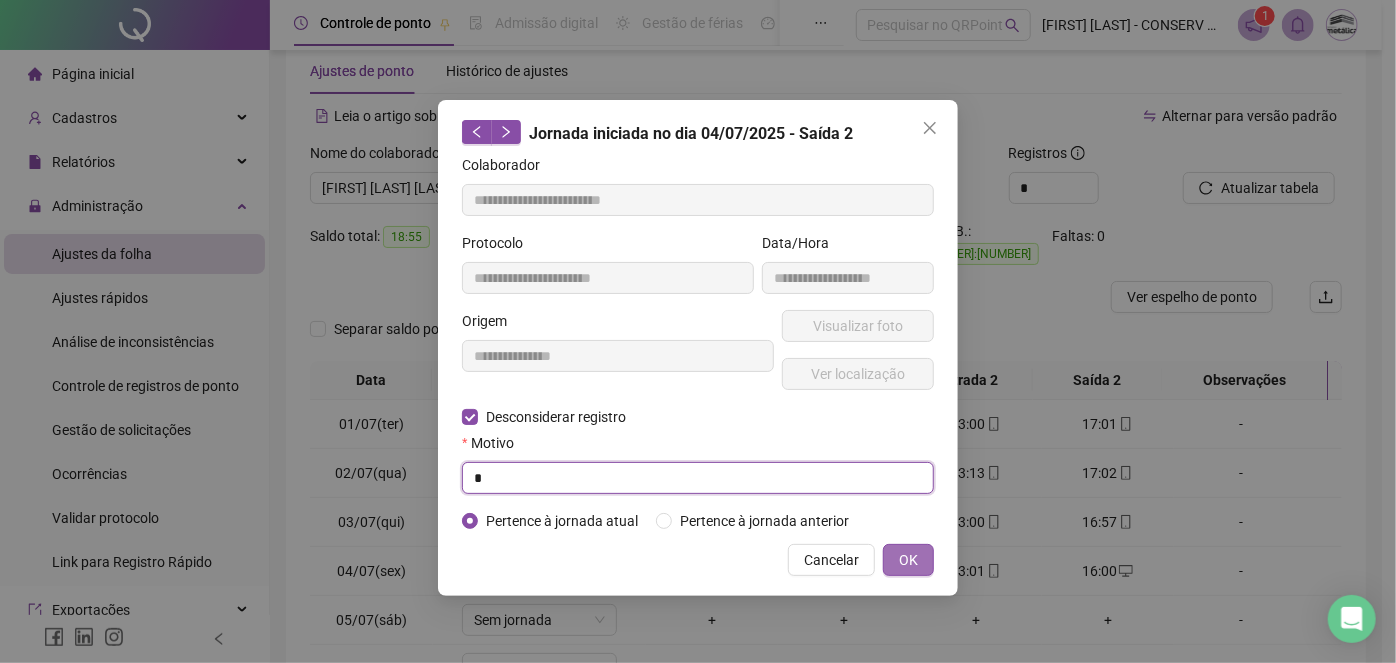 type on "*" 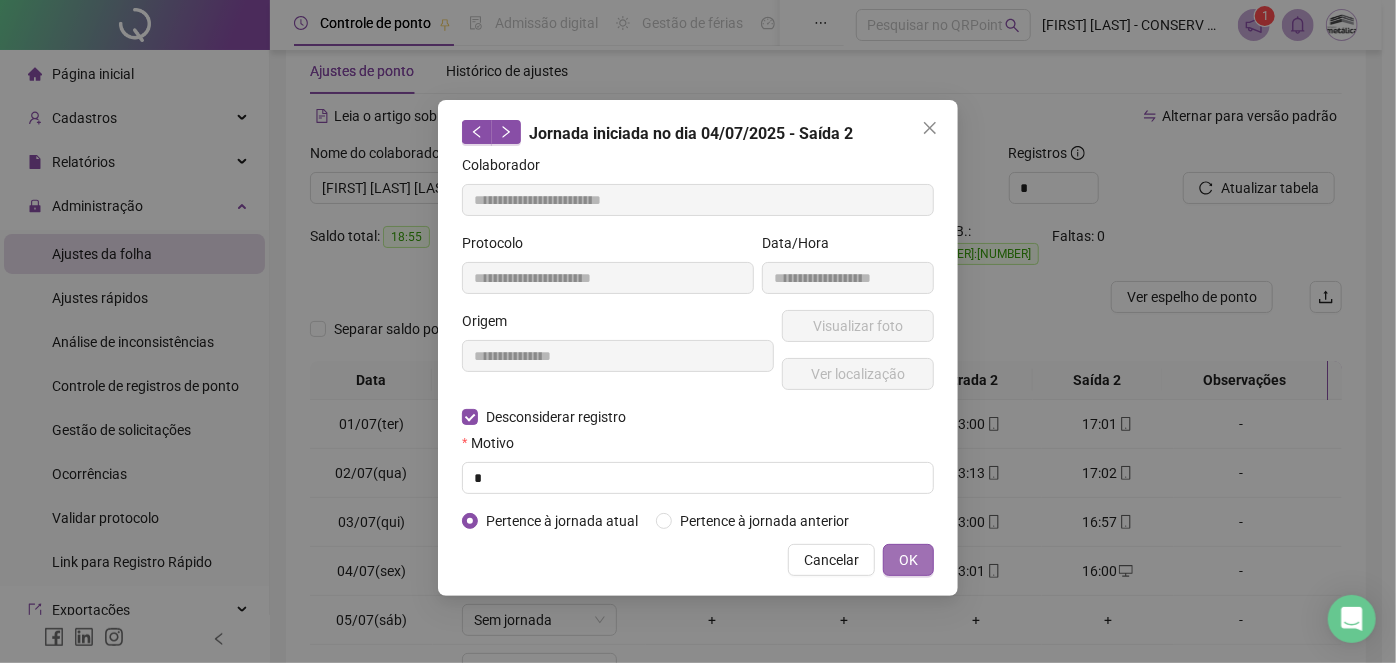 click on "OK" at bounding box center [908, 560] 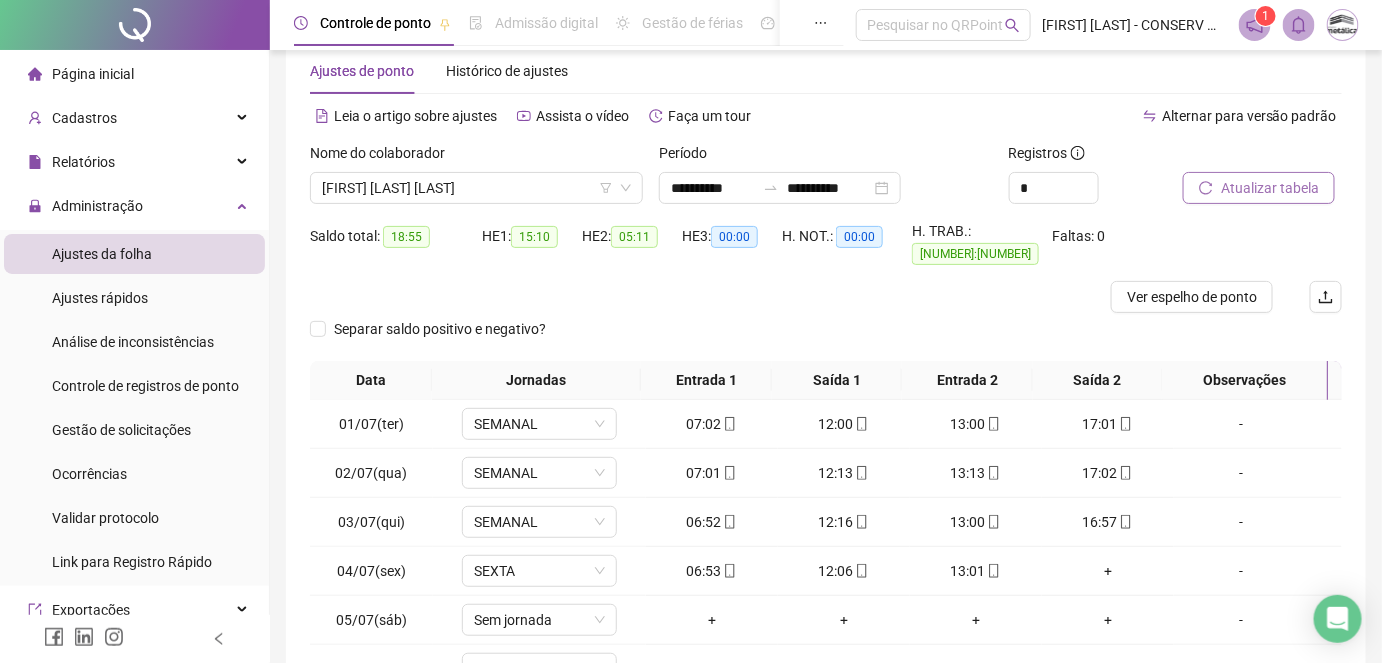 click on "Atualizar tabela" at bounding box center (1270, 188) 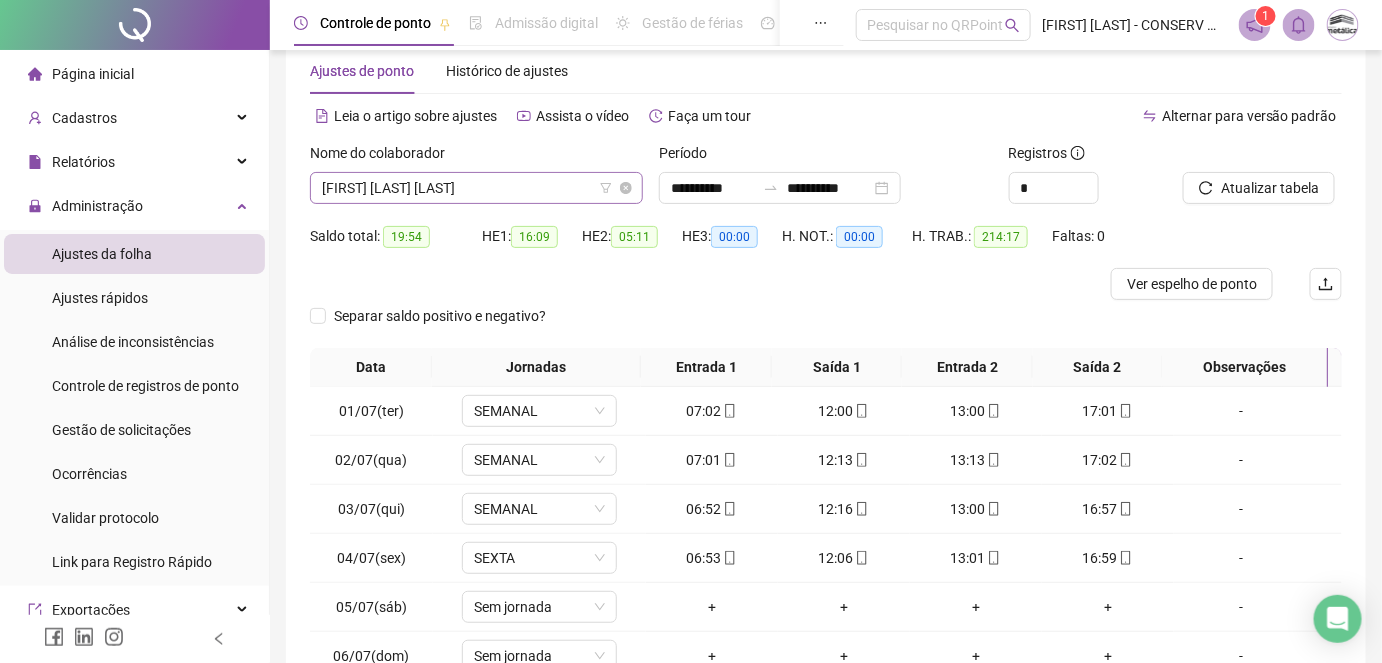 click on "[FIRST] [LAST] [LAST]" at bounding box center [476, 188] 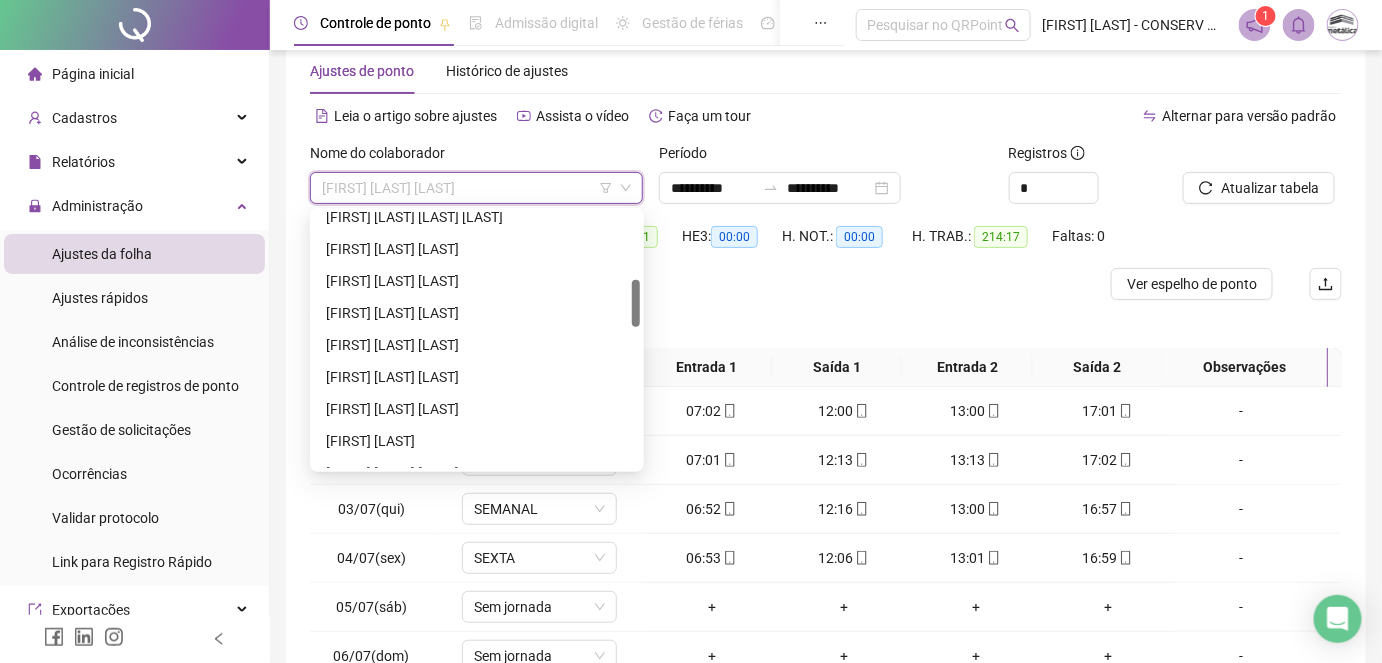 scroll, scrollTop: 454, scrollLeft: 0, axis: vertical 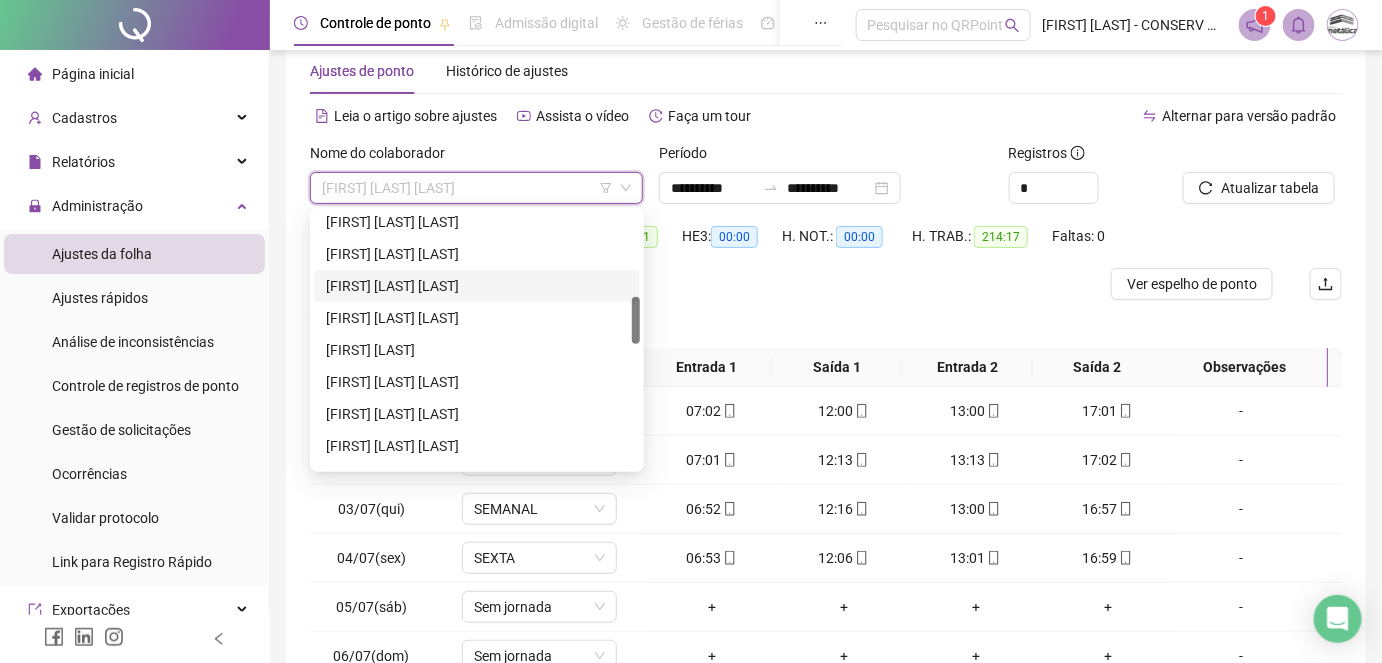 click on "[FIRST] [LAST] [LAST]" at bounding box center (477, 286) 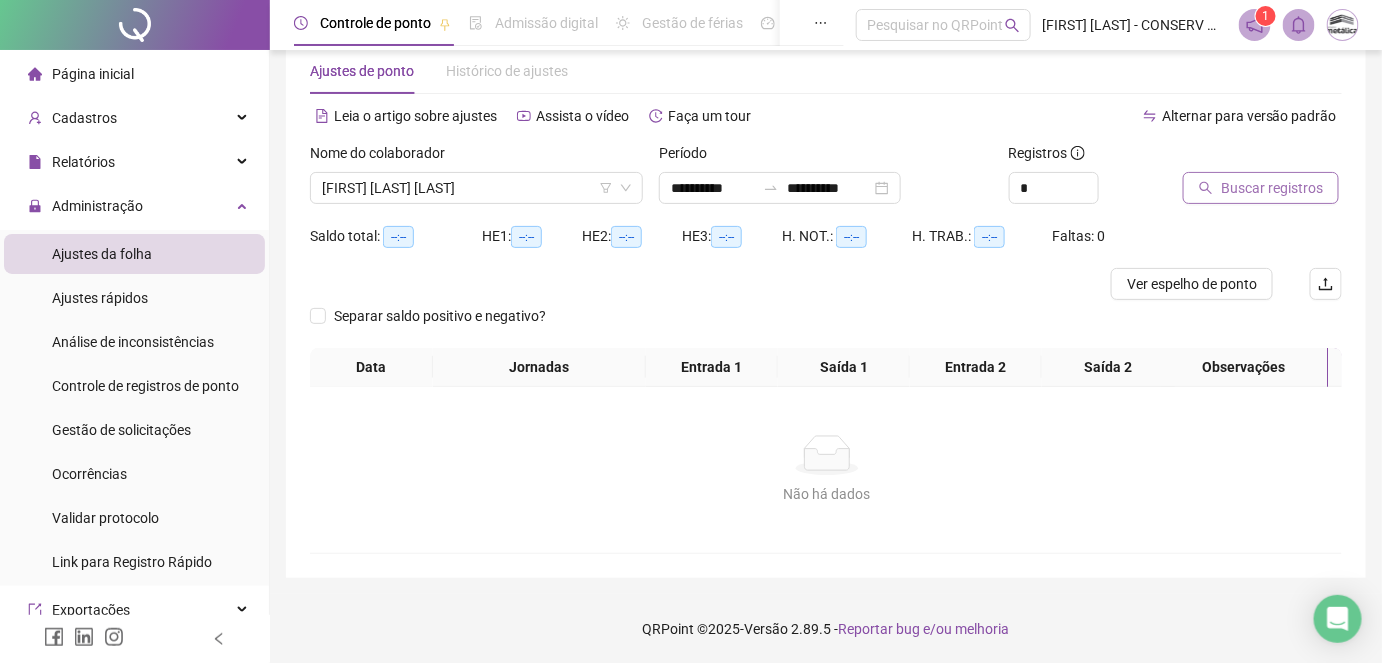click on "Buscar registros" at bounding box center [1272, 188] 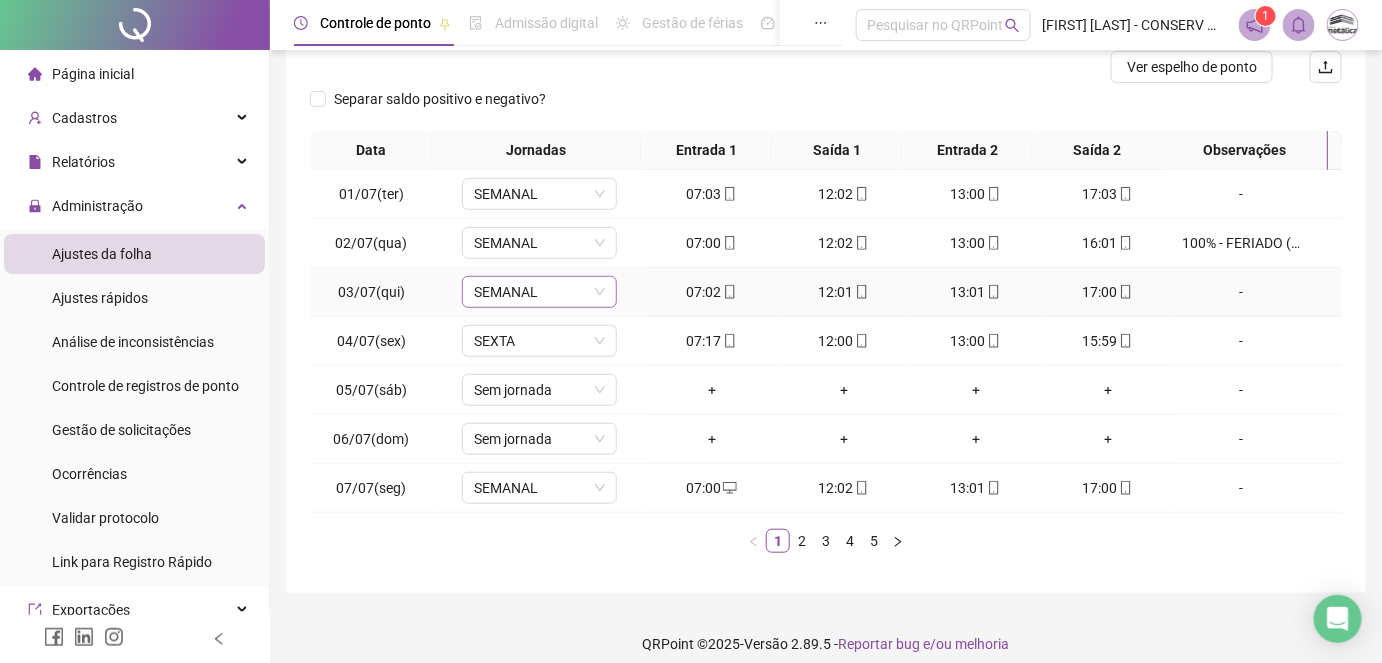 scroll, scrollTop: 272, scrollLeft: 0, axis: vertical 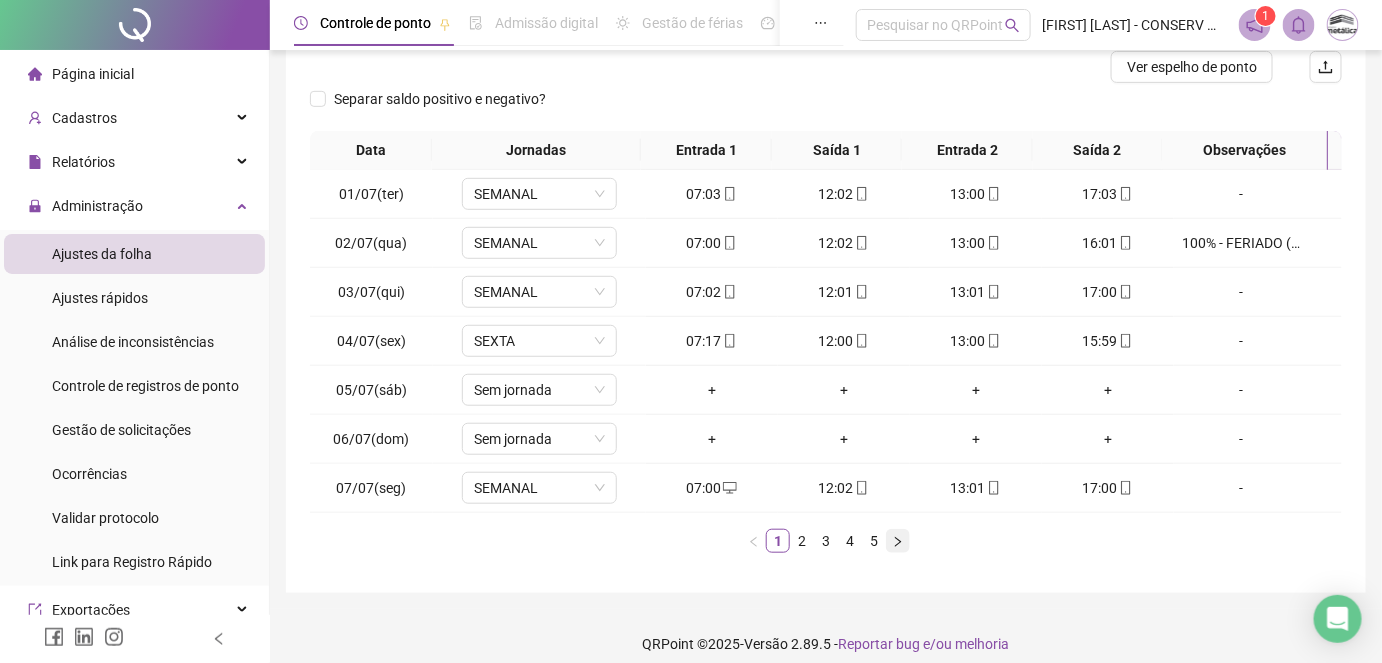 click 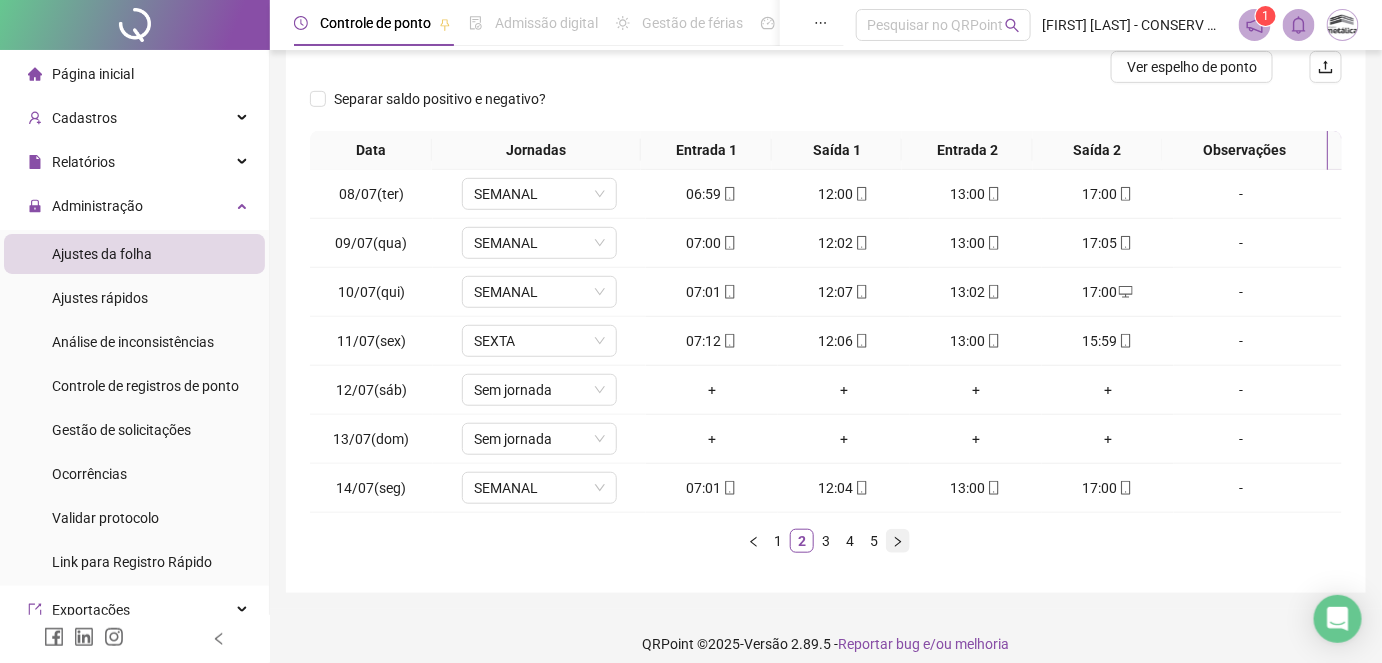 click 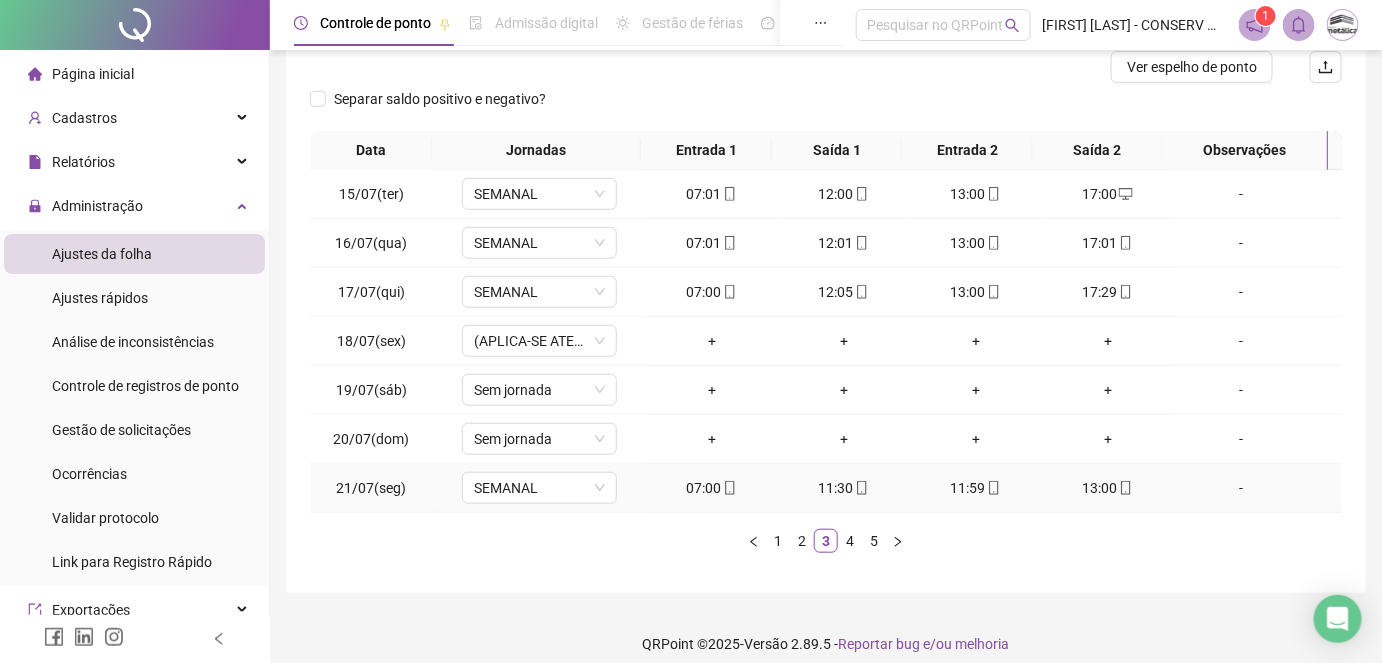 click on "11:30" at bounding box center (844, 488) 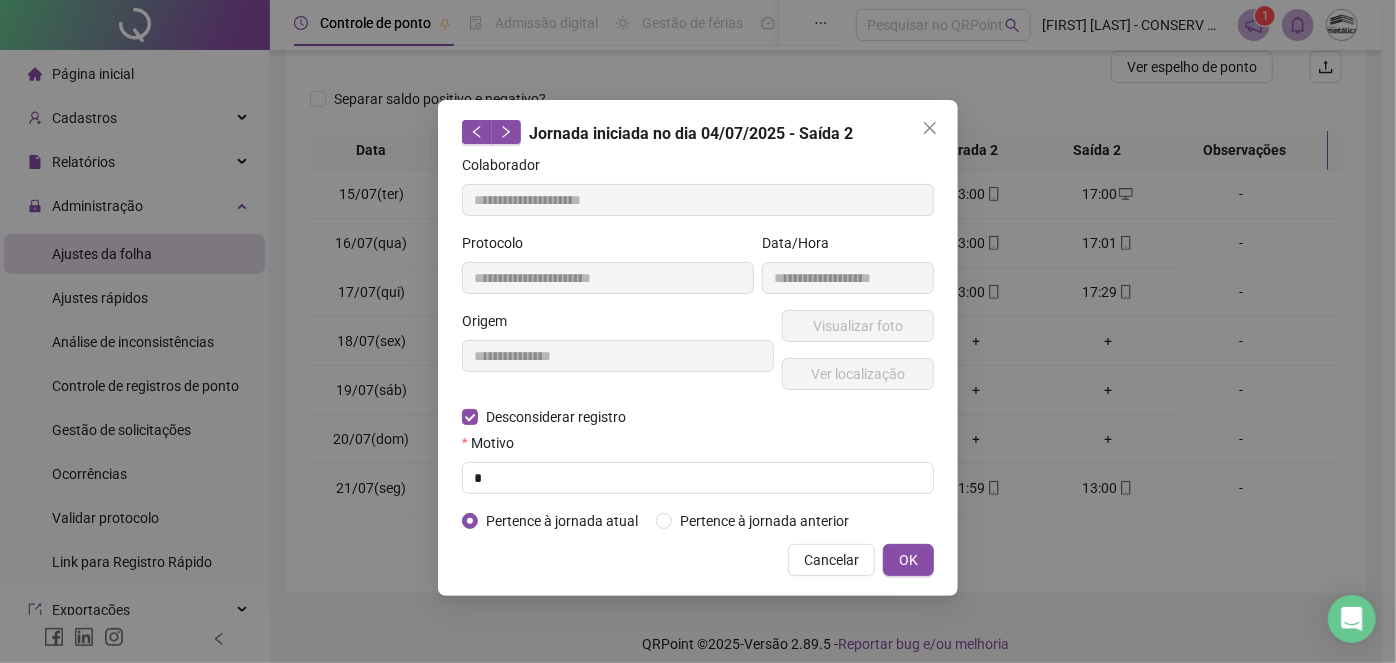 type on "**********" 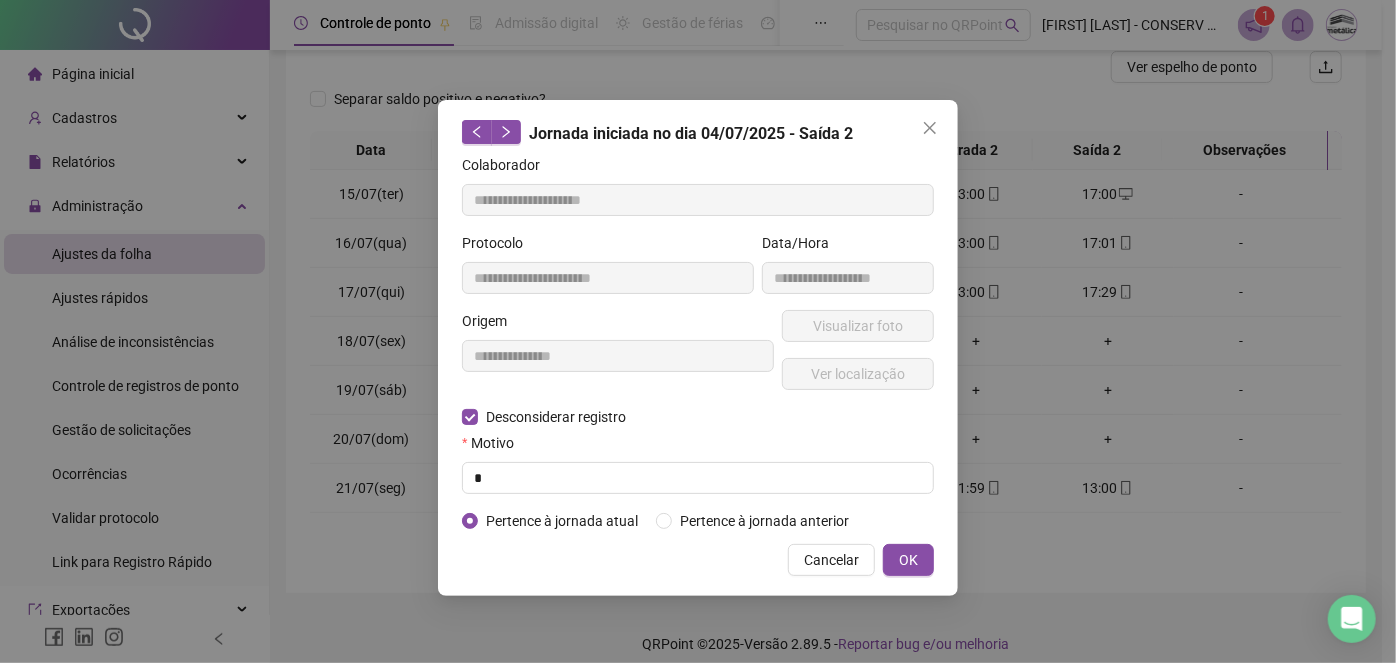 type on "**********" 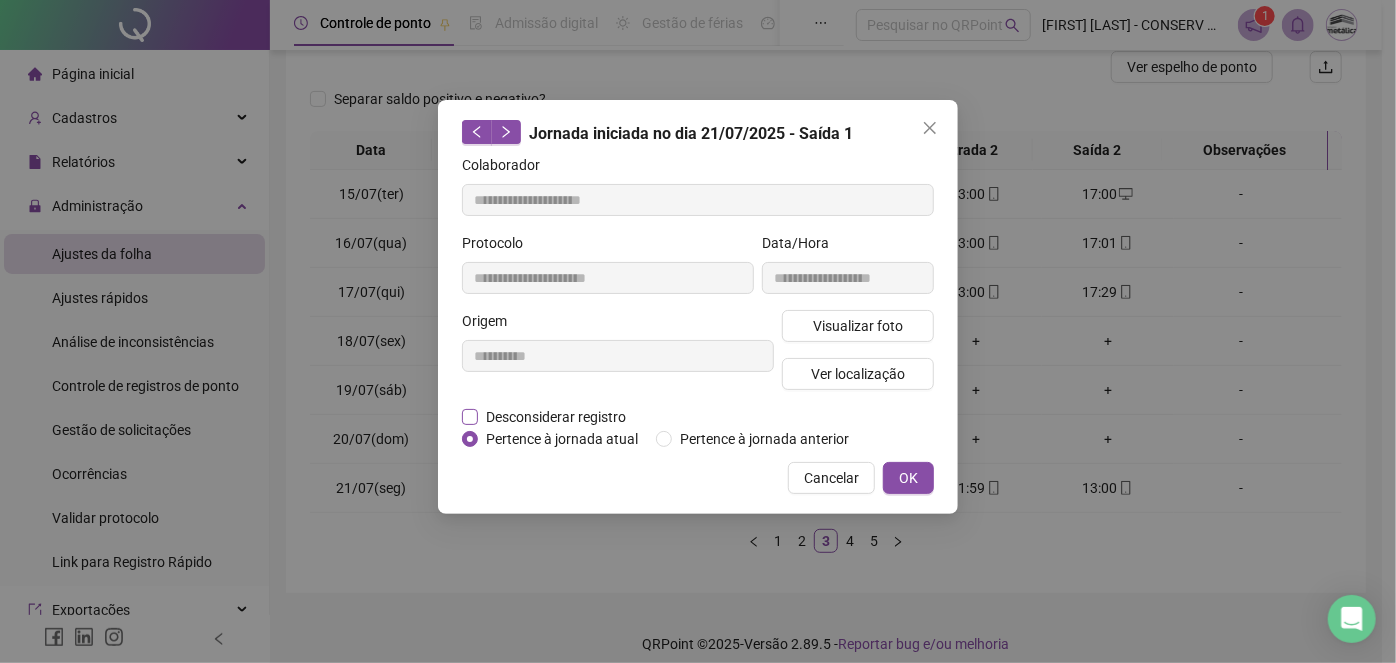 click on "Desconsiderar registro" at bounding box center [556, 417] 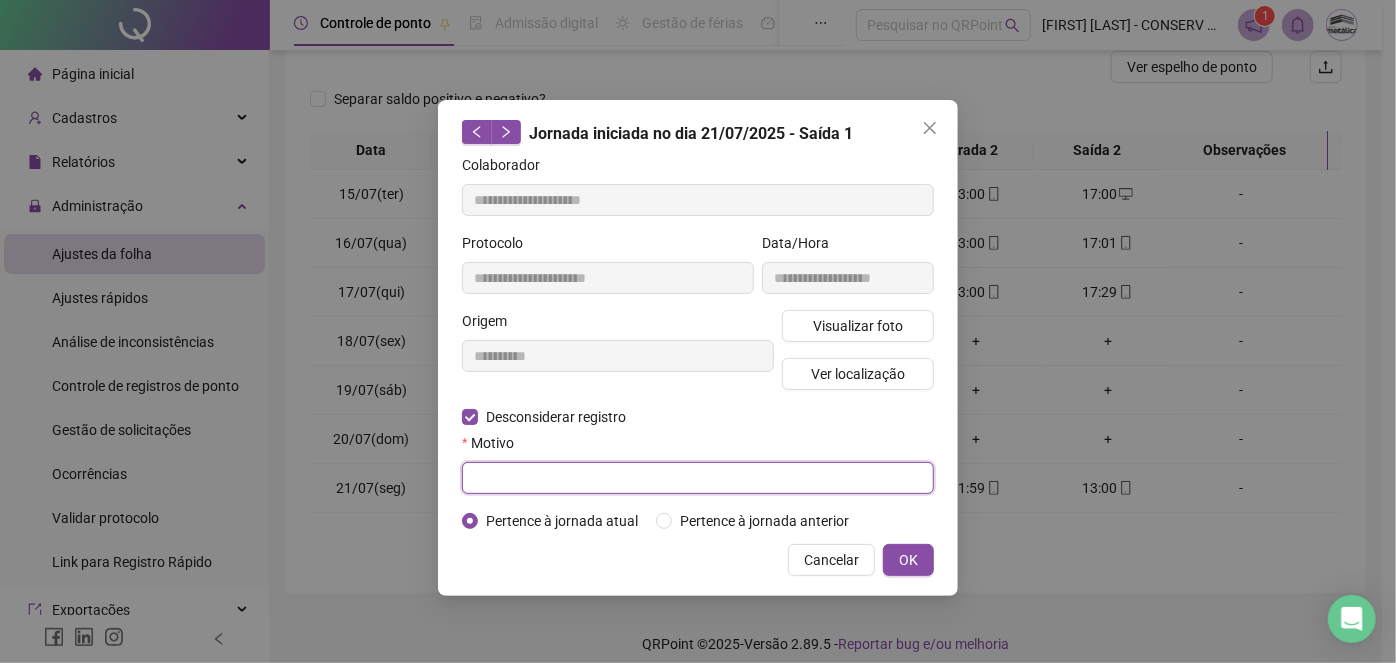 click at bounding box center [698, 478] 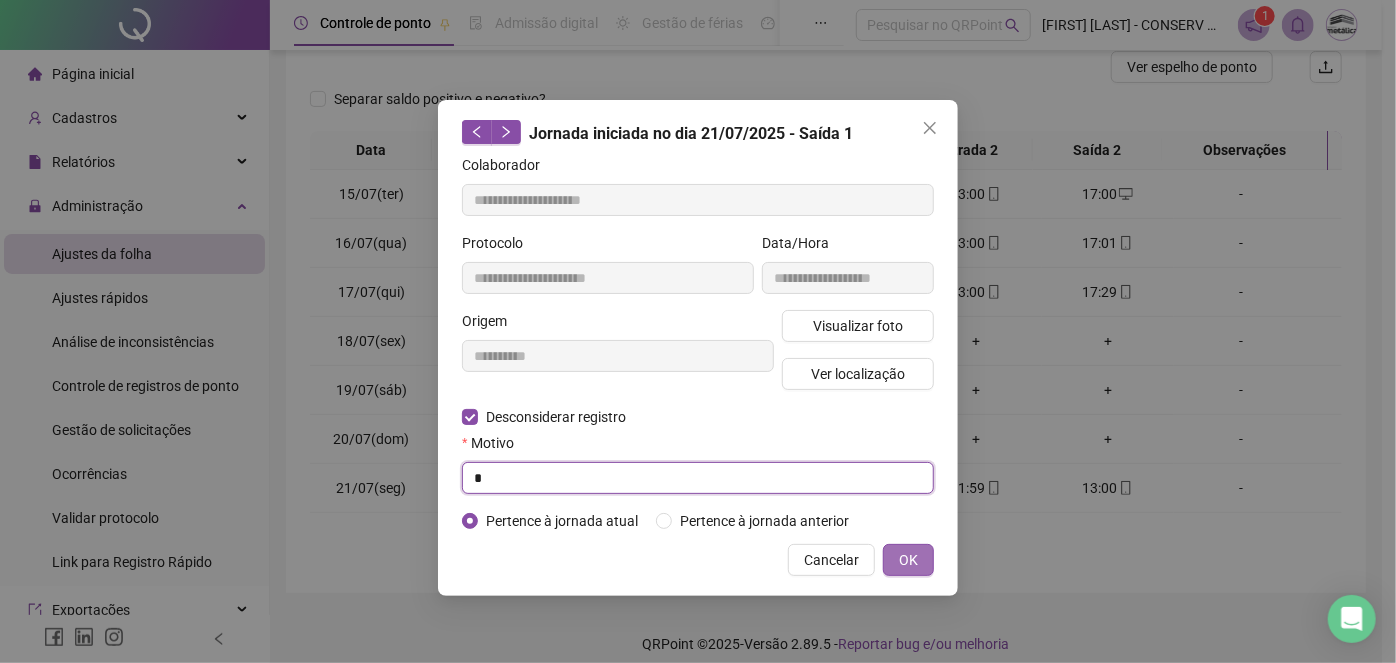 type on "*" 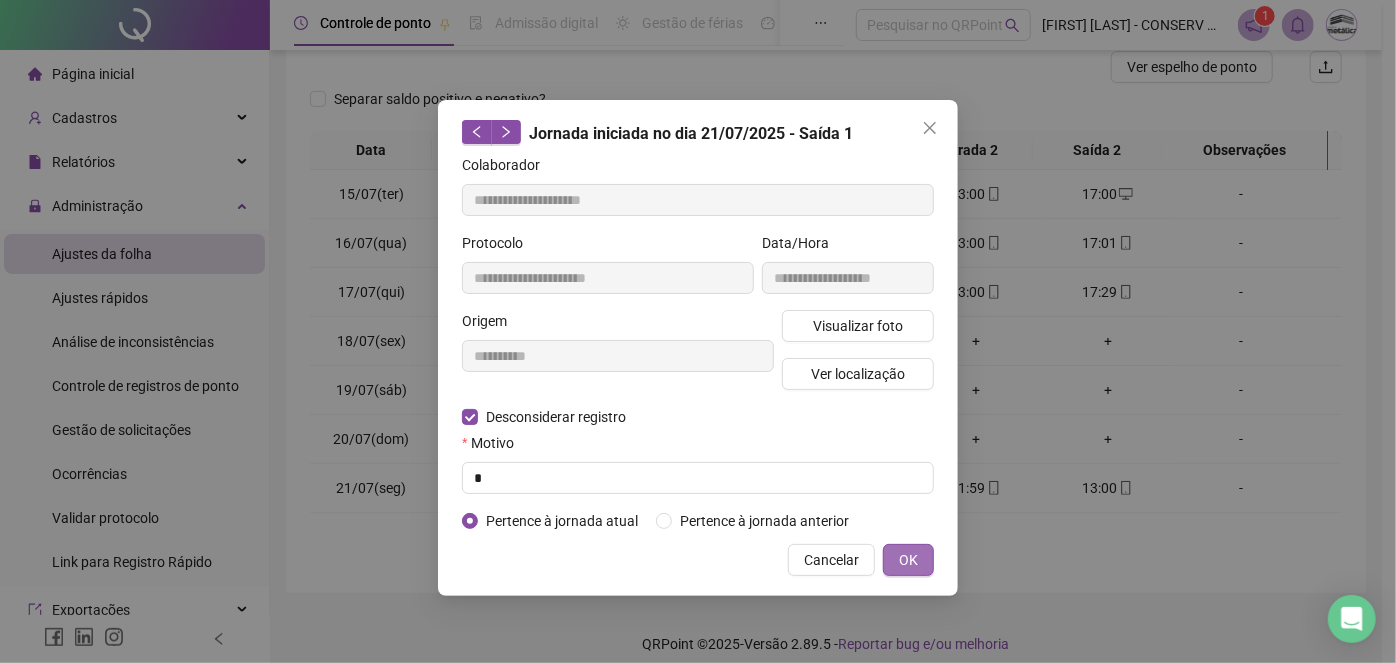 click on "OK" at bounding box center [908, 560] 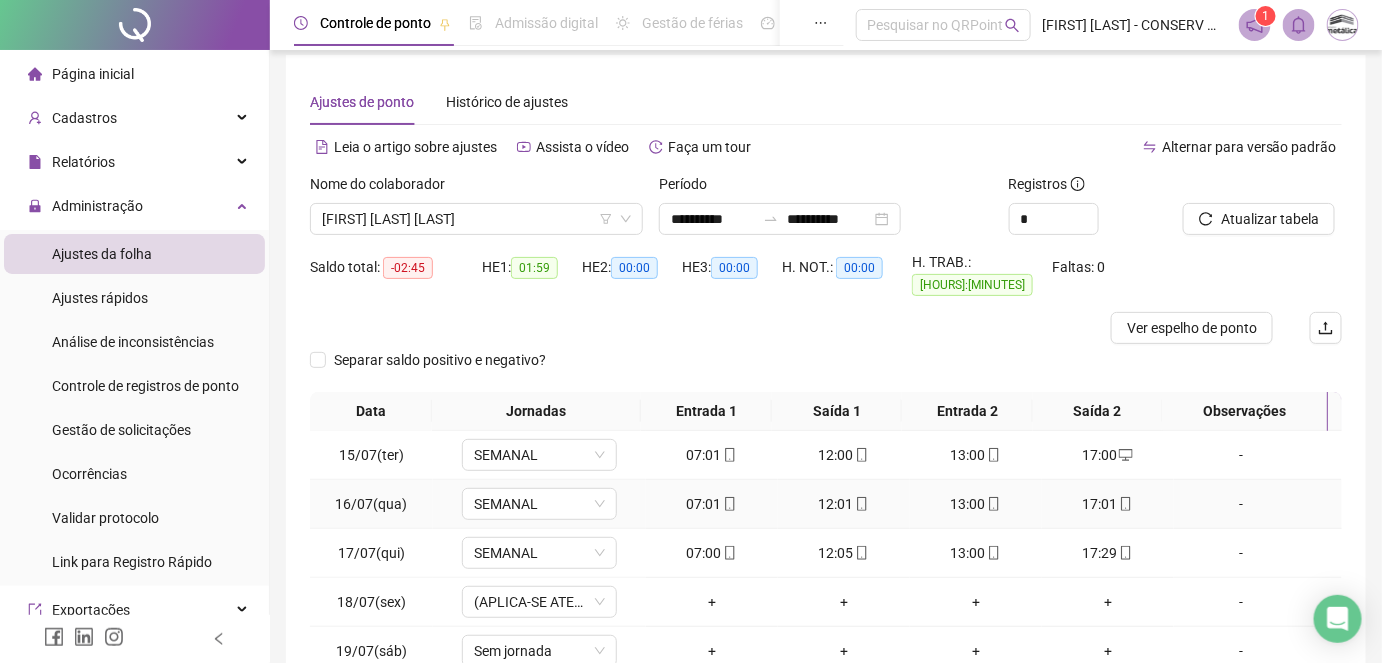 scroll, scrollTop: 0, scrollLeft: 0, axis: both 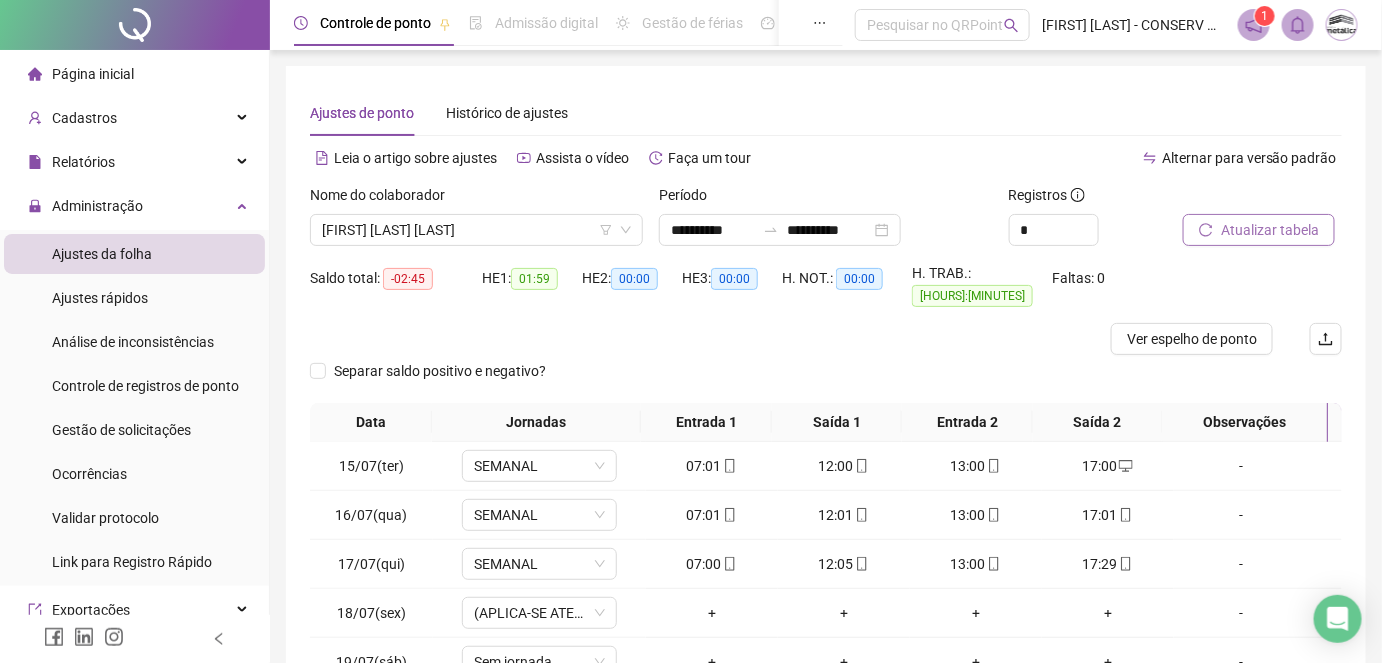 click on "Atualizar tabela" at bounding box center [1270, 230] 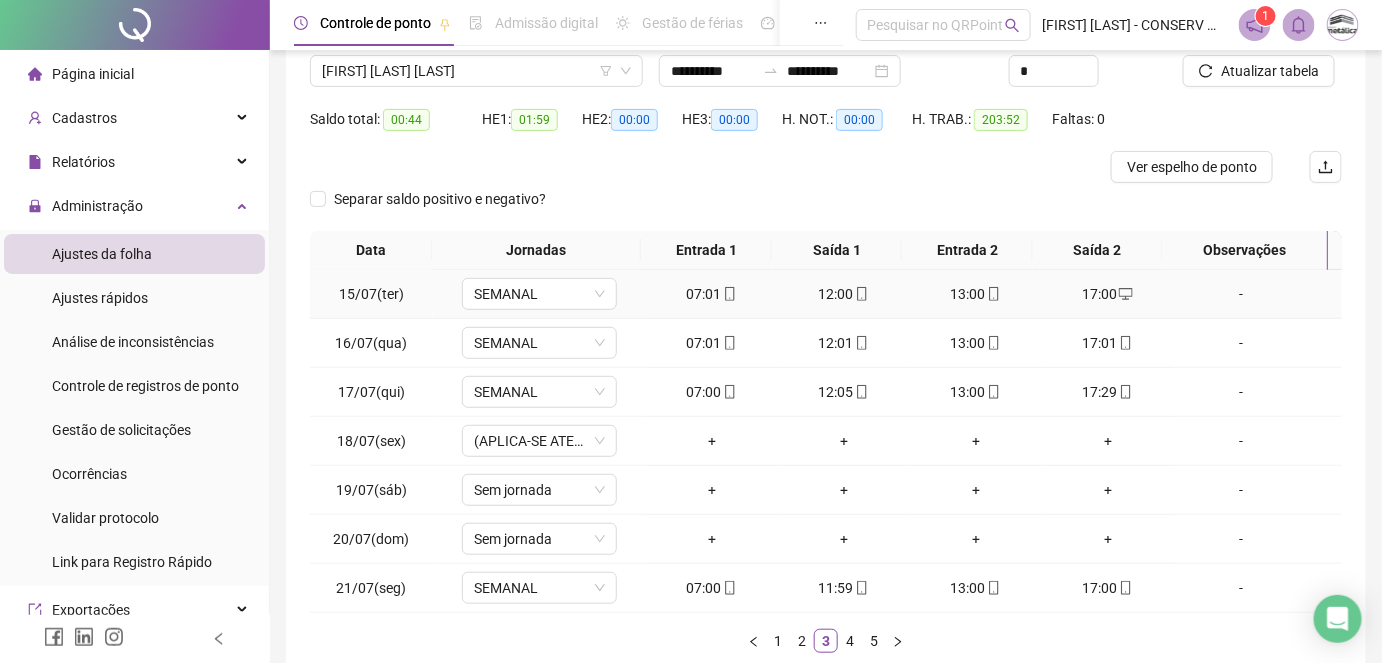 scroll, scrollTop: 272, scrollLeft: 0, axis: vertical 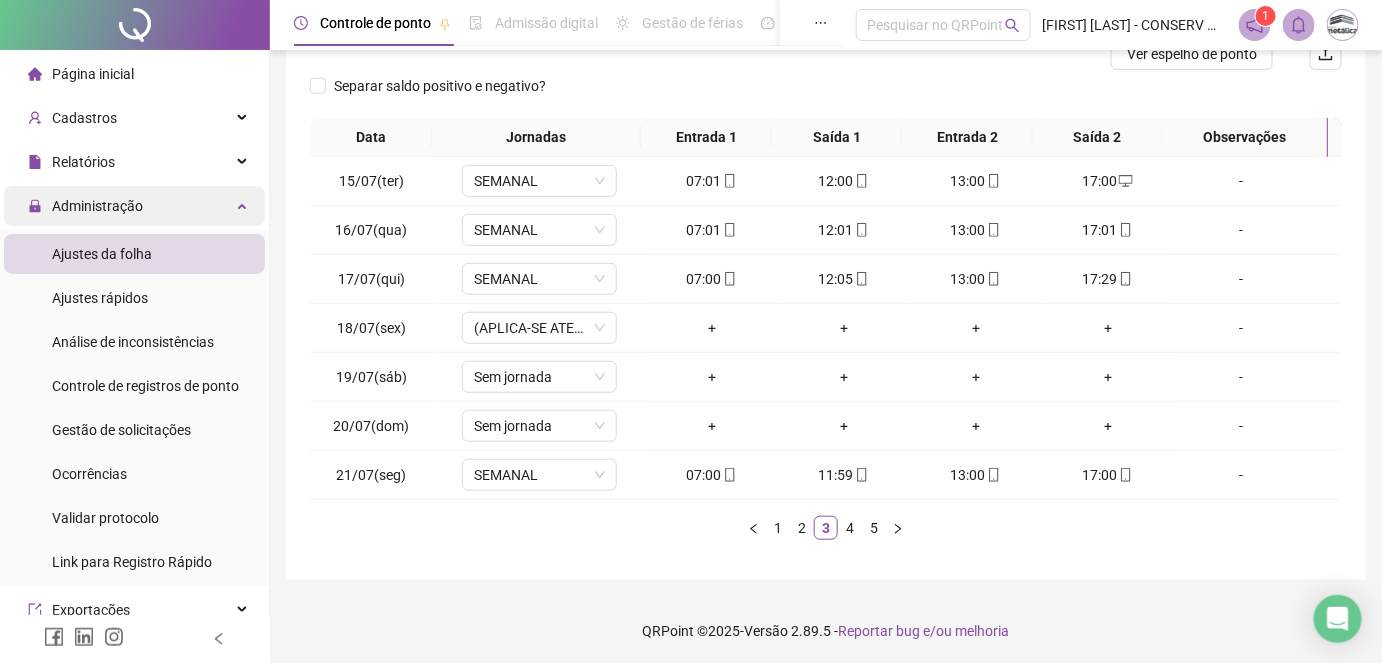 click on "Administração" at bounding box center [134, 206] 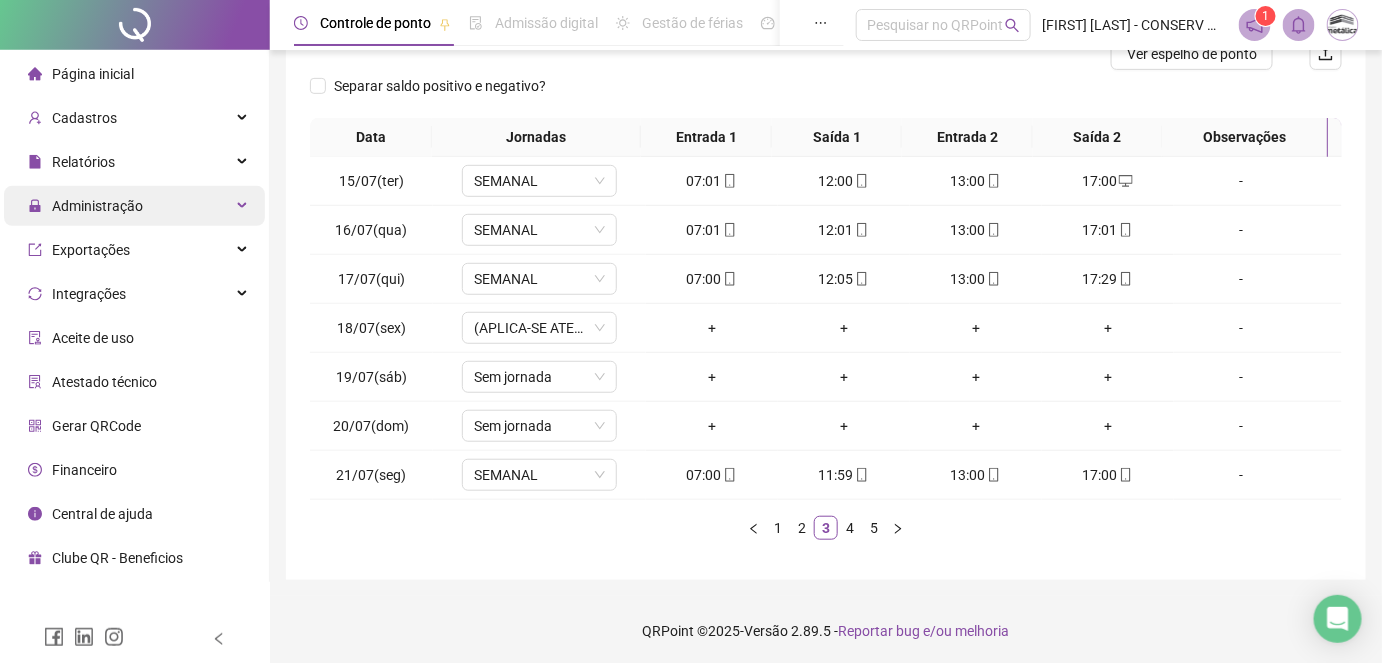 click on "Administração" at bounding box center (134, 206) 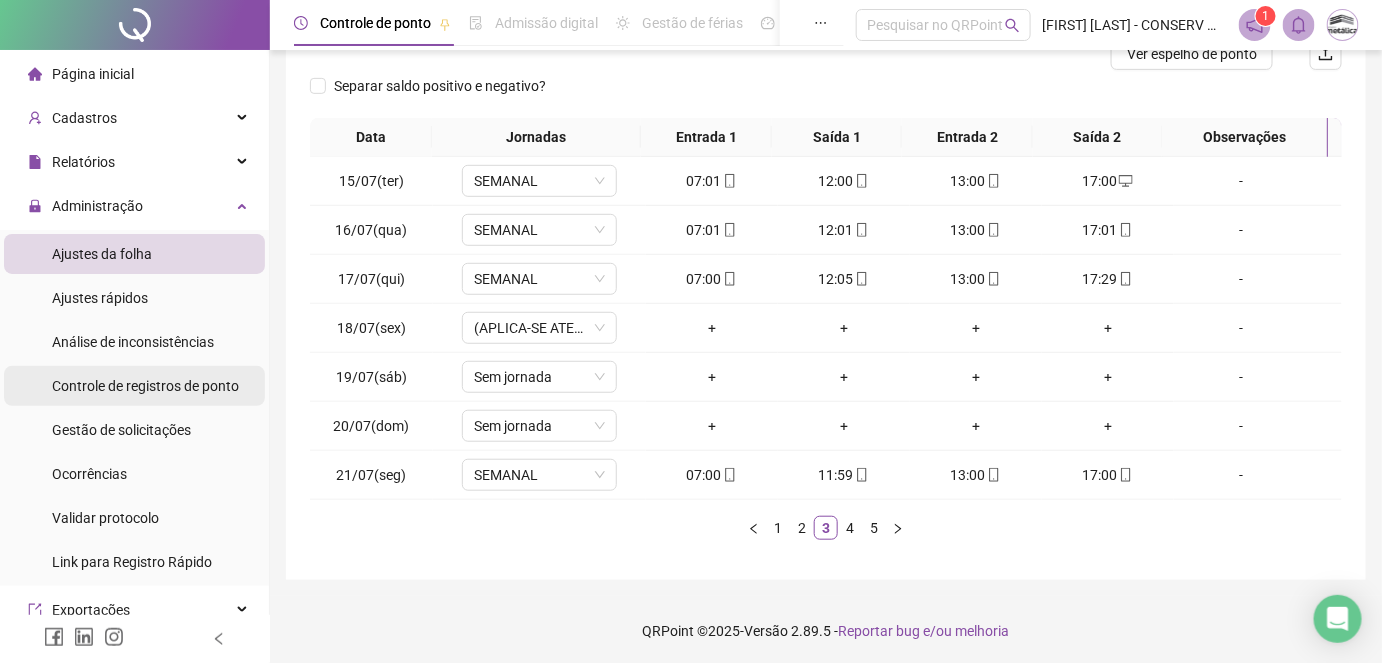 click on "Controle de registros de ponto" at bounding box center [145, 386] 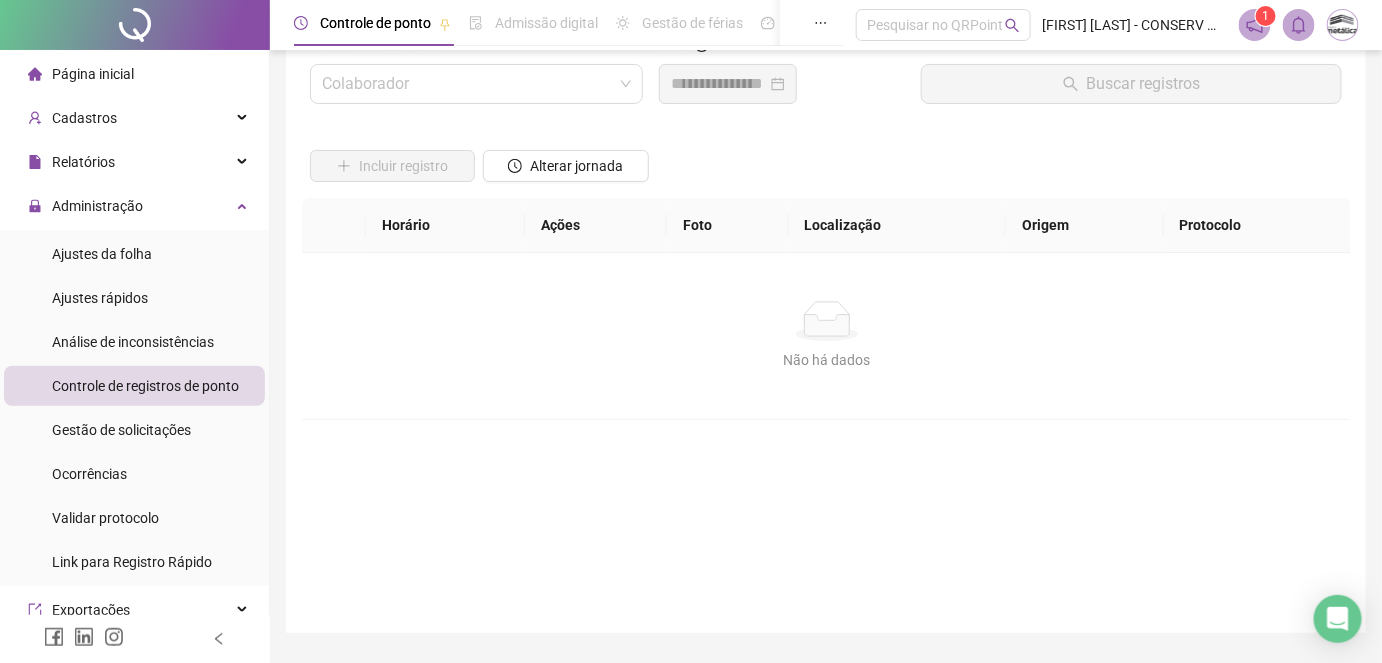 scroll, scrollTop: 0, scrollLeft: 0, axis: both 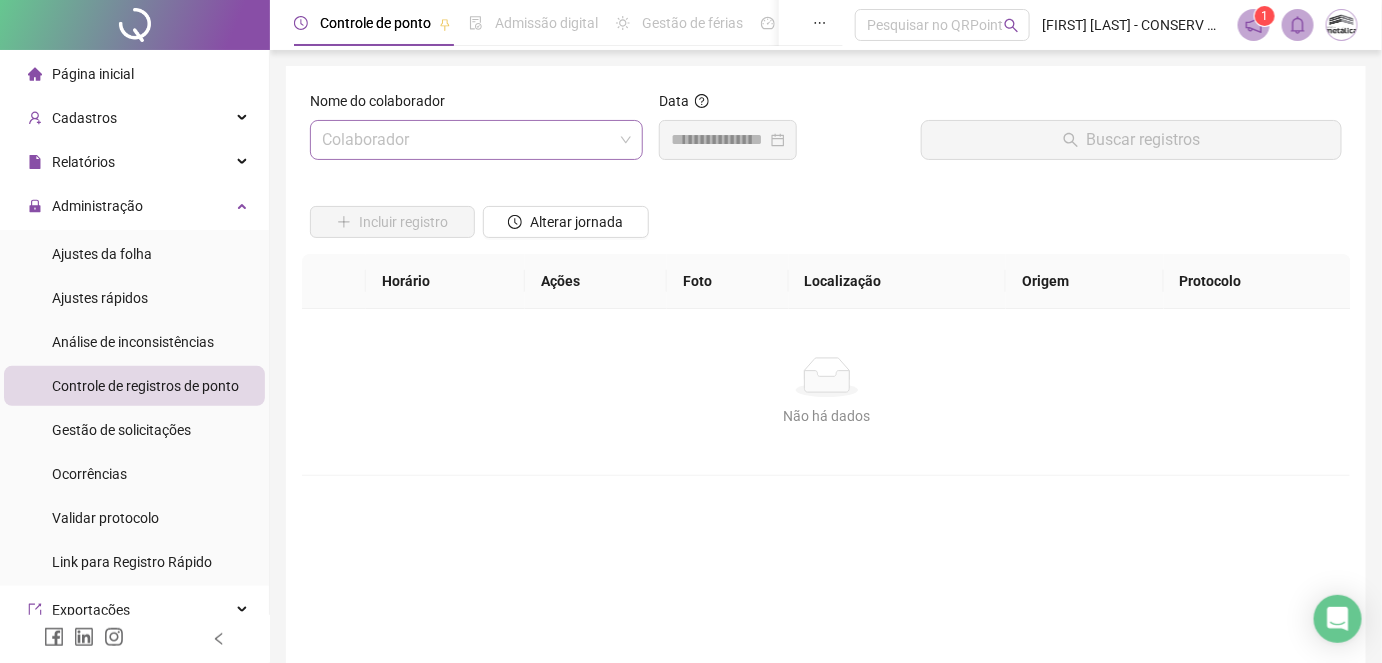 click at bounding box center [467, 140] 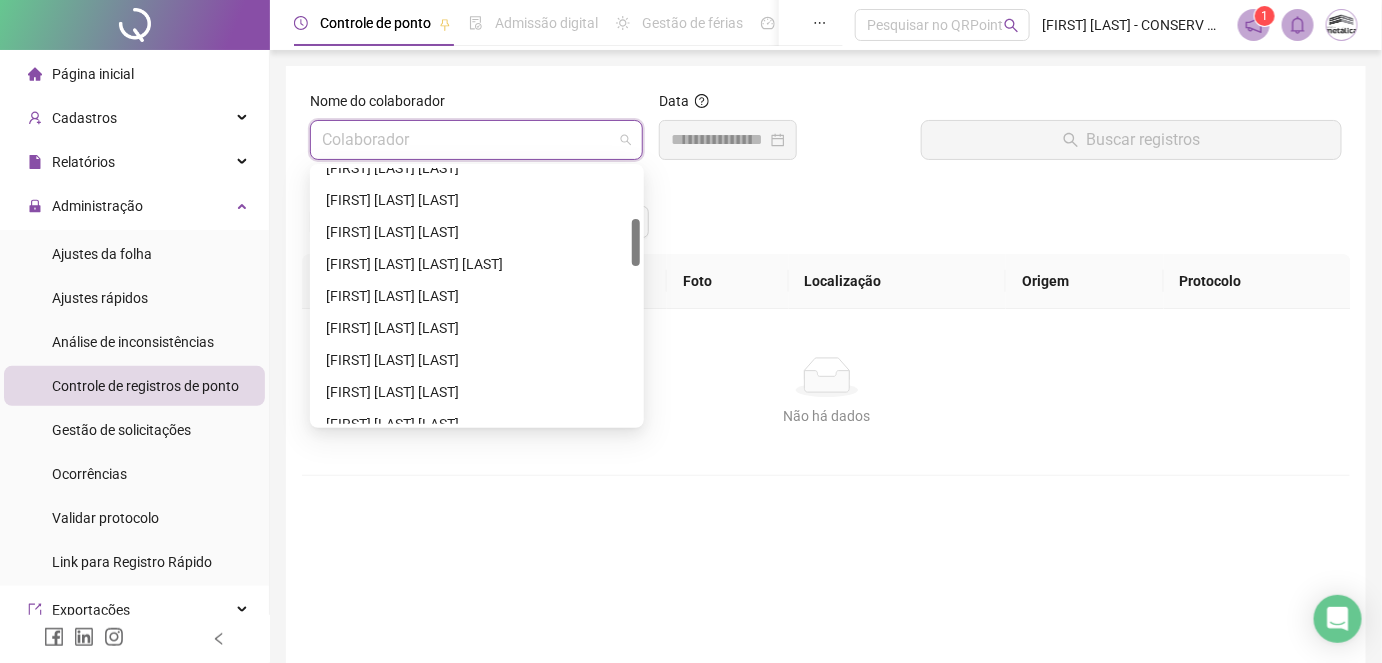 scroll, scrollTop: 363, scrollLeft: 0, axis: vertical 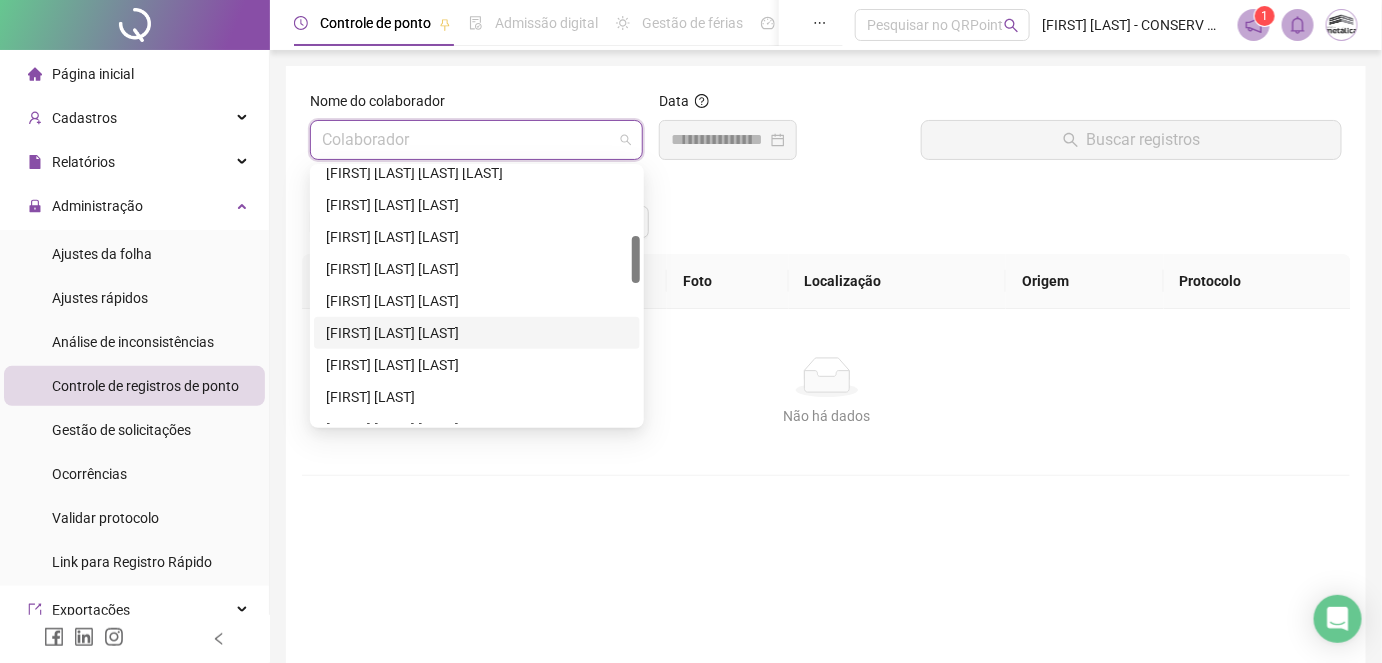 click on "[FIRST] [LAST] [LAST]" at bounding box center (477, 333) 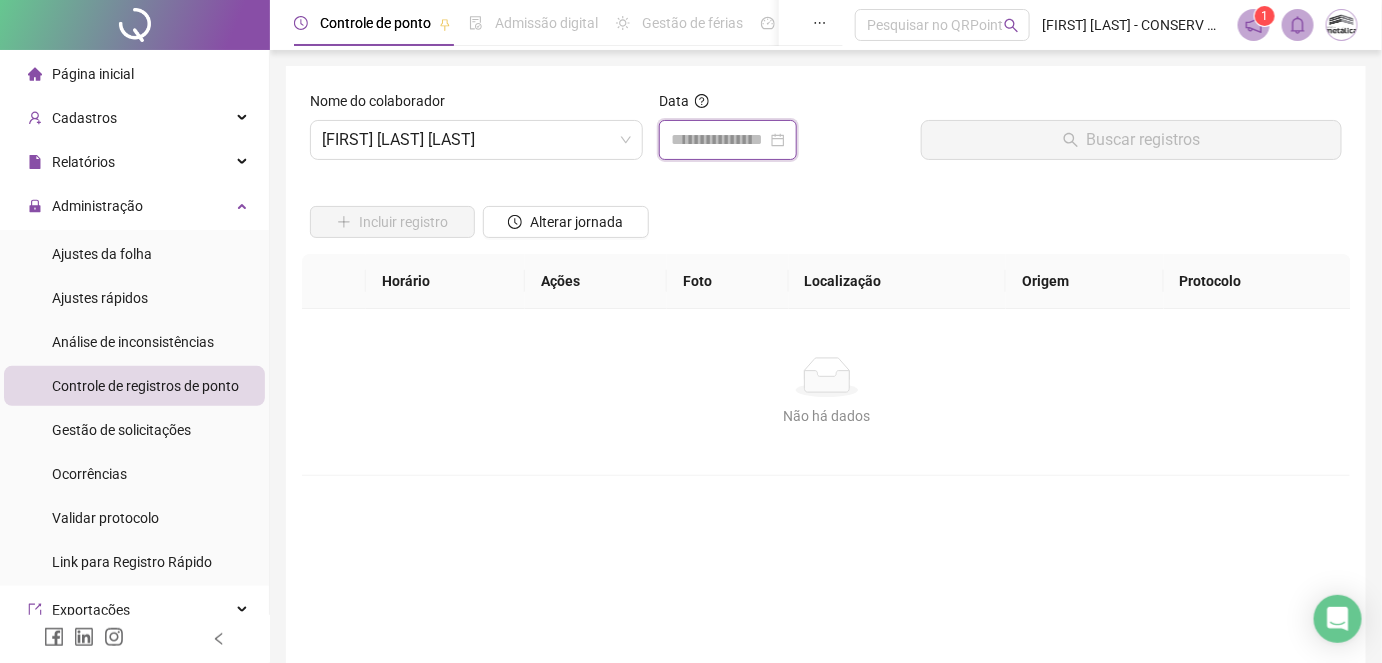 click at bounding box center [719, 140] 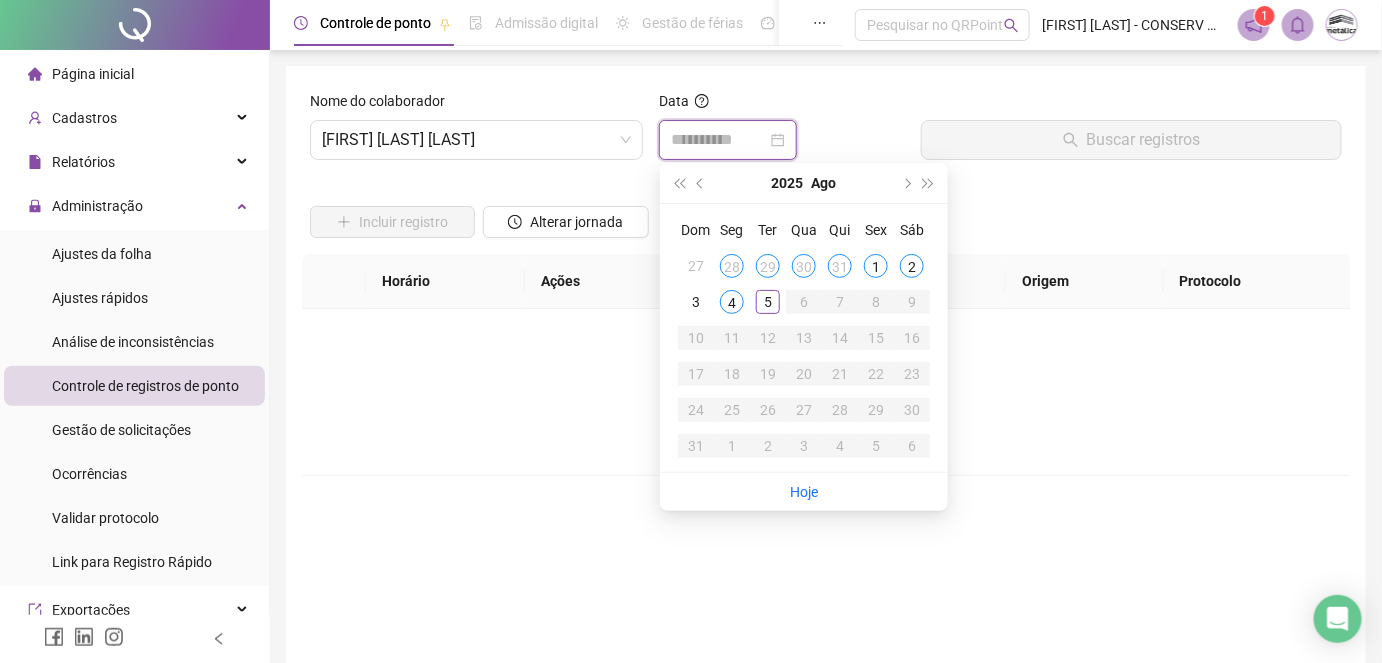 type on "**********" 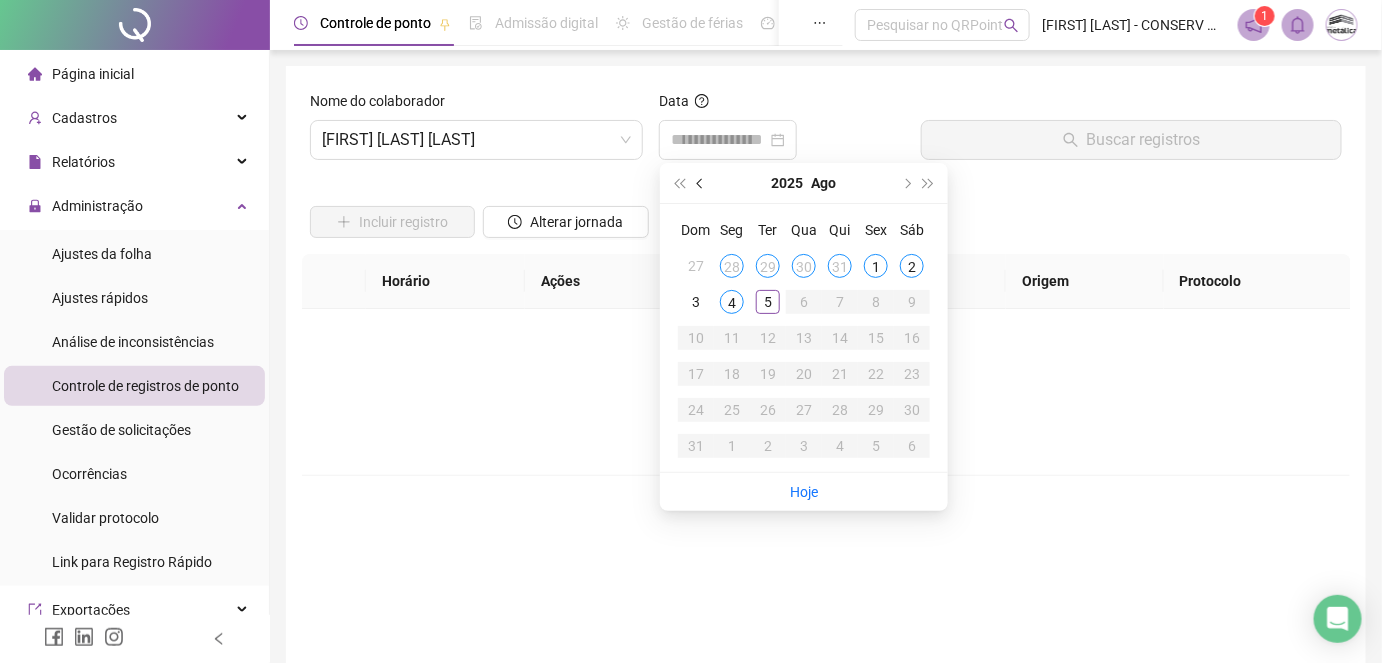 click at bounding box center [701, 183] 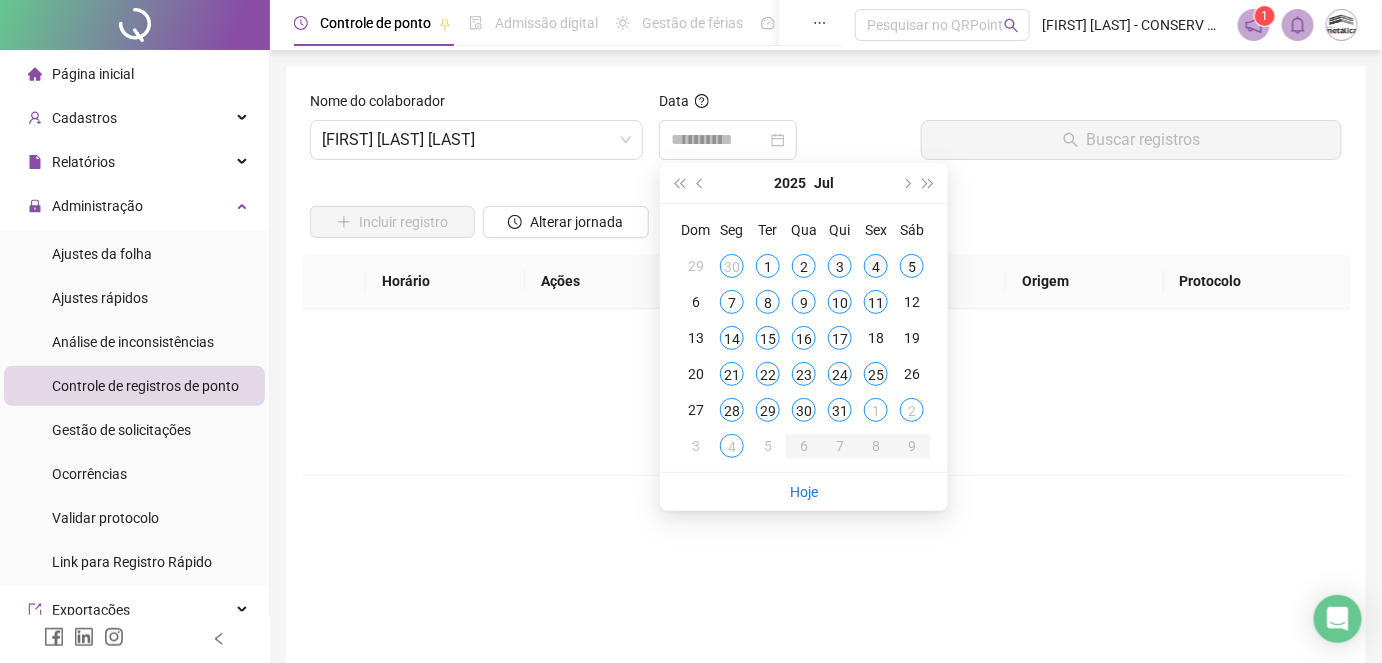 type on "**********" 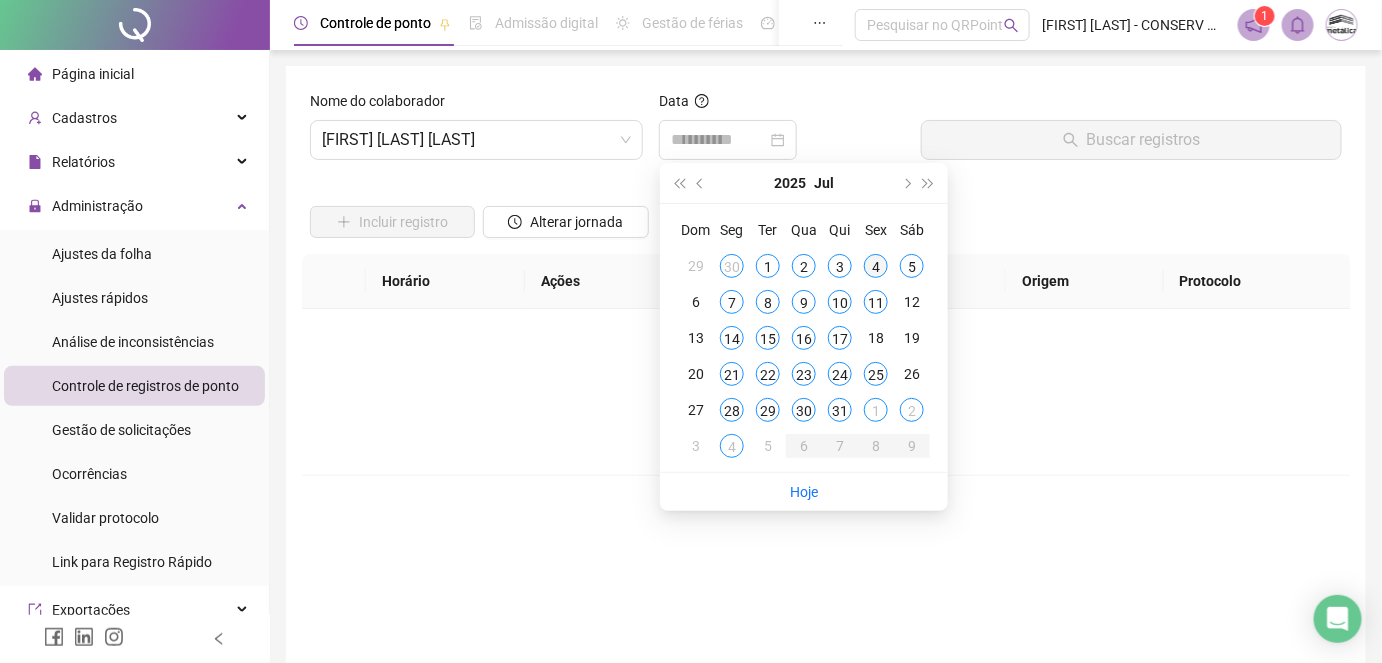 click on "4" at bounding box center (876, 266) 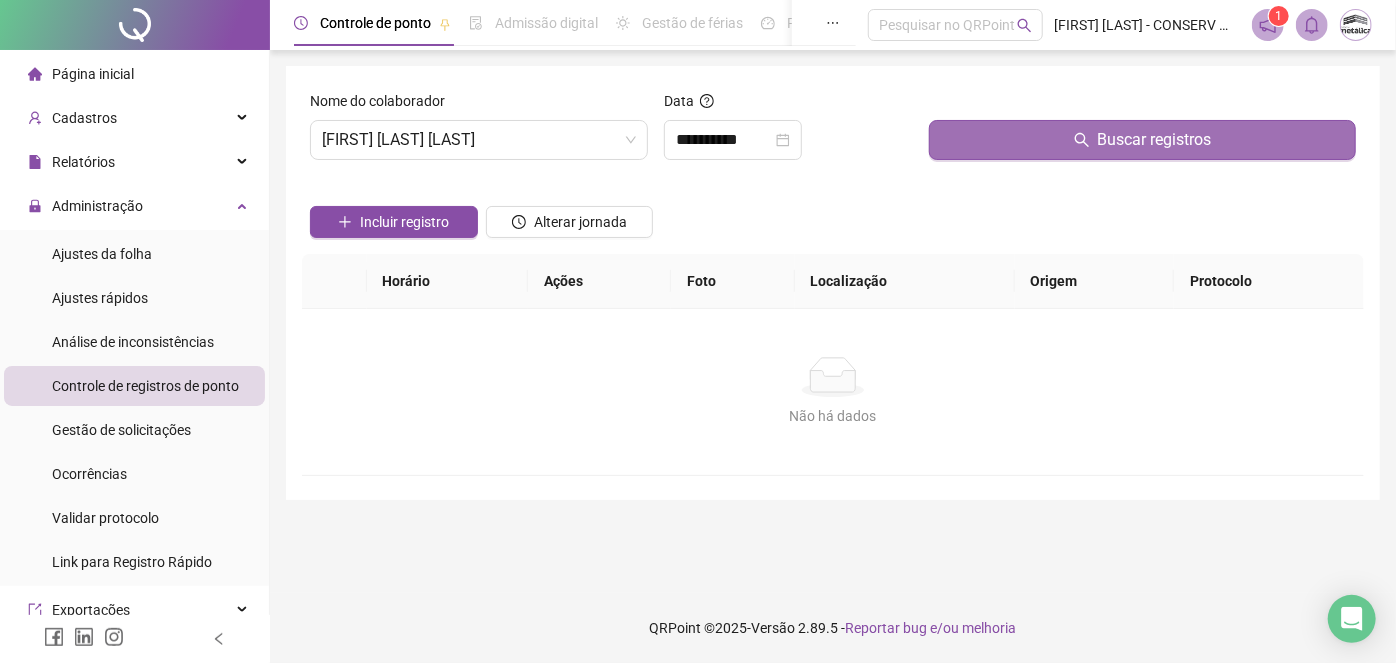 click on "Buscar registros" at bounding box center [1142, 140] 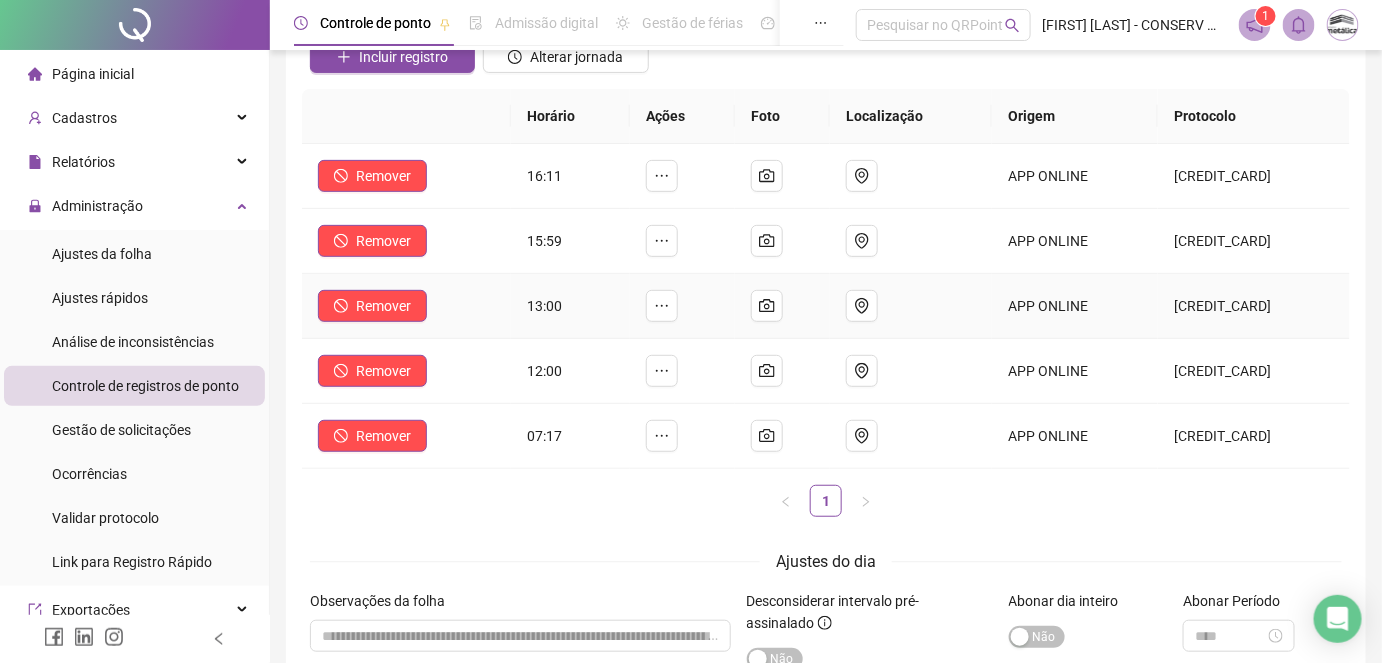scroll, scrollTop: 181, scrollLeft: 0, axis: vertical 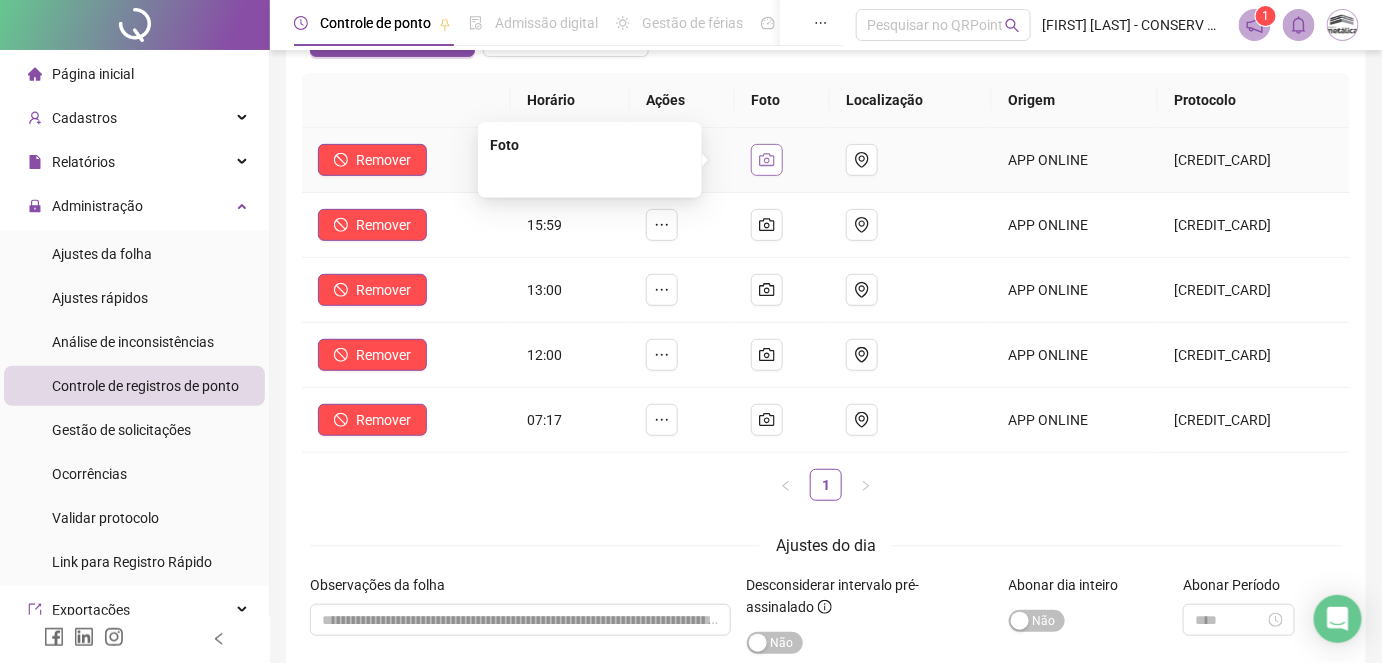 click 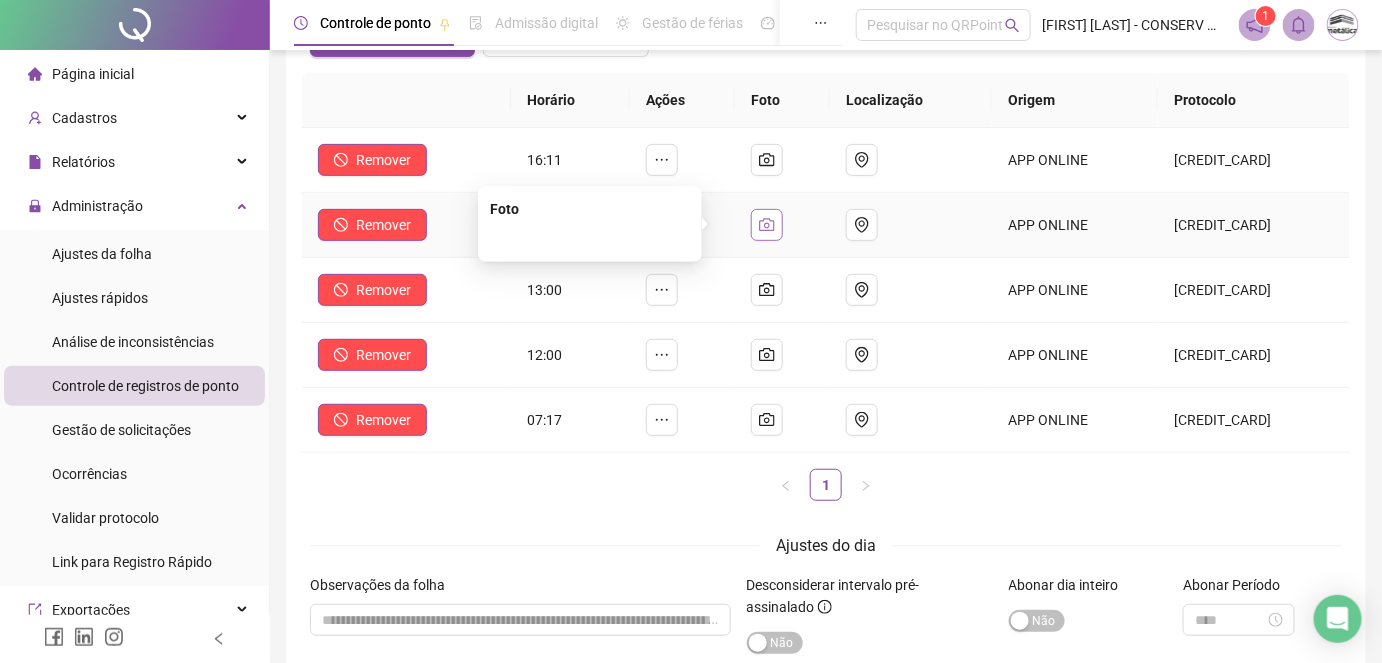 click 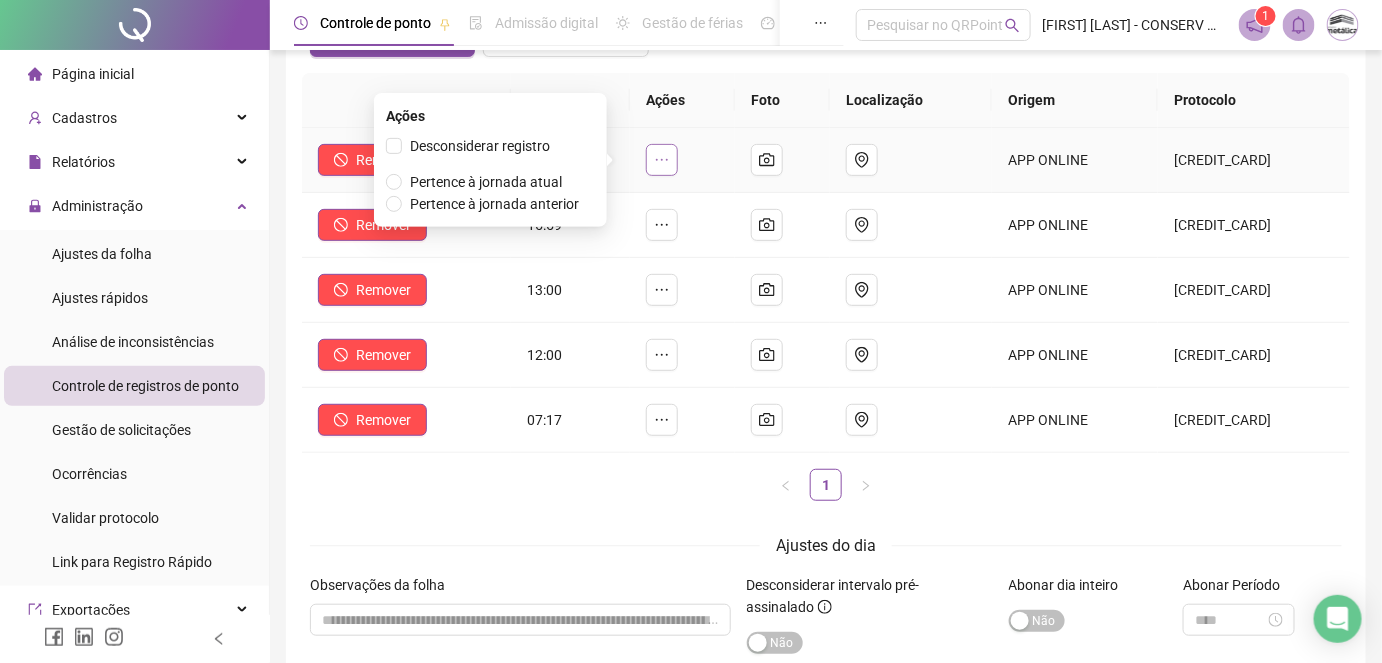 click 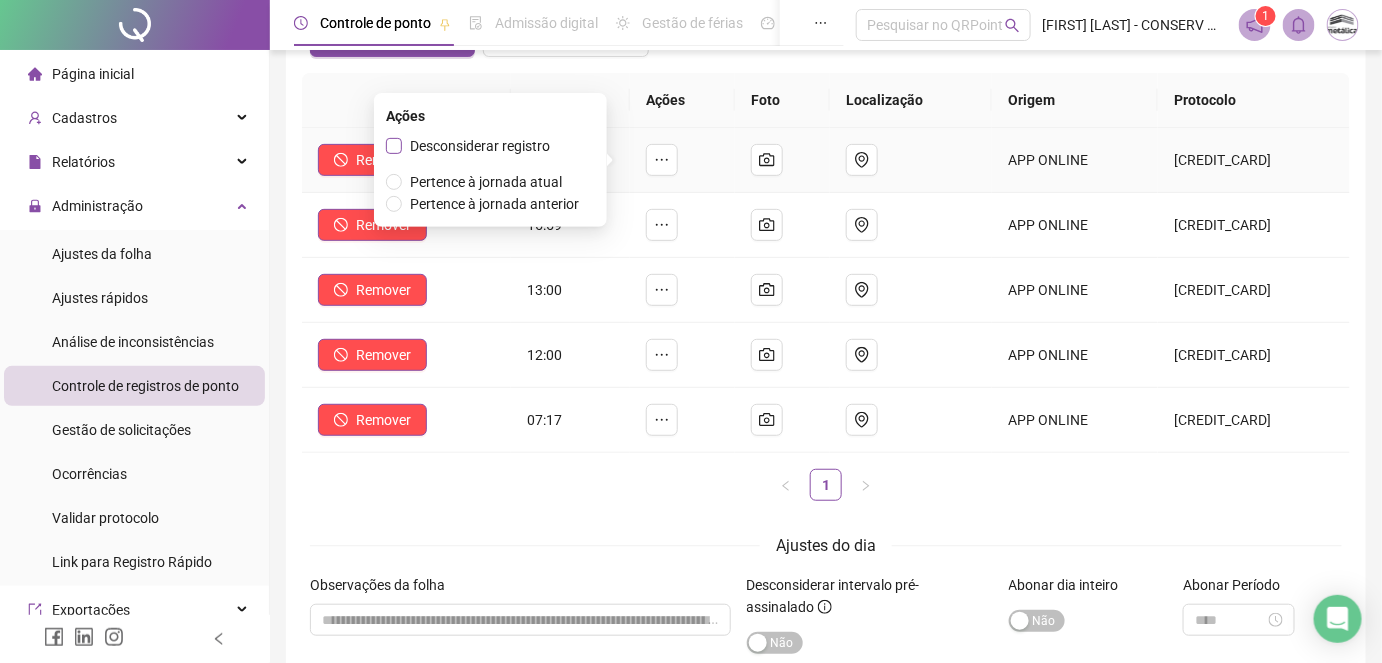 click on "Desconsiderar registro" at bounding box center (480, 146) 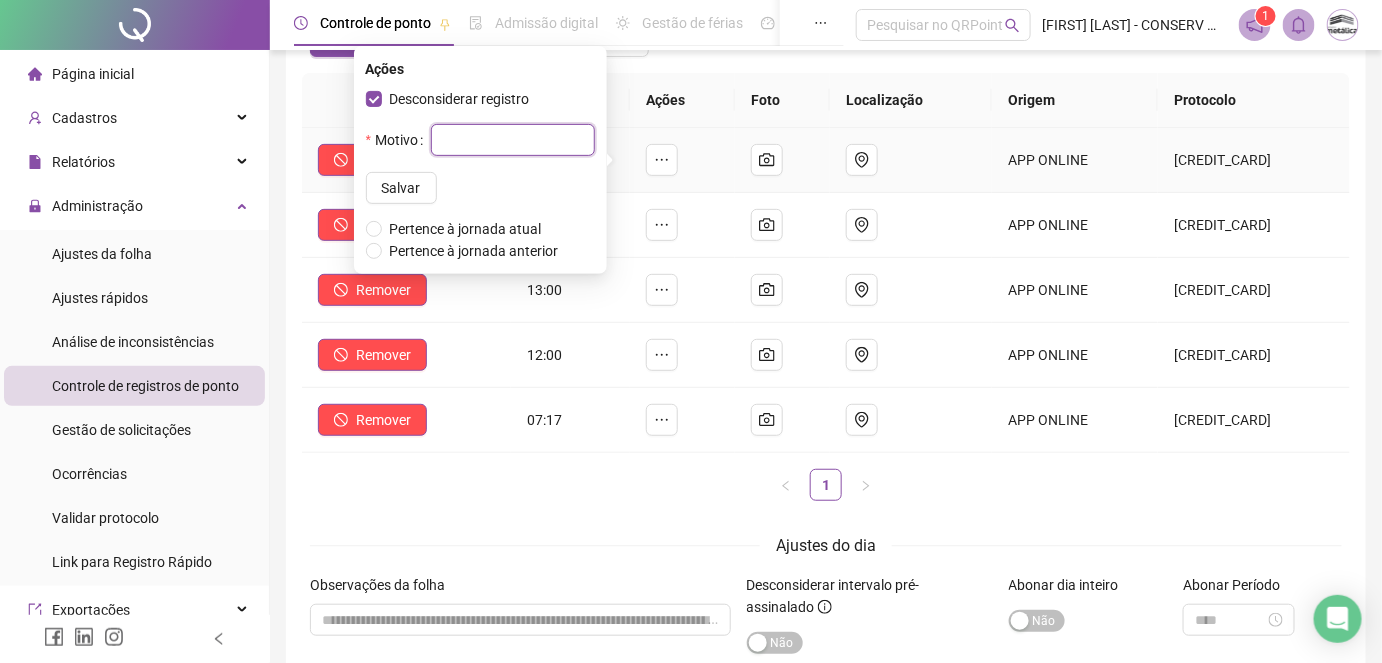click at bounding box center (513, 140) 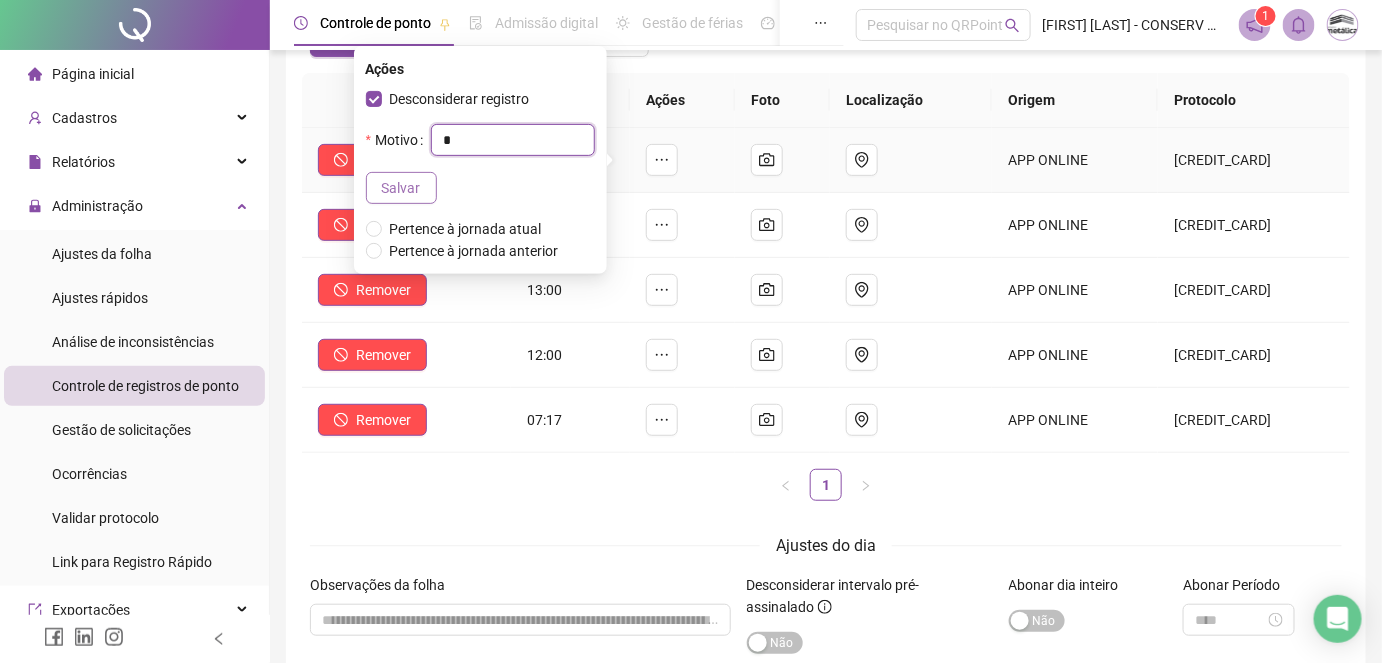 type on "*" 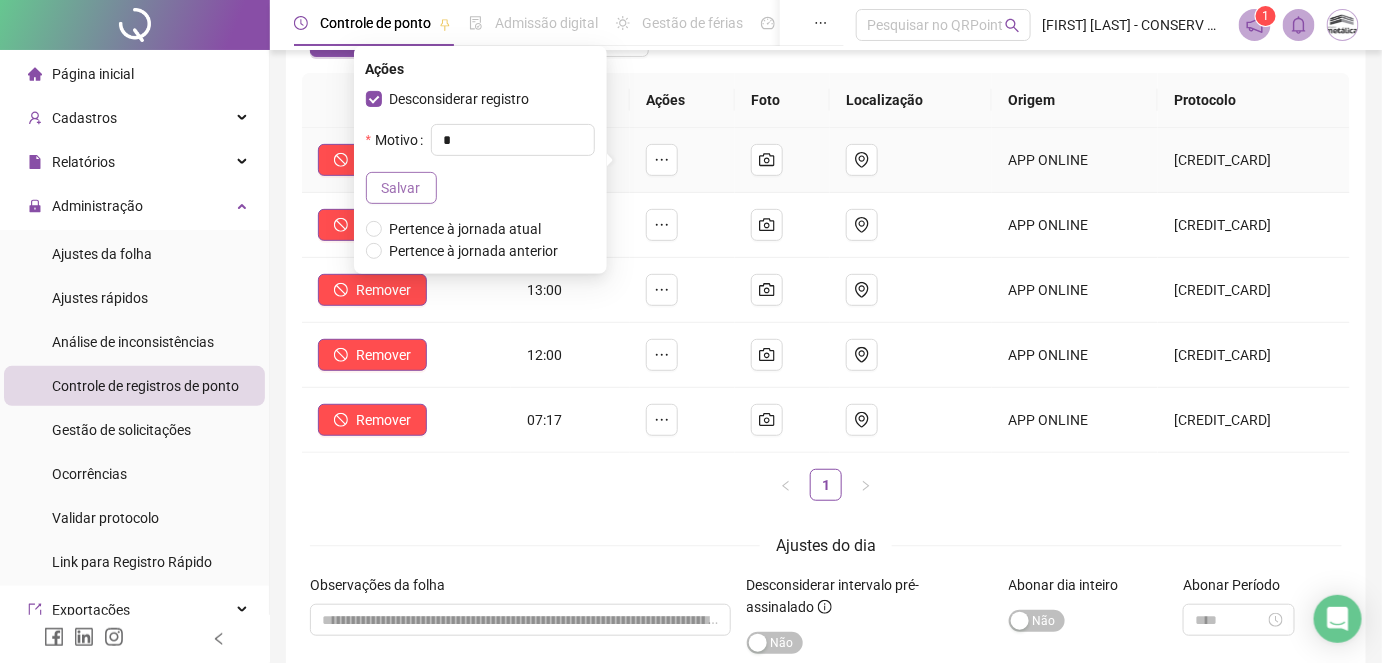 click on "Salvar" at bounding box center (401, 188) 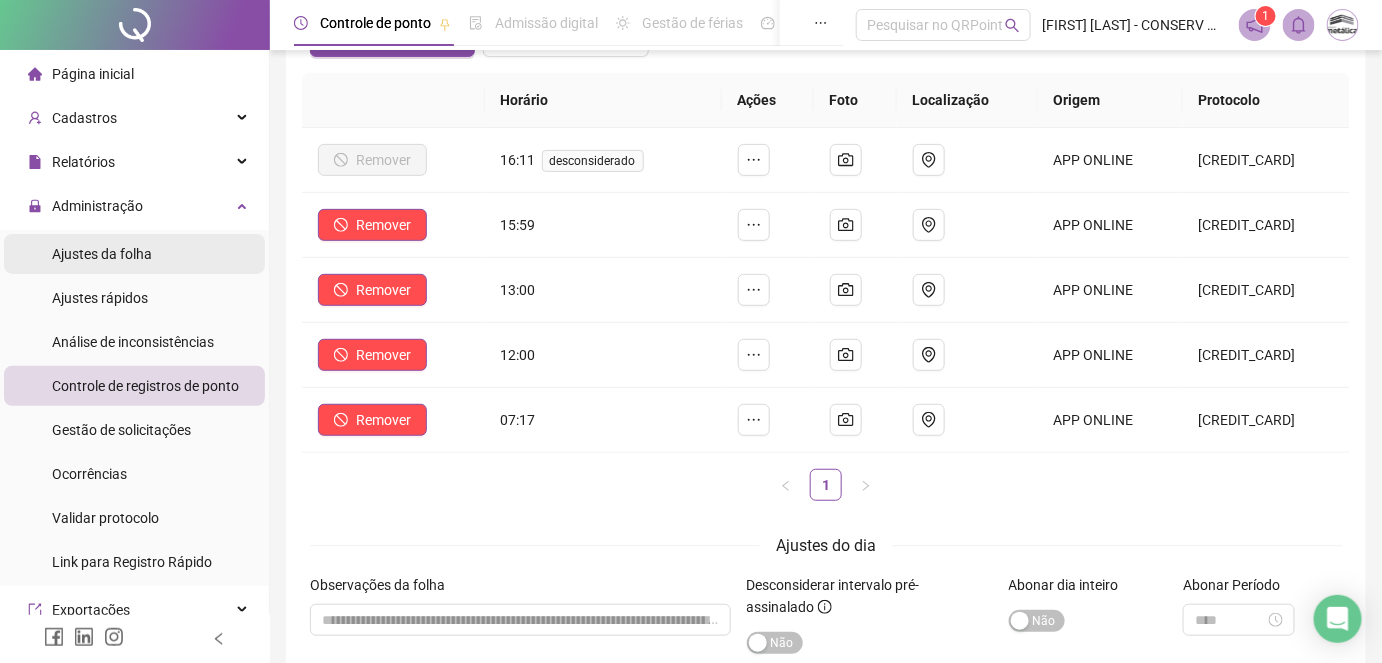 click on "Ajustes da folha" at bounding box center (102, 254) 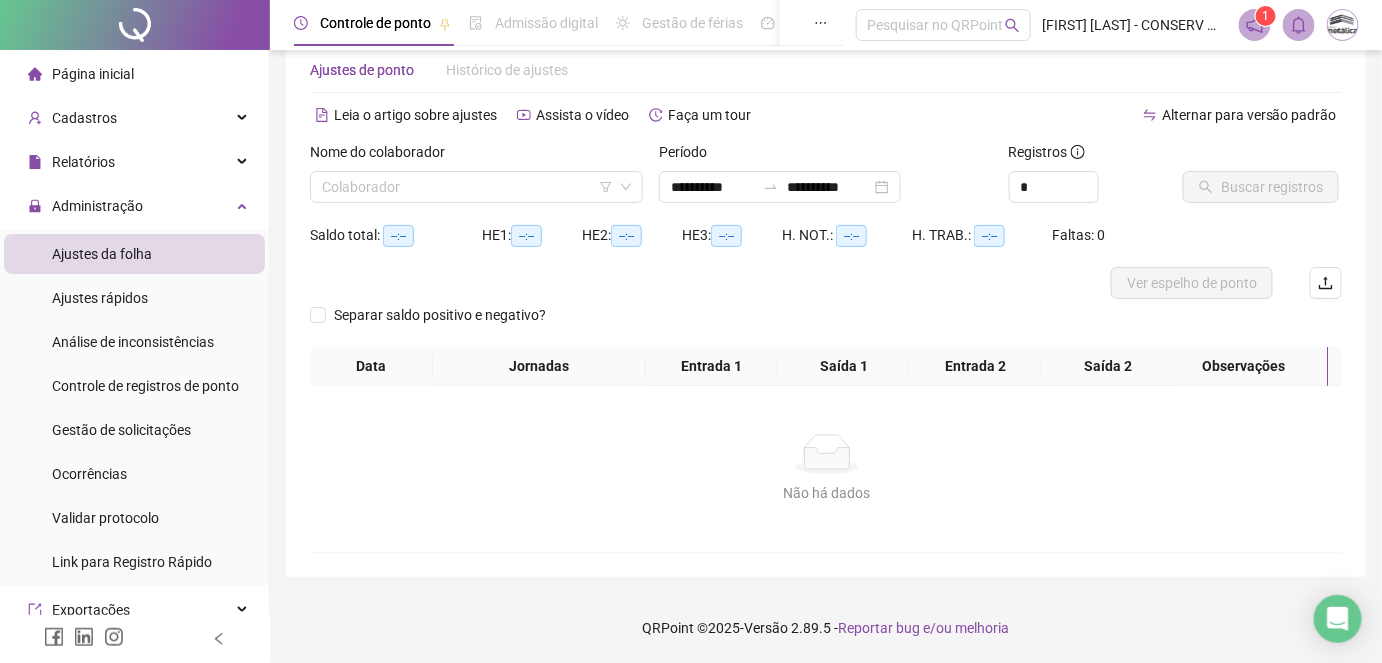 scroll, scrollTop: 42, scrollLeft: 0, axis: vertical 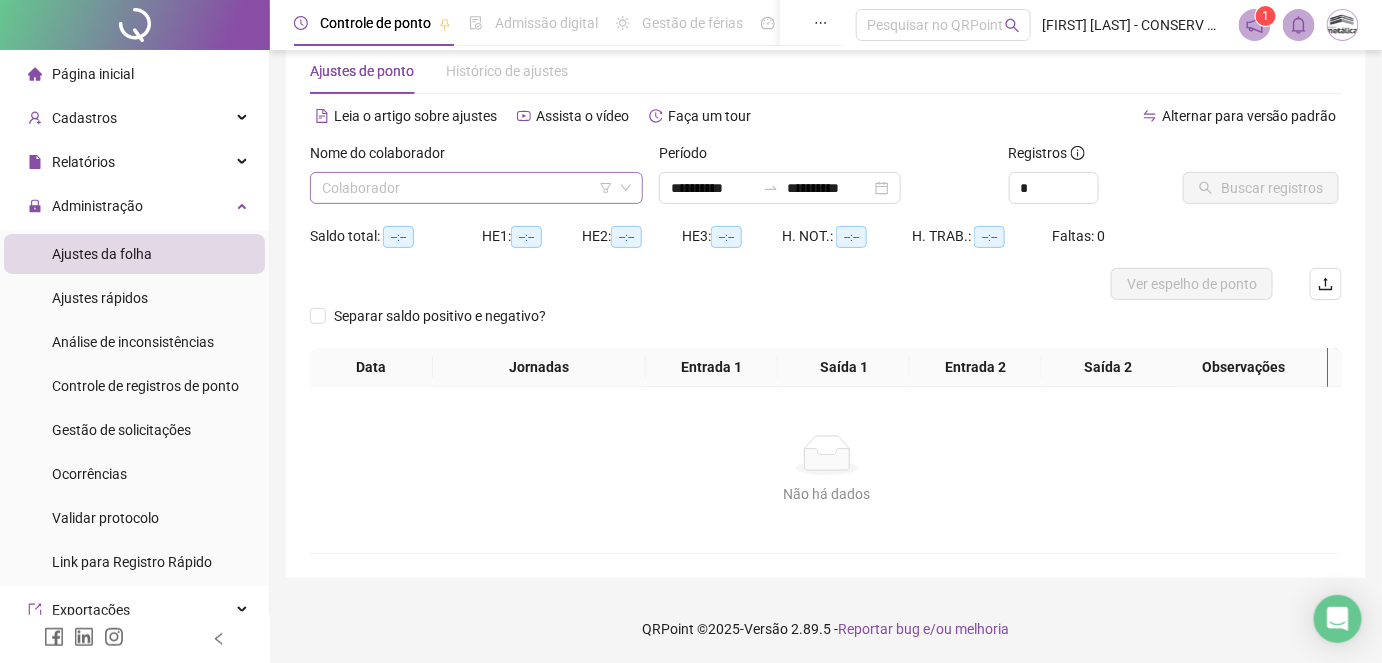 type 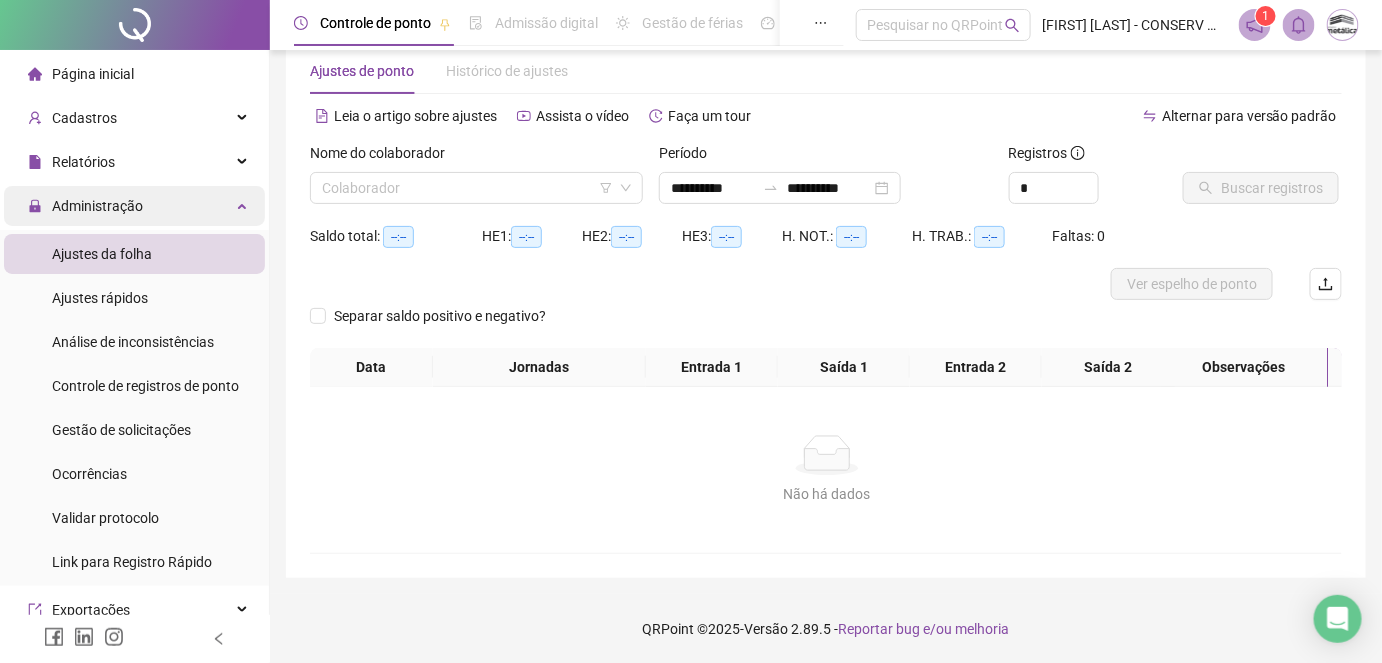 click on "Administração" at bounding box center (134, 206) 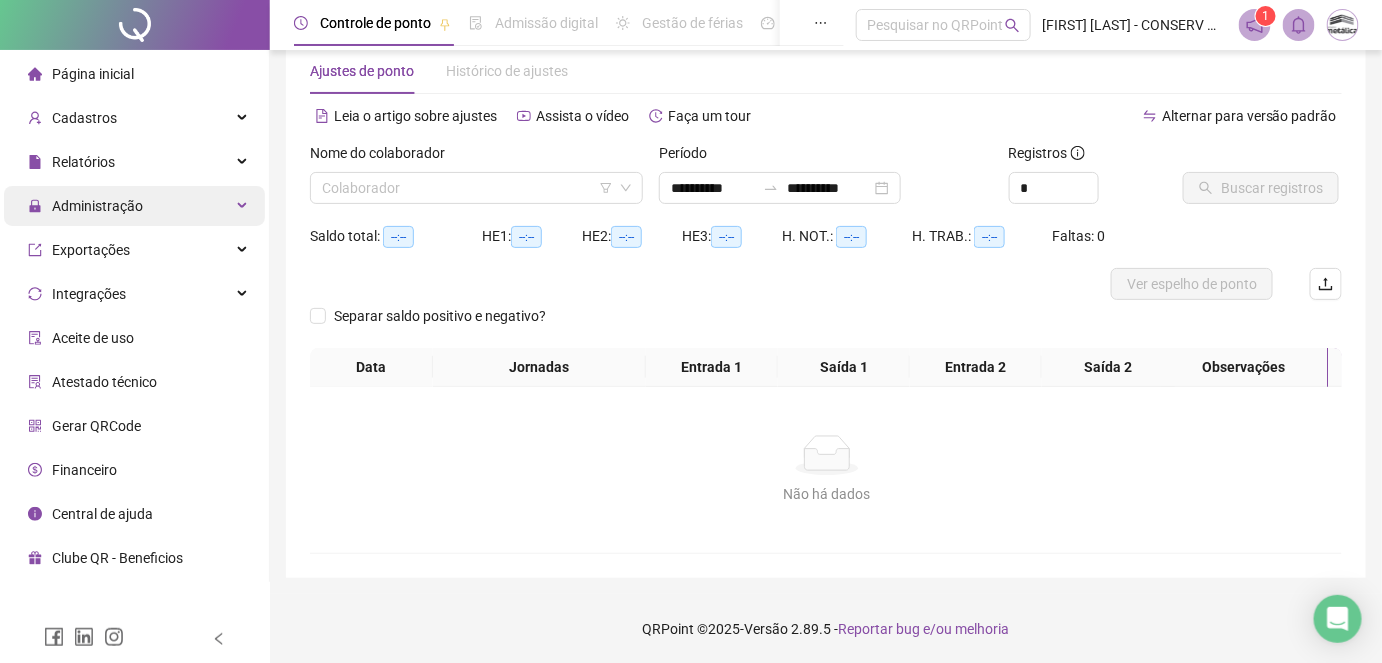 click on "Administração" at bounding box center (134, 206) 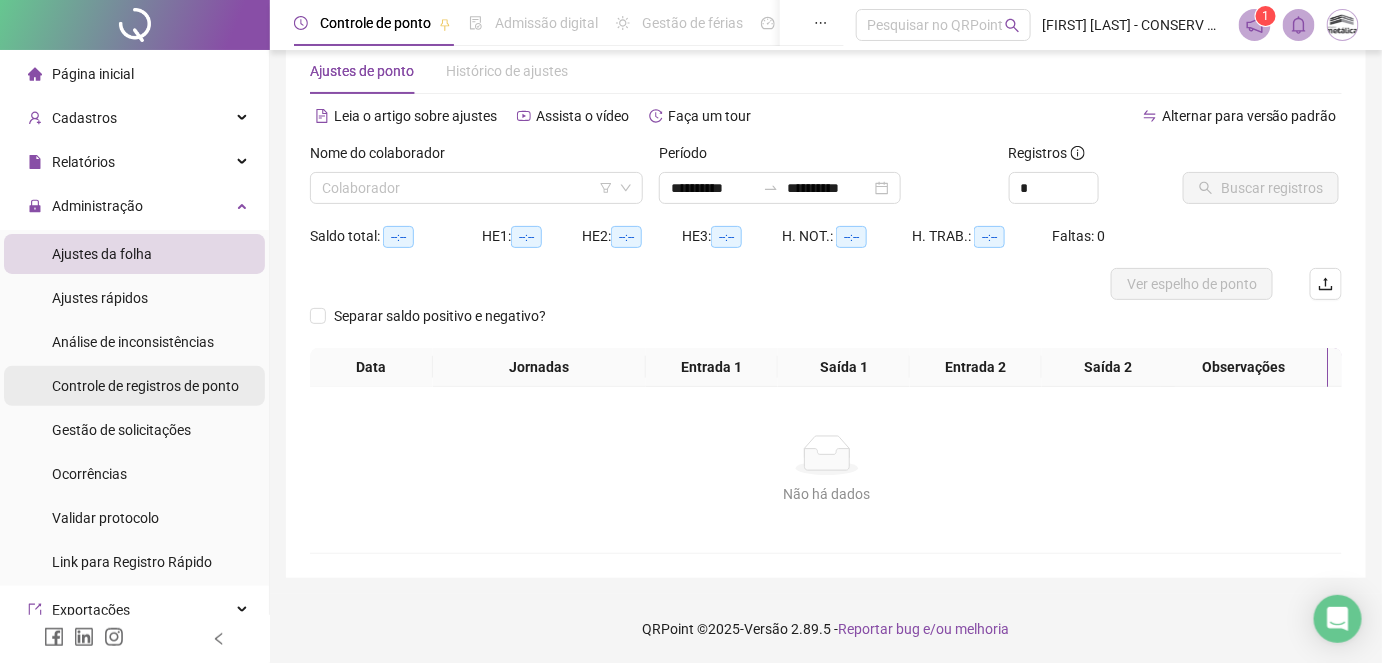 click on "Controle de registros de ponto" at bounding box center (145, 386) 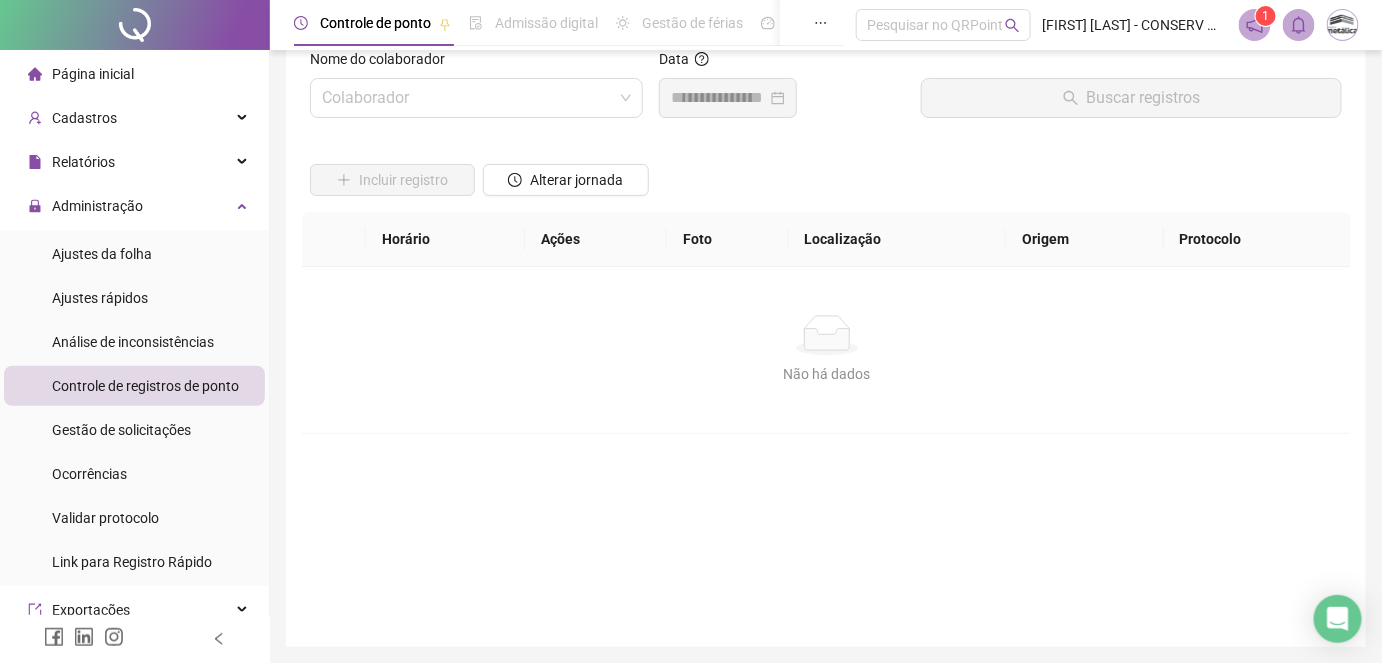 type 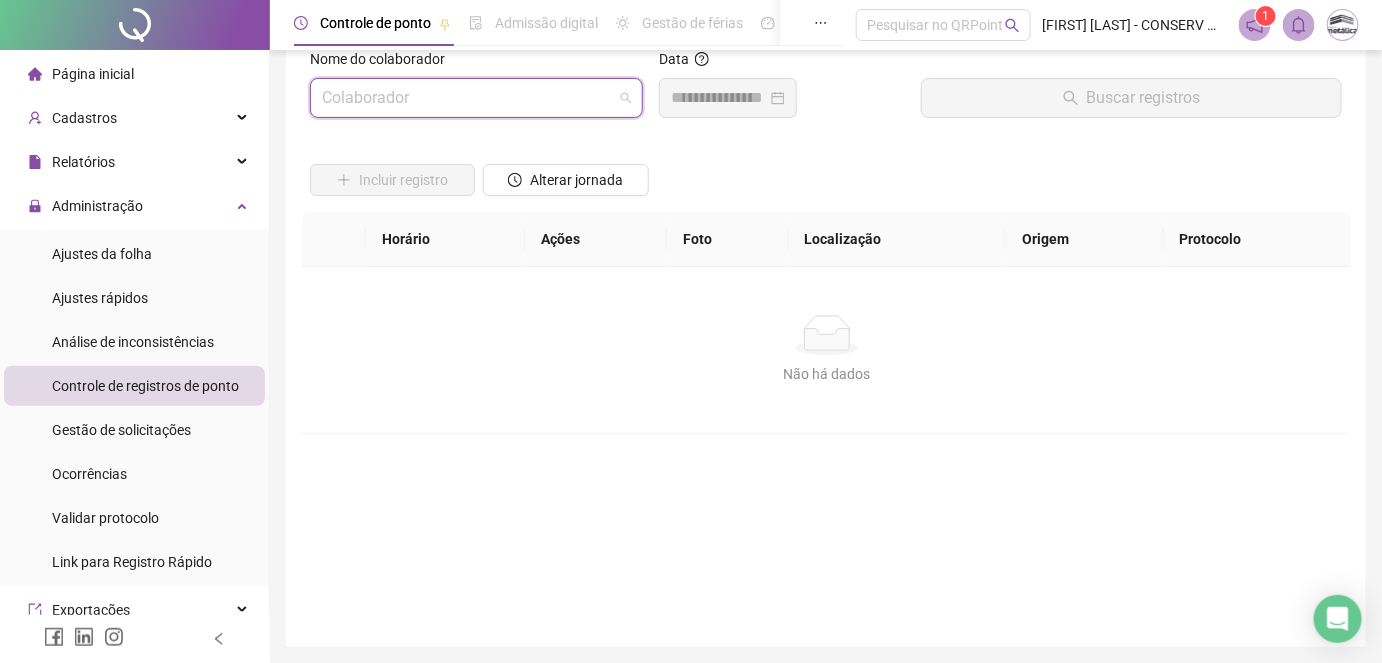 click at bounding box center (467, 98) 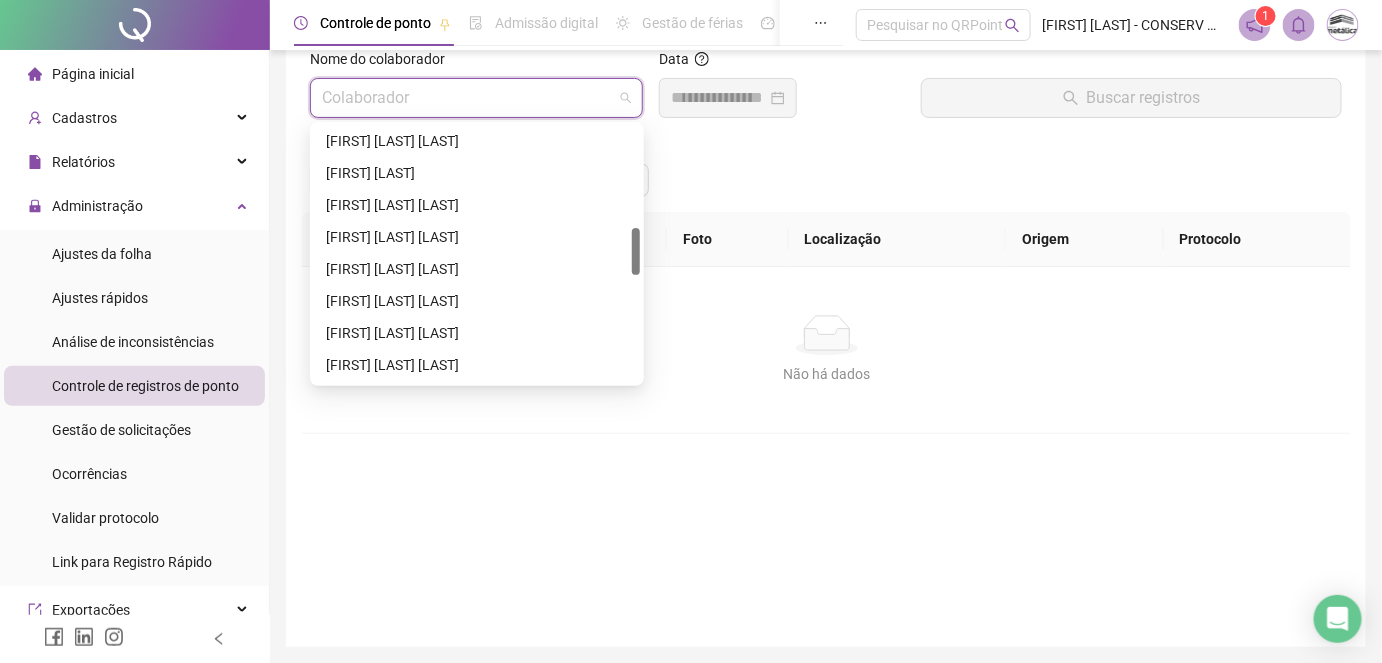 scroll, scrollTop: 636, scrollLeft: 0, axis: vertical 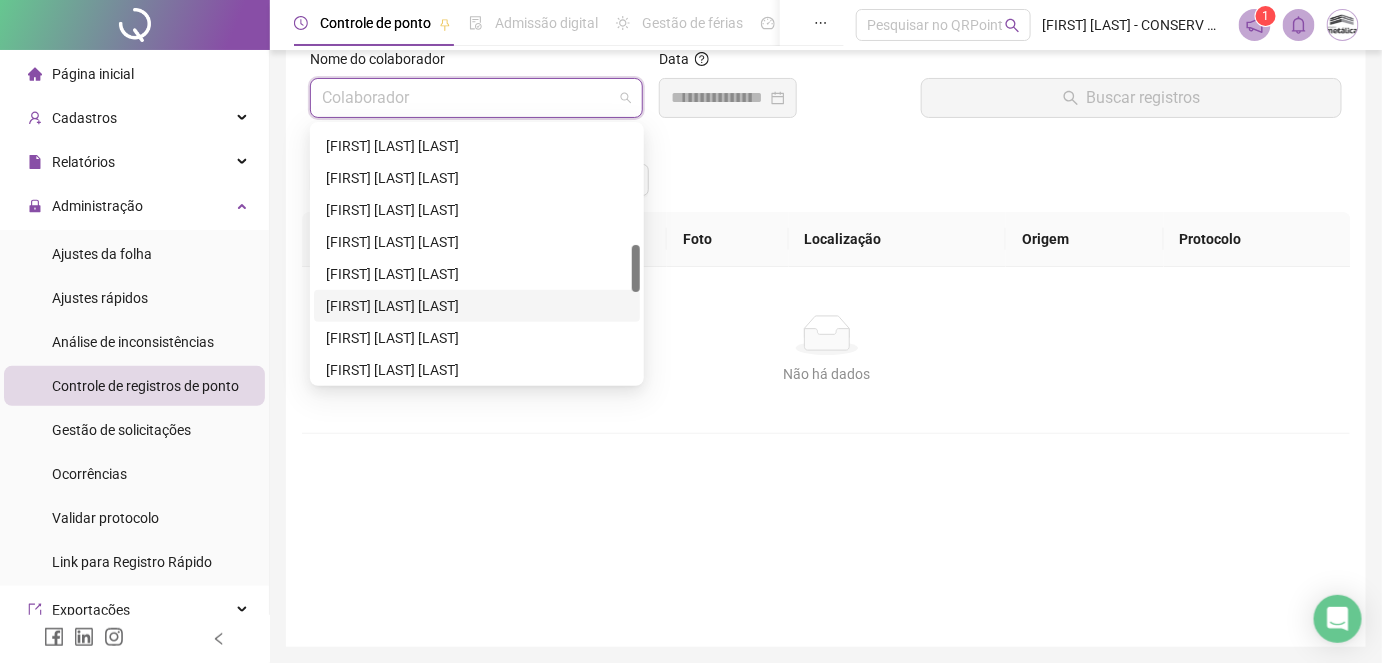 click on "[FIRST] [LAST] [LAST]" at bounding box center (477, 306) 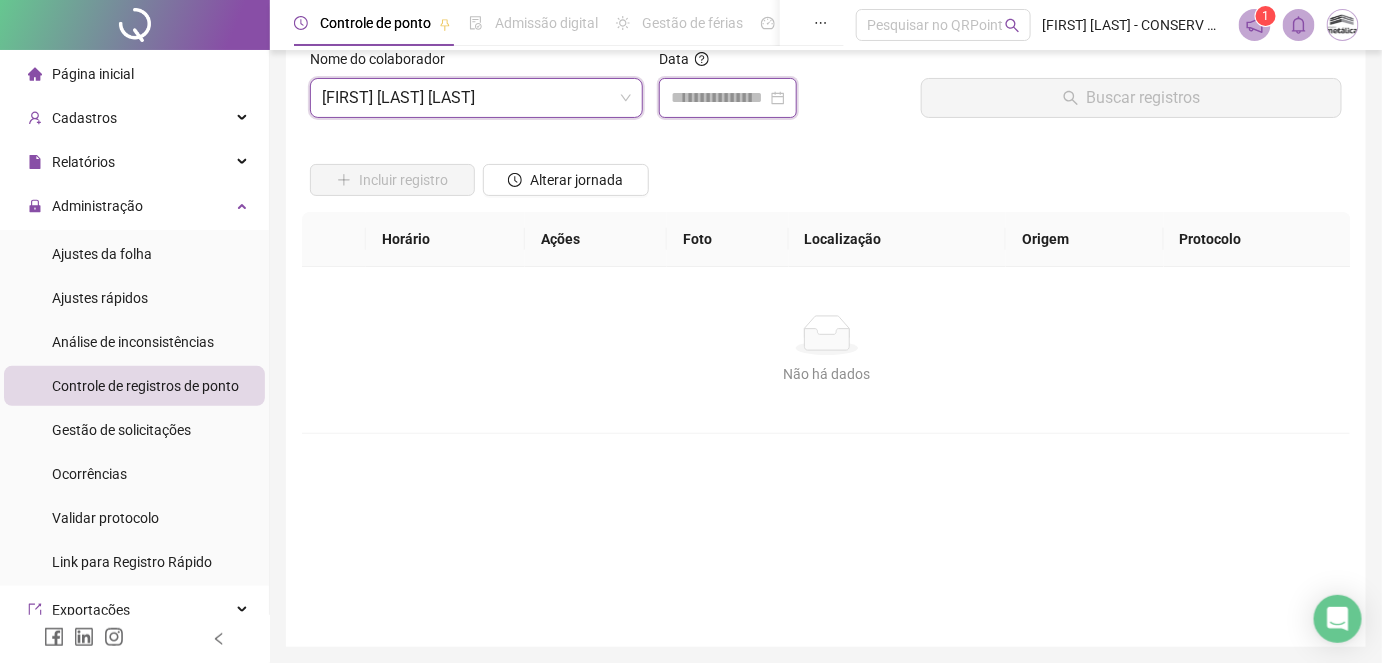 click at bounding box center (719, 98) 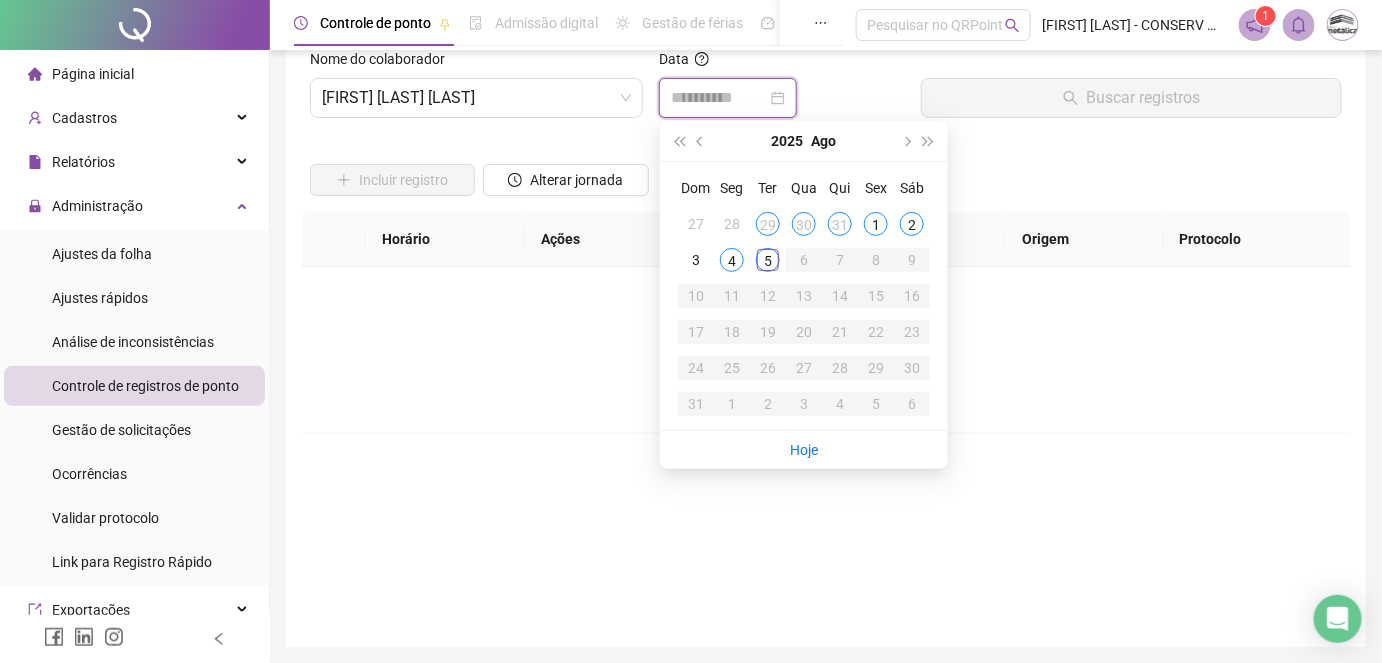 type on "**********" 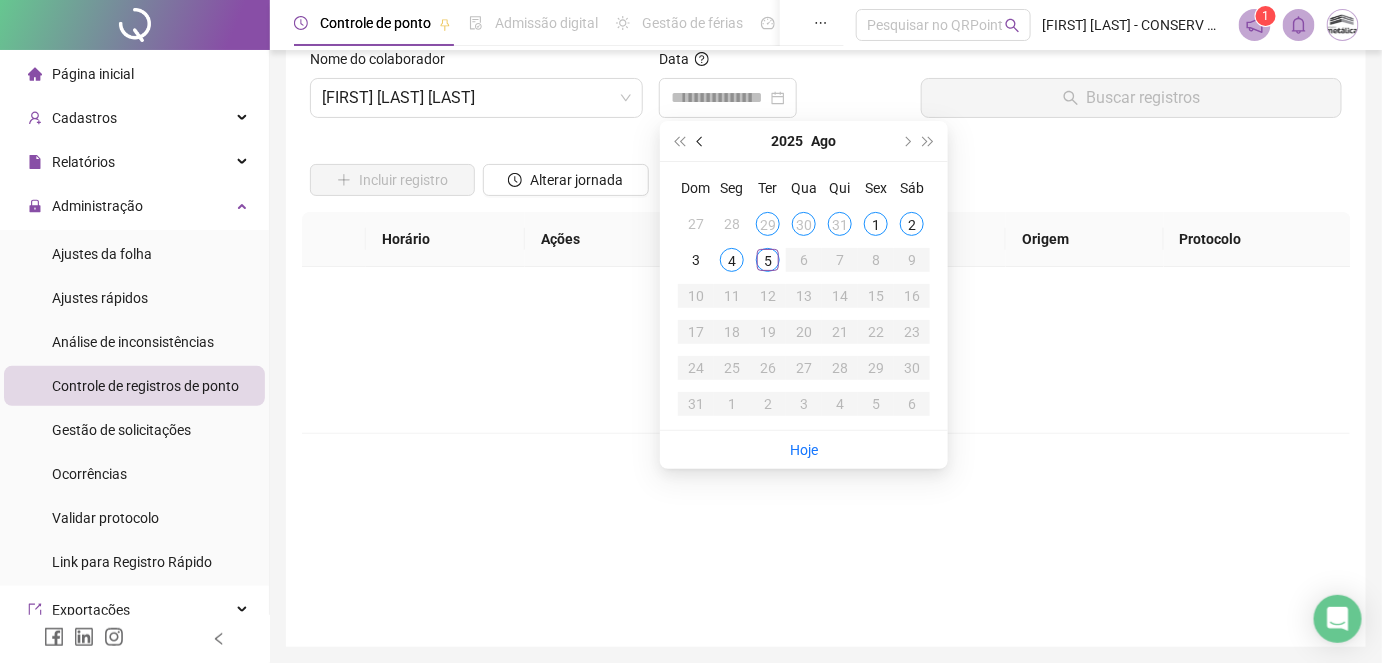 click at bounding box center (702, 141) 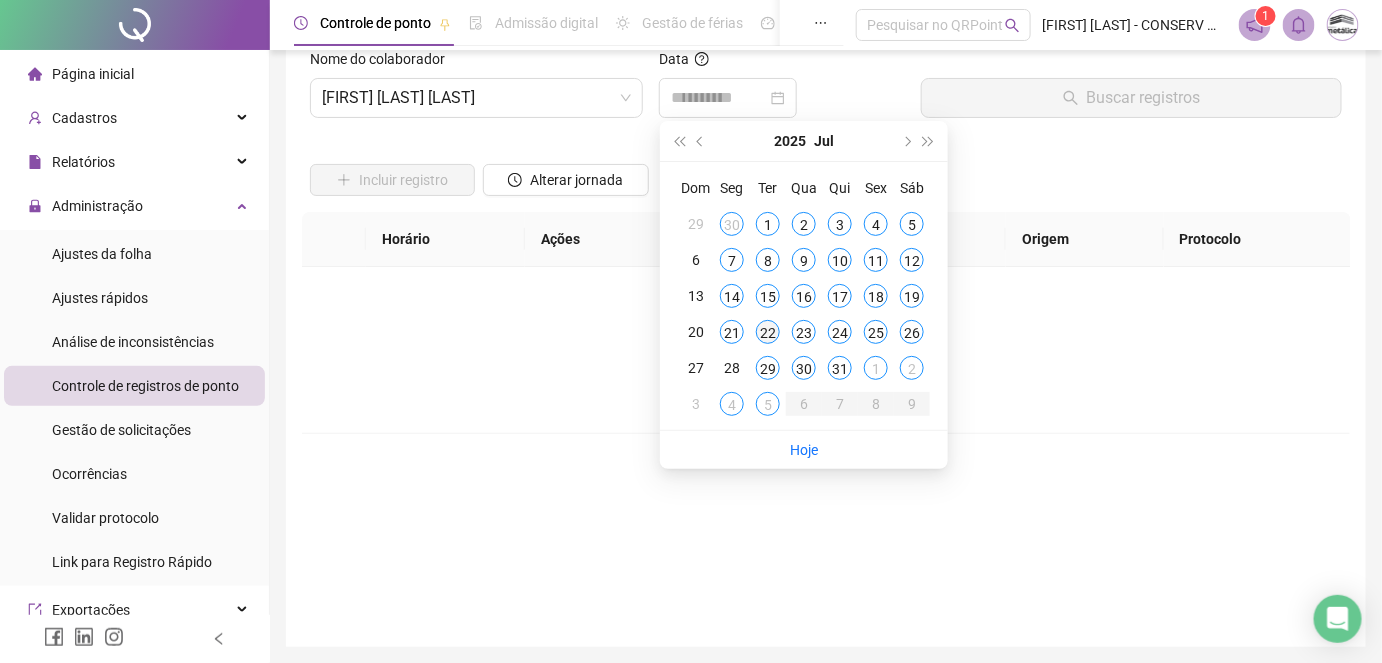 type on "**********" 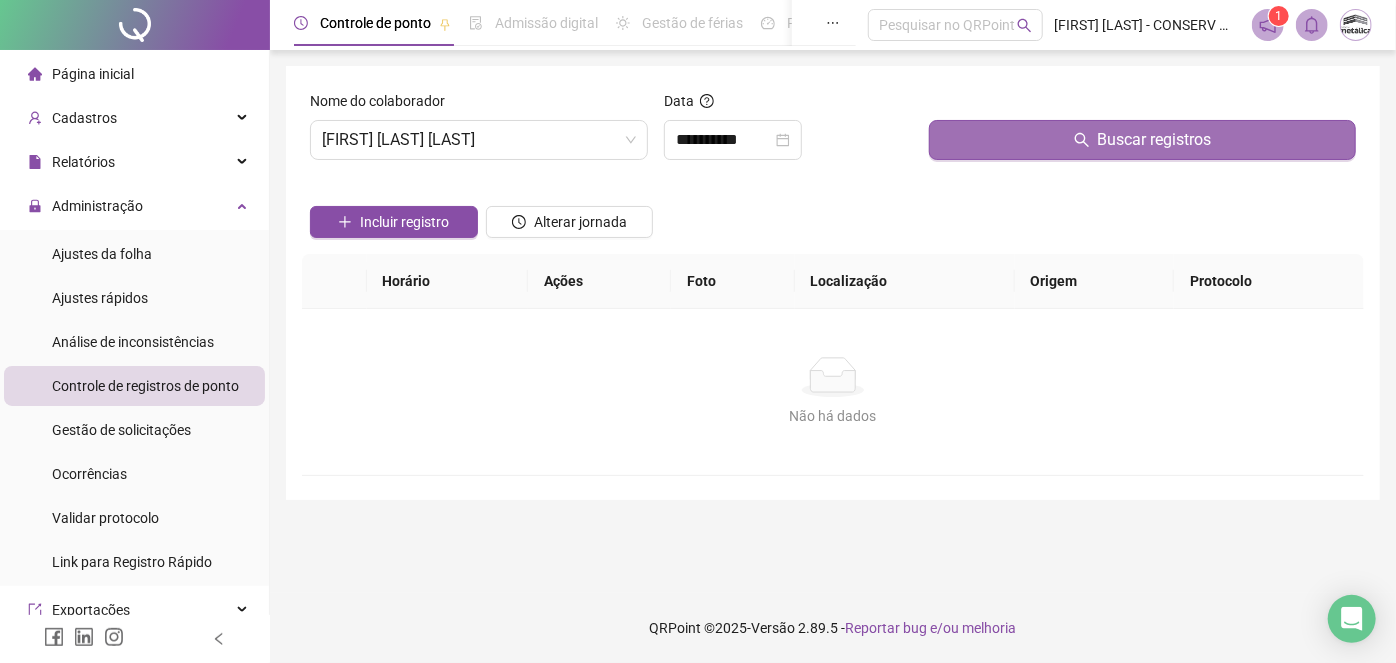 click on "Buscar registros" at bounding box center (1142, 140) 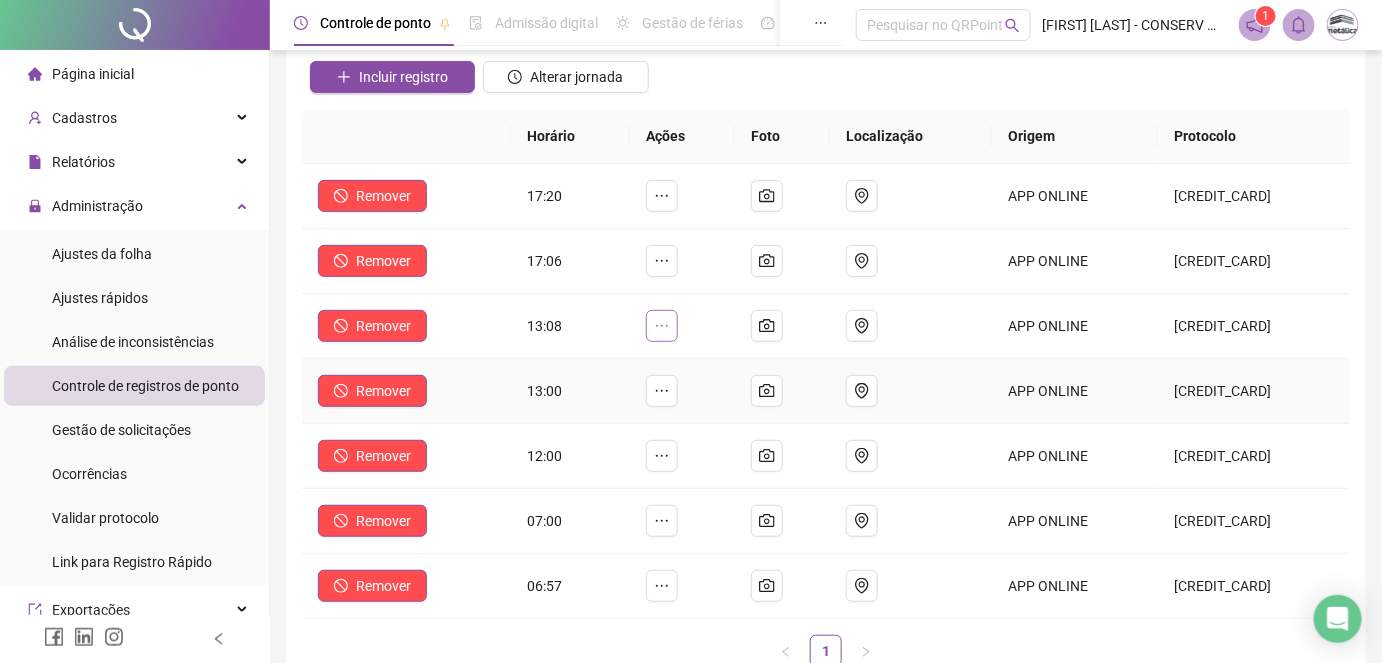 scroll, scrollTop: 181, scrollLeft: 0, axis: vertical 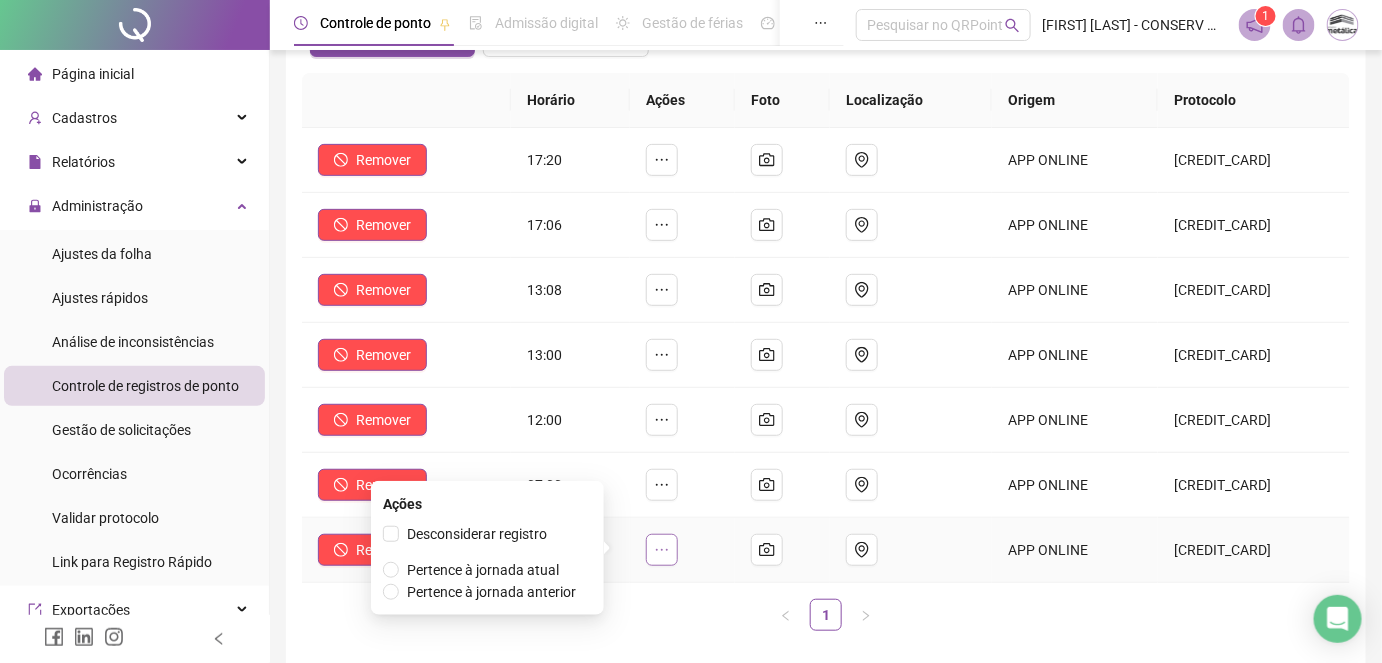 click 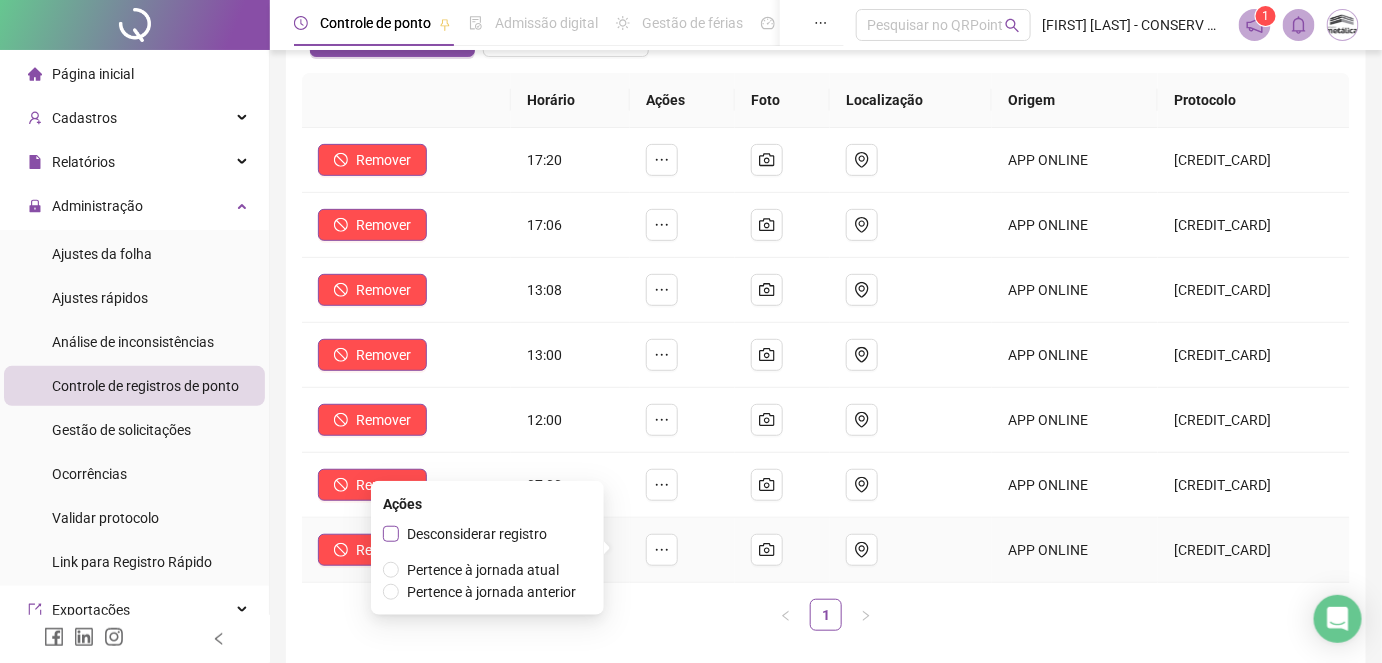 click on "Desconsiderar registro" at bounding box center [477, 534] 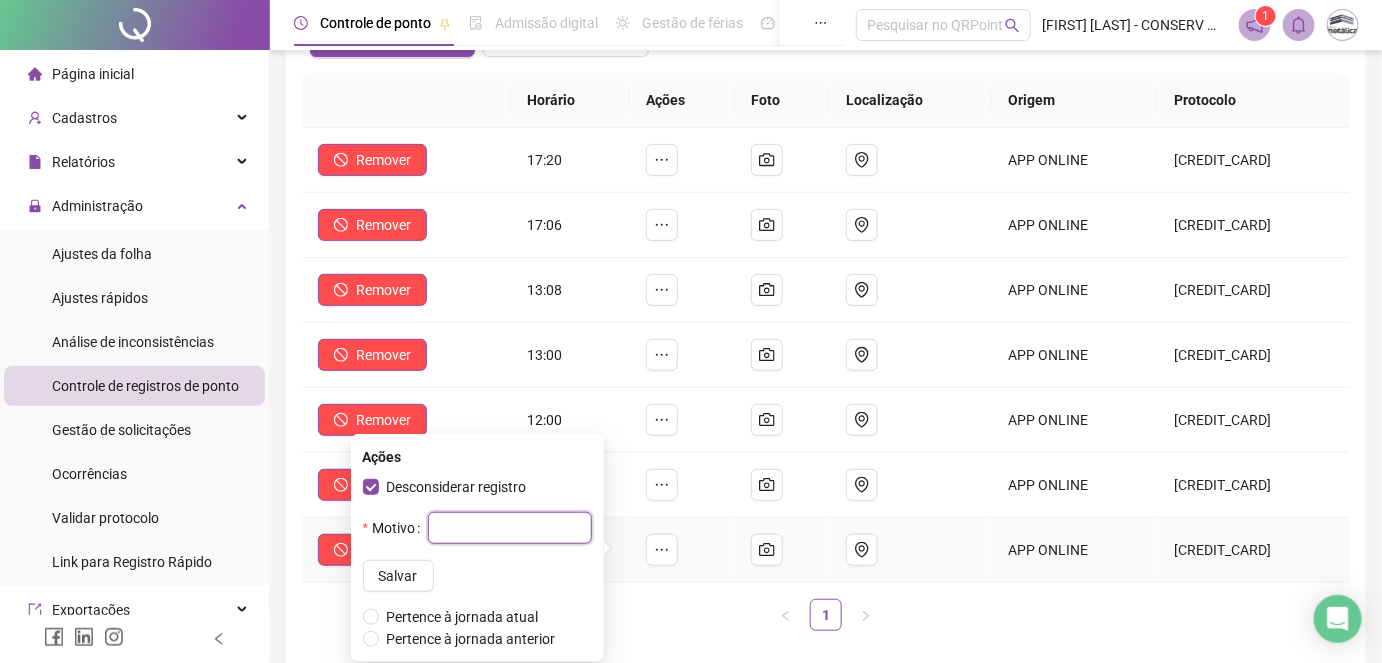click at bounding box center (510, 528) 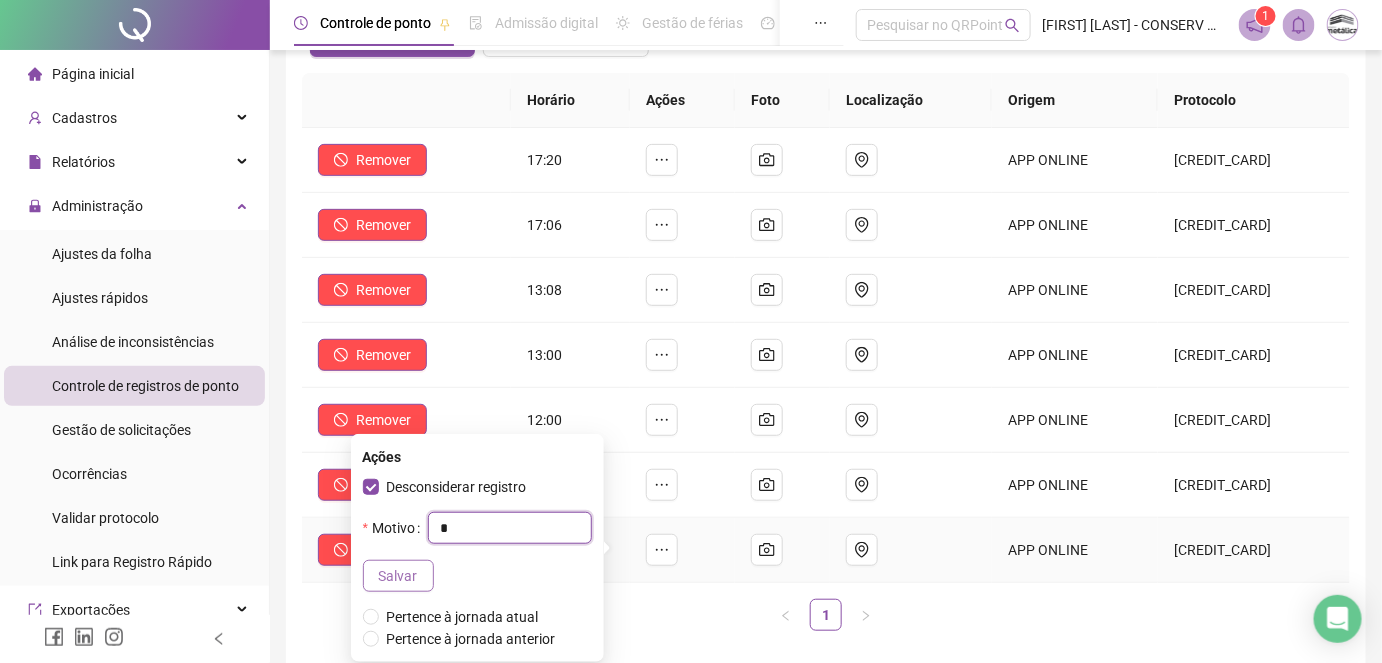 type on "*" 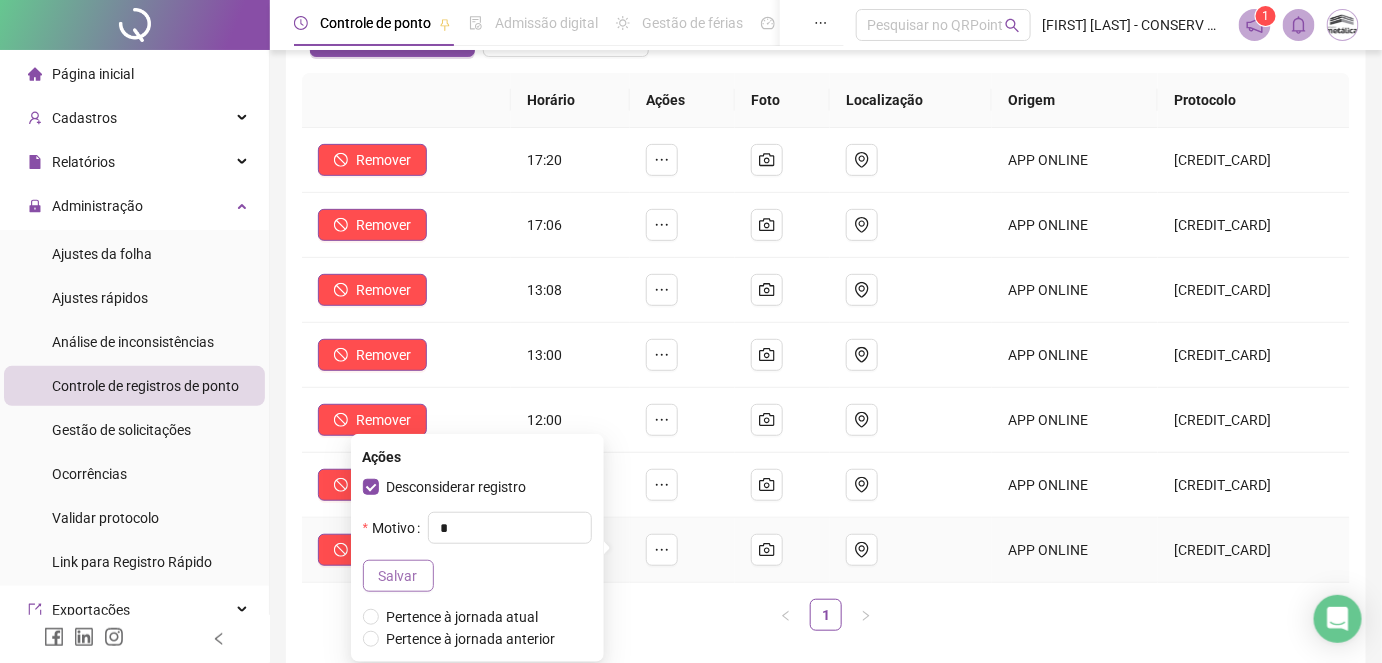 click on "Salvar" at bounding box center (398, 576) 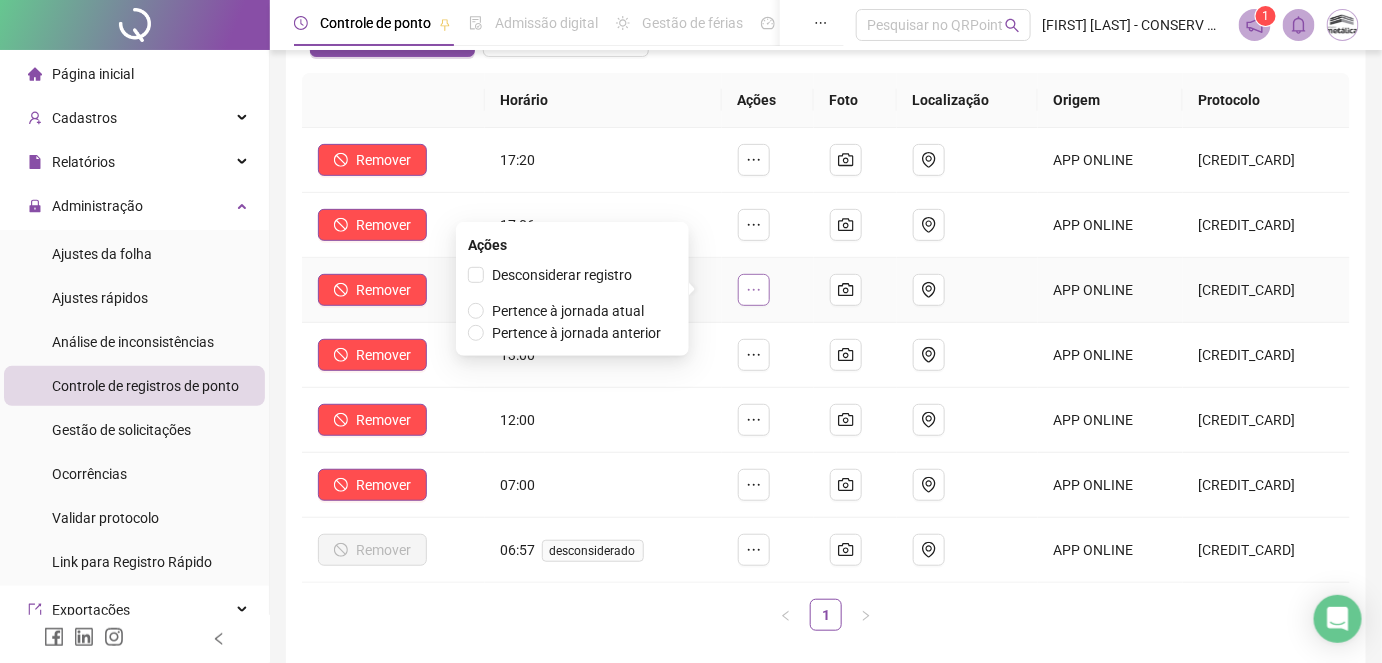 click at bounding box center [754, 290] 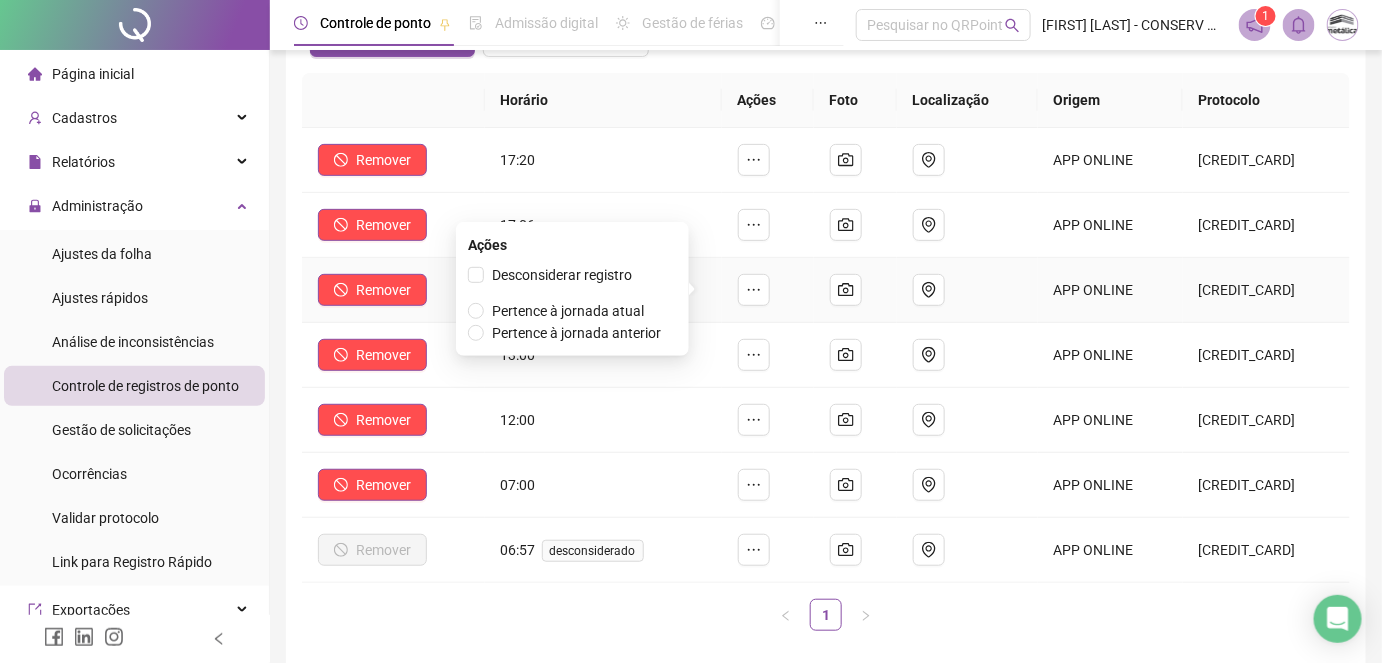 click on "Desconsiderar registro" at bounding box center (562, 275) 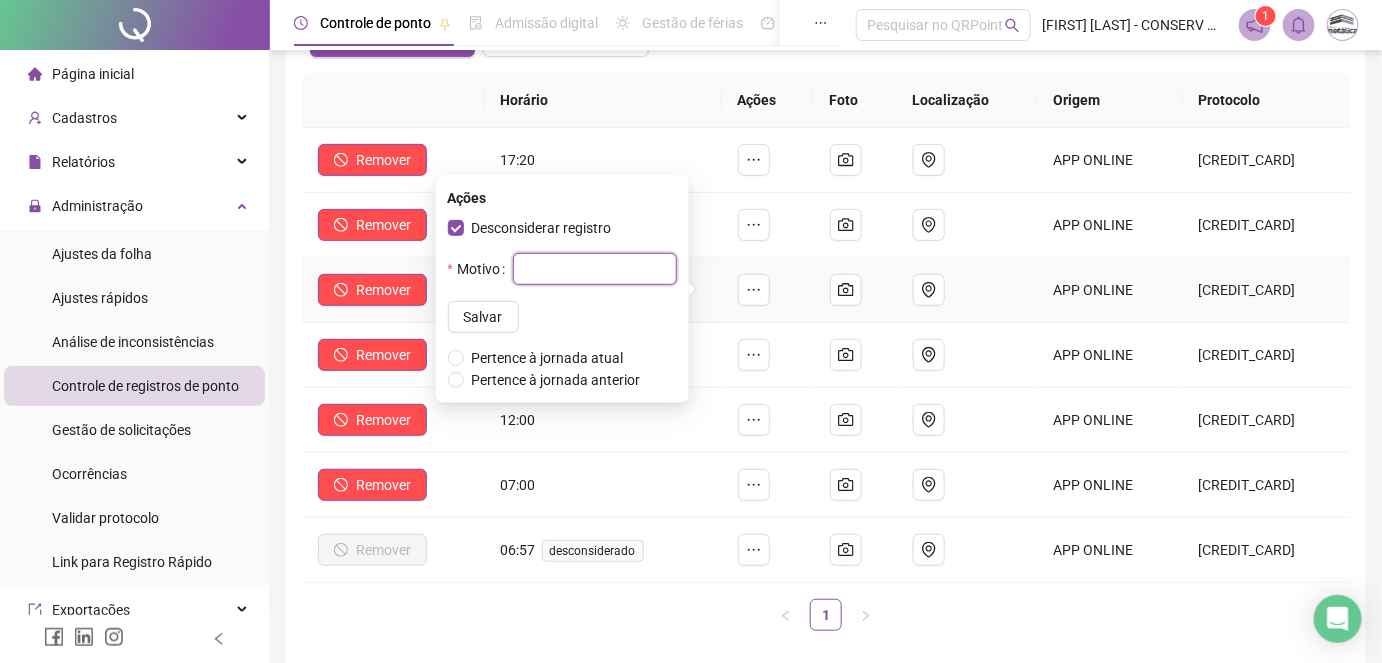 click at bounding box center (595, 269) 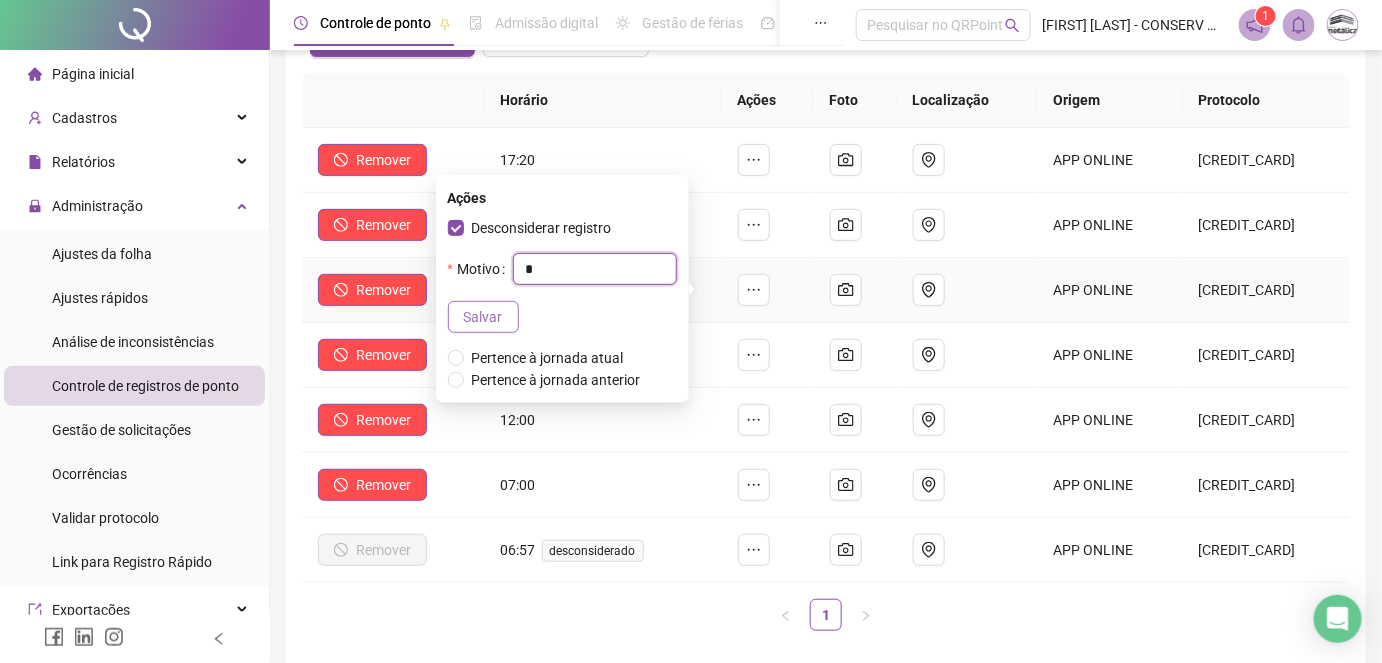 type on "*" 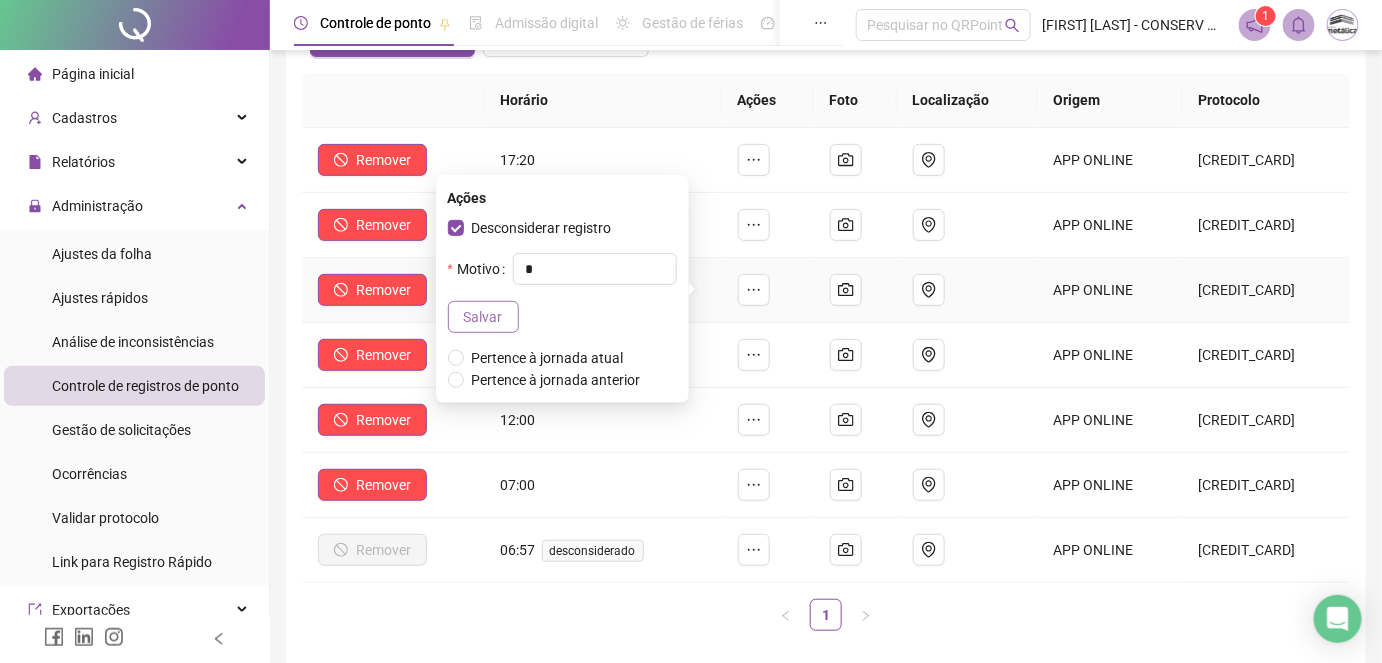 click on "Salvar" at bounding box center [483, 317] 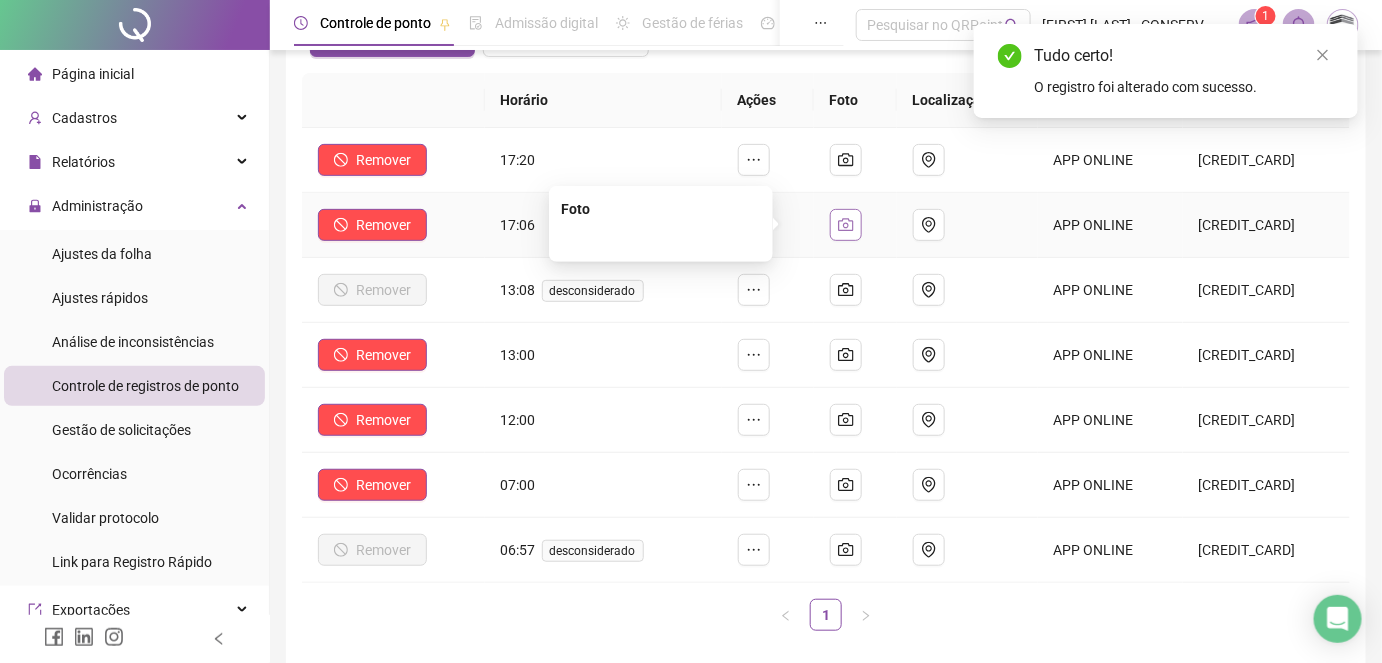 click 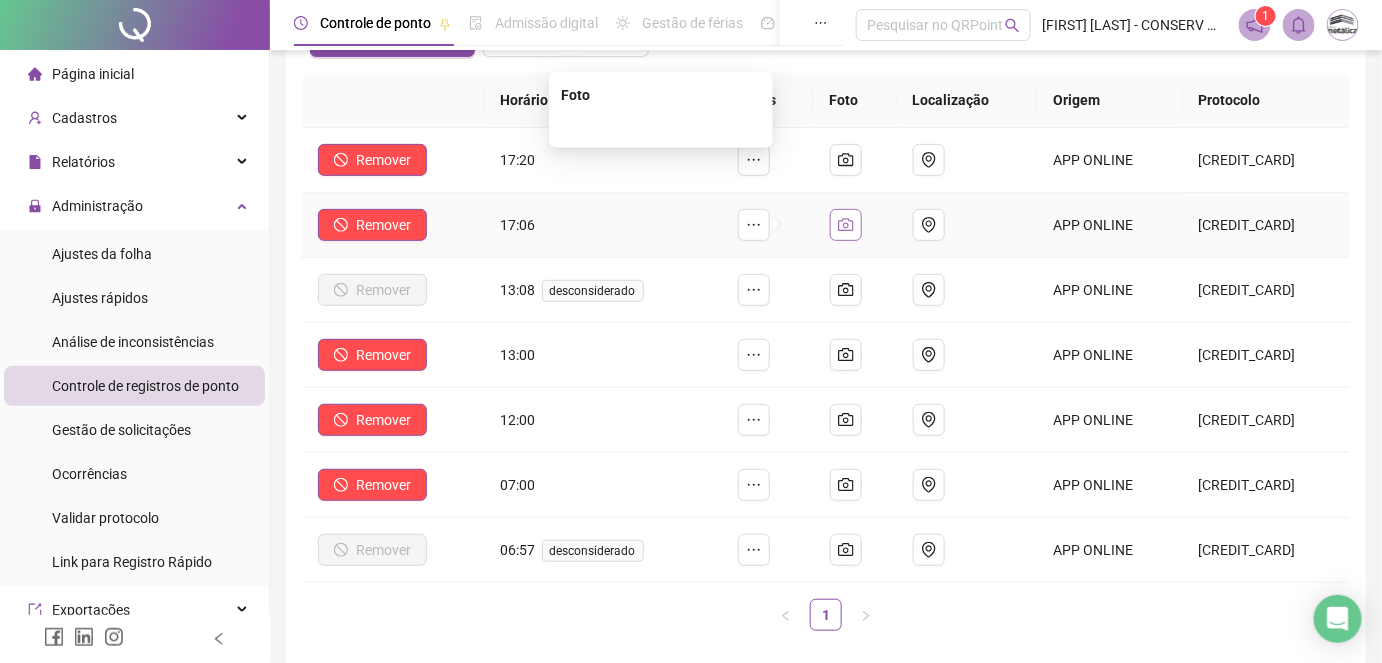 click 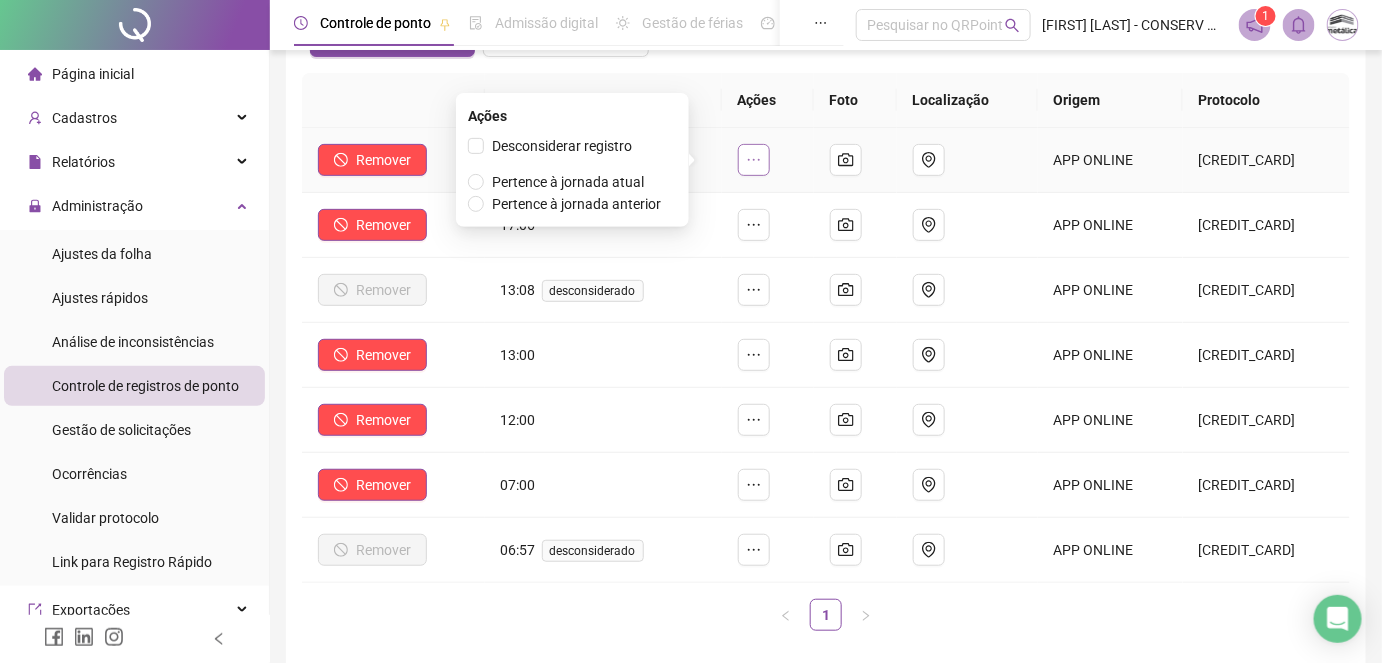click at bounding box center [754, 160] 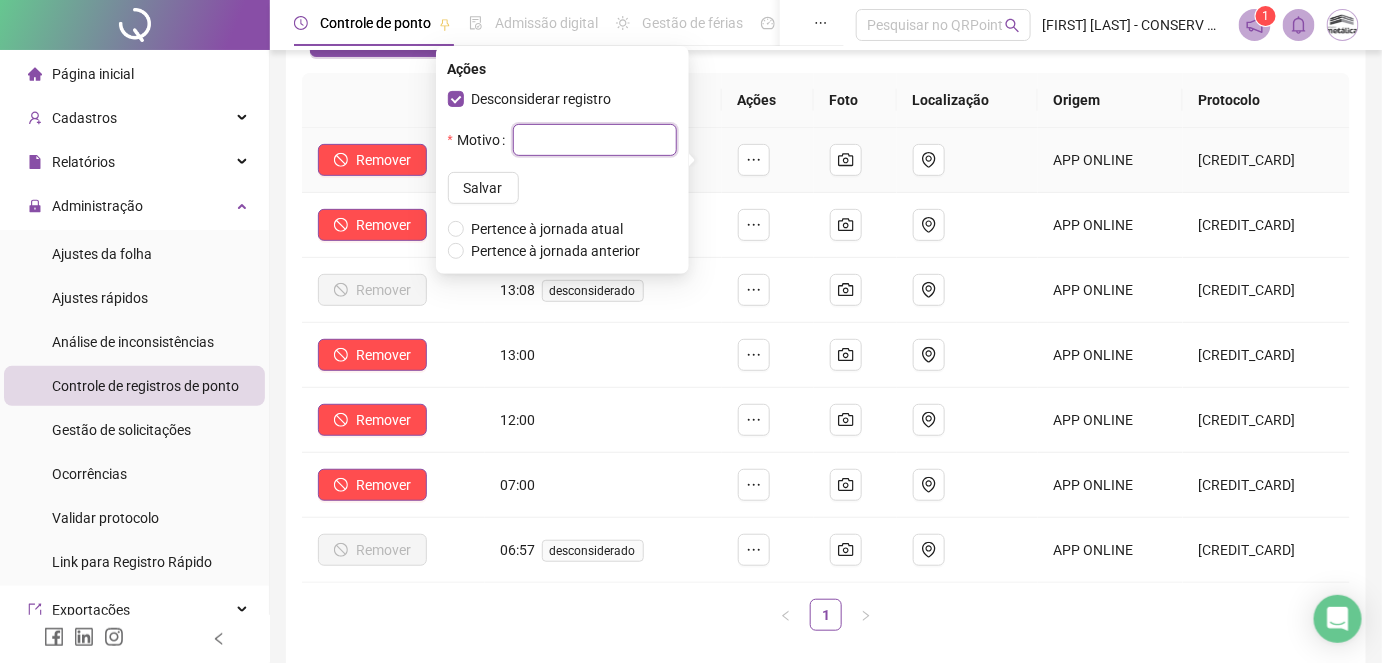 click at bounding box center (595, 140) 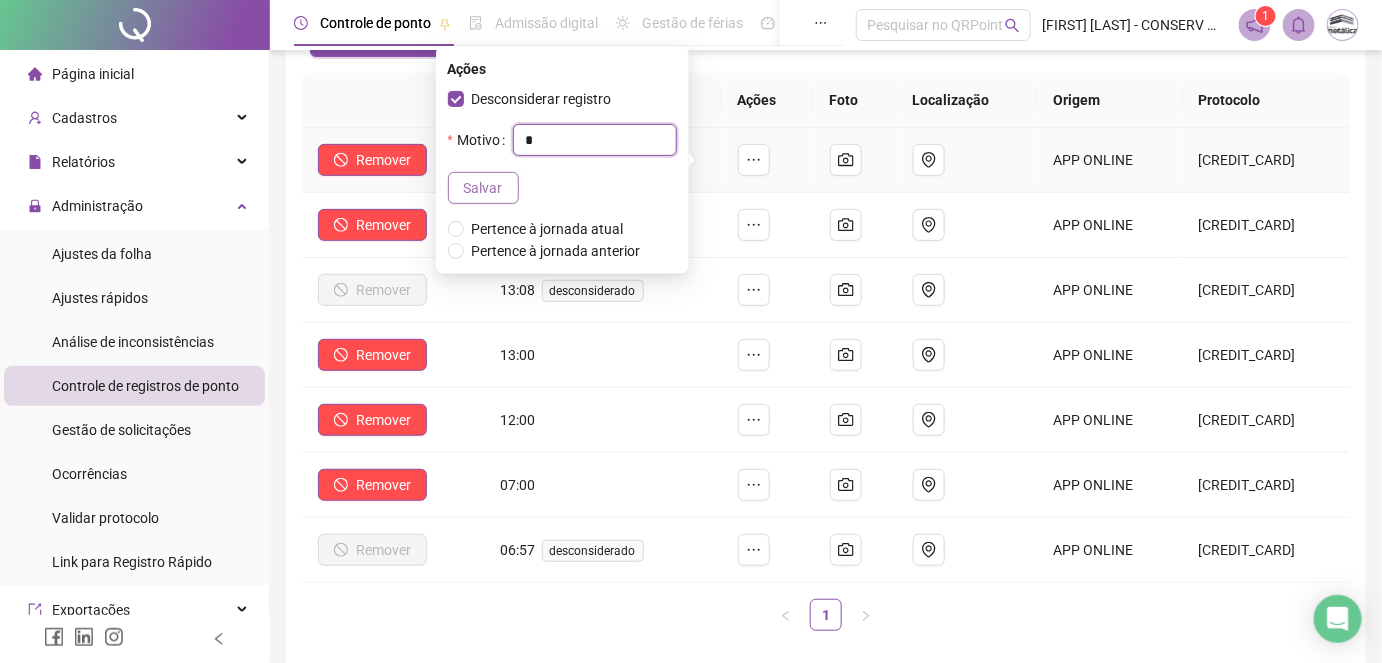 type on "*" 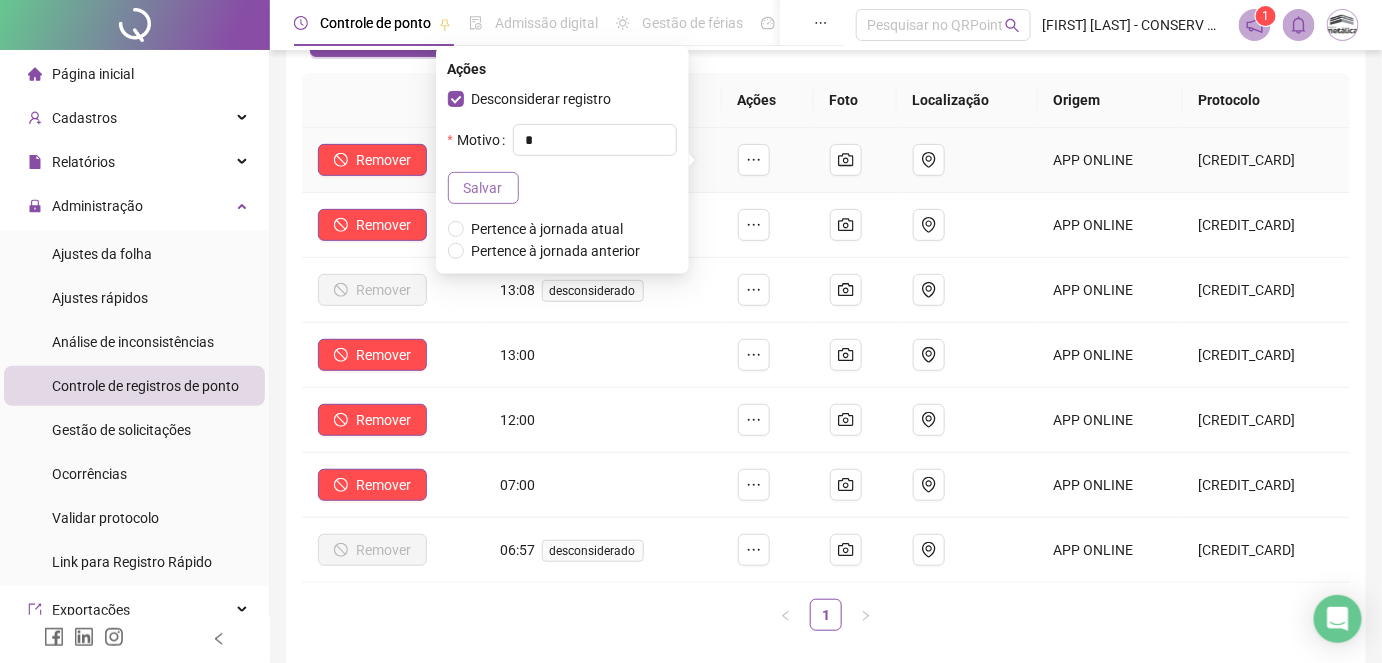click on "Salvar" at bounding box center (483, 188) 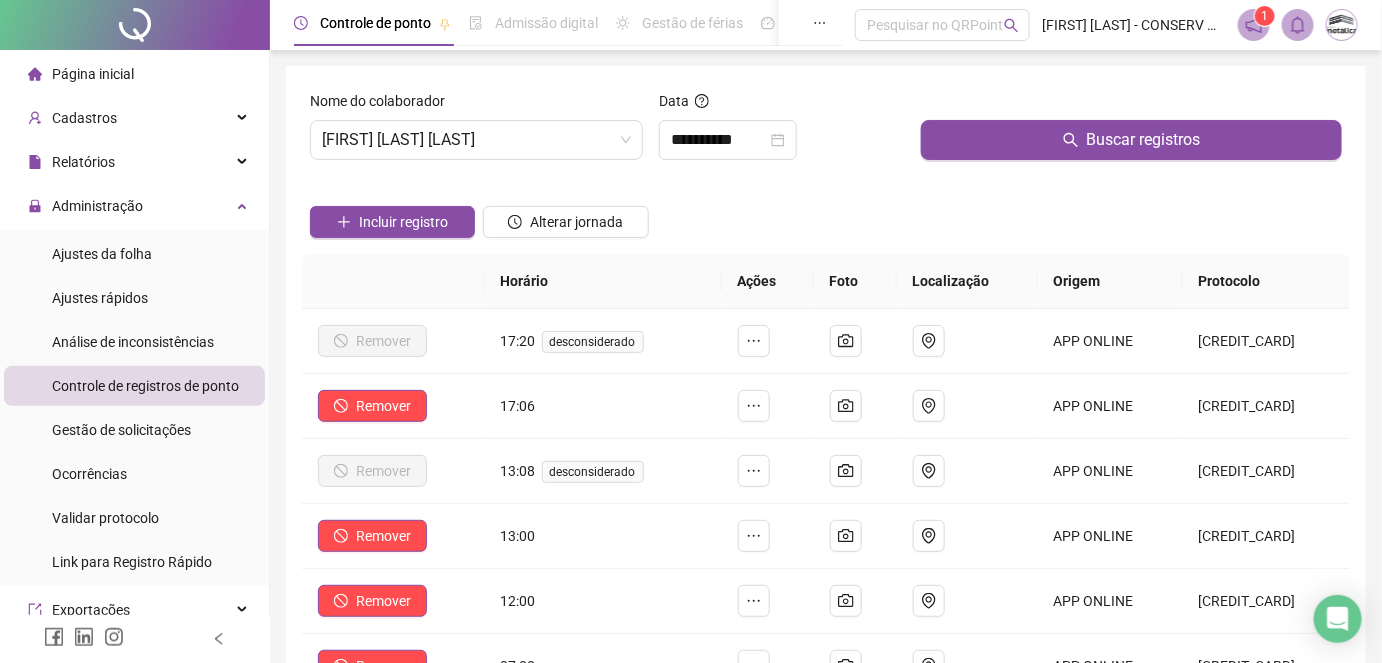 scroll, scrollTop: 0, scrollLeft: 0, axis: both 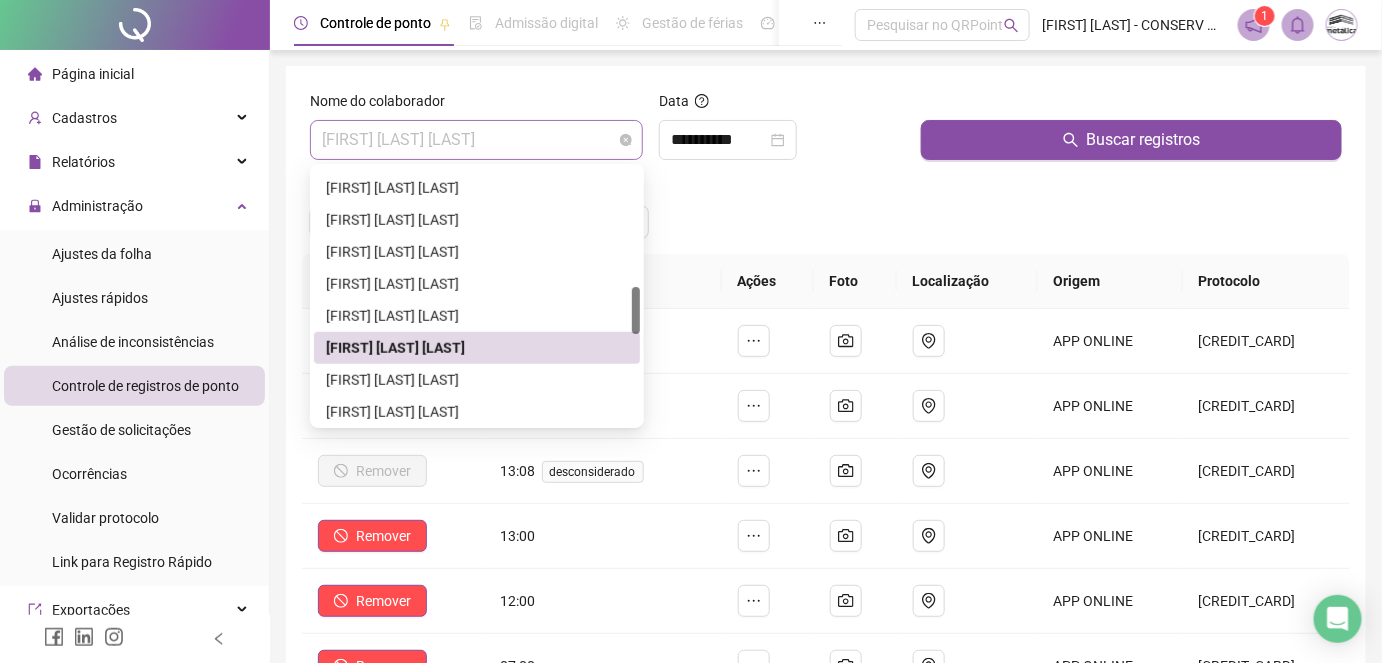 click on "[FIRST] [LAST] [LAST]" at bounding box center [476, 140] 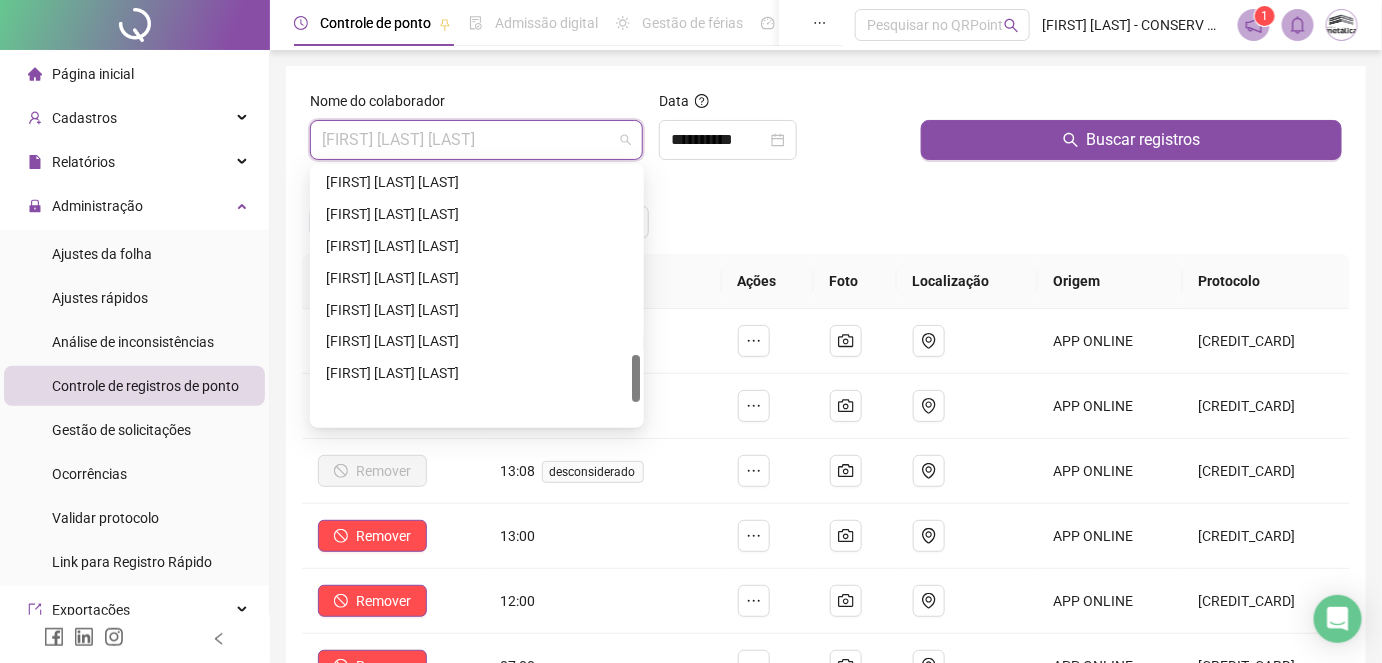 scroll, scrollTop: 1000, scrollLeft: 0, axis: vertical 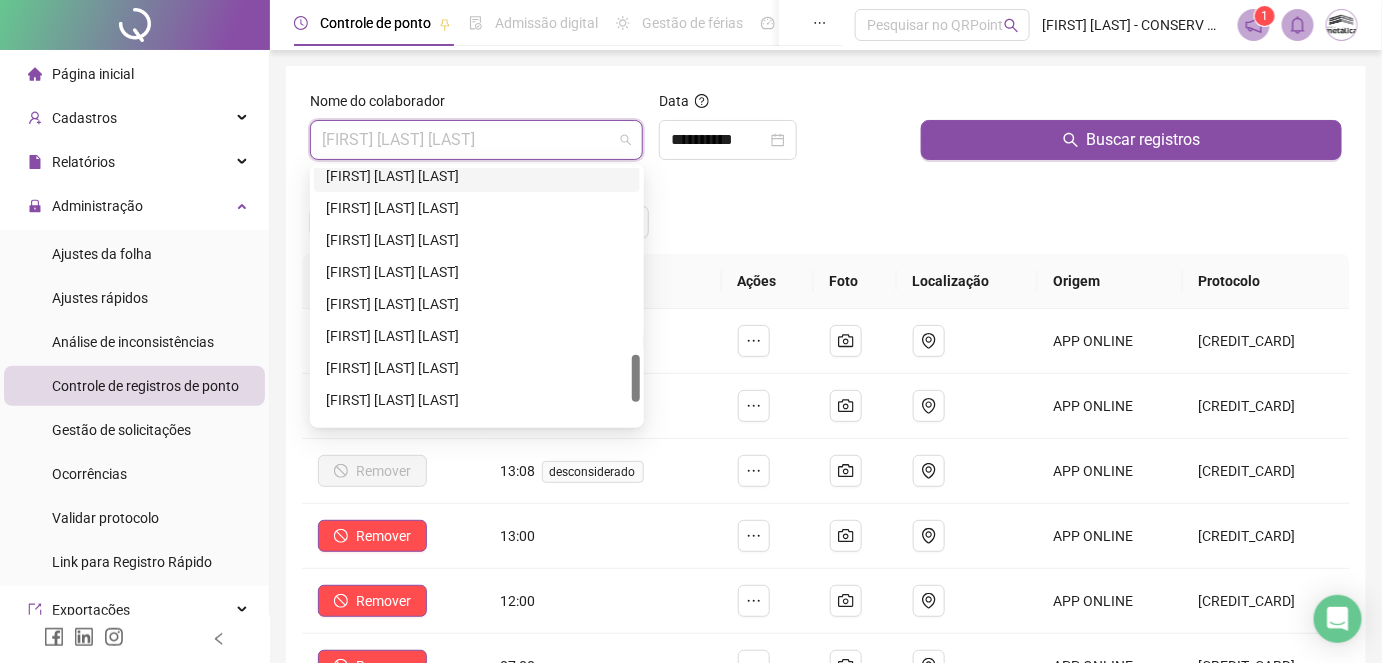click on "[FIRST] [LAST] [LAST]" at bounding box center [477, 176] 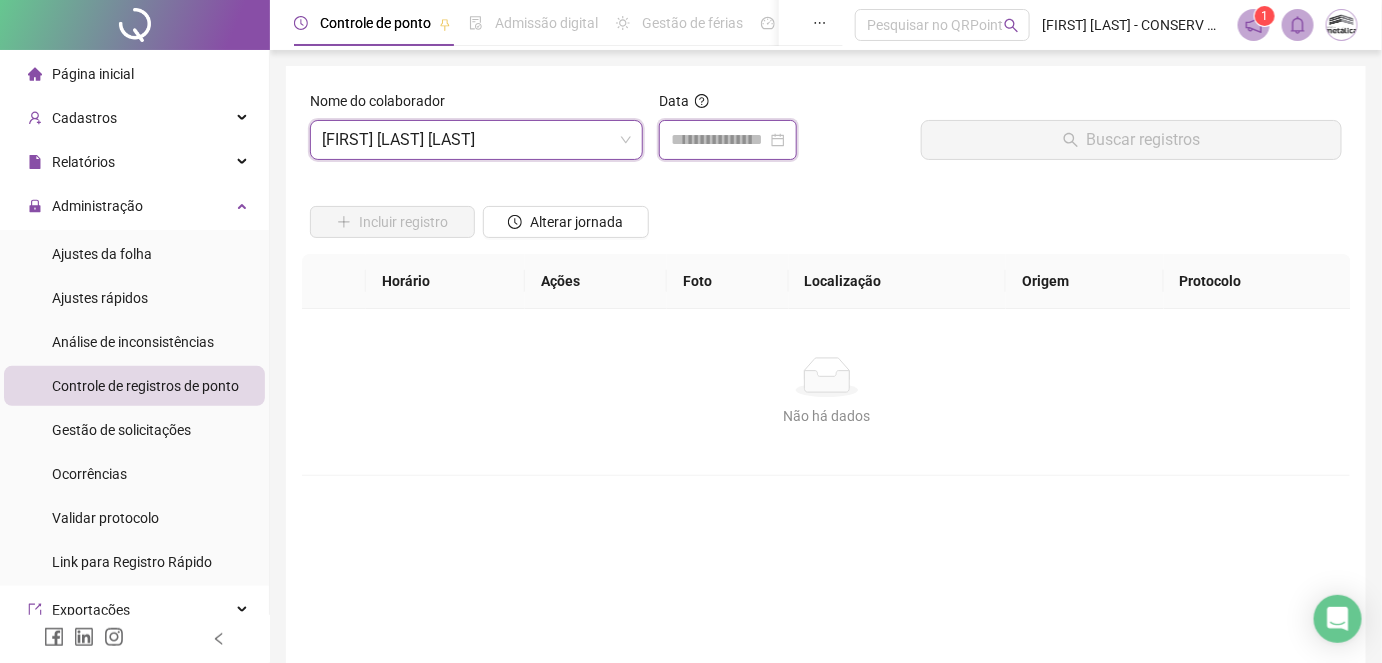 click at bounding box center [719, 140] 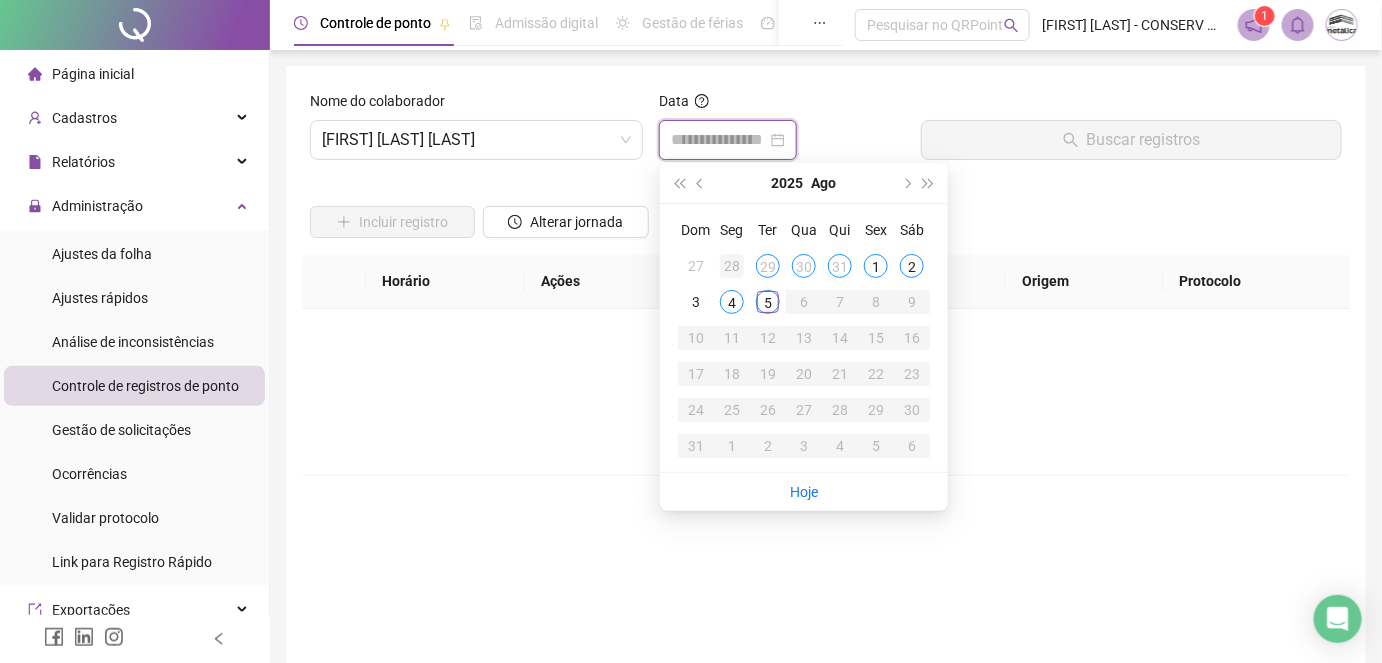 type on "**********" 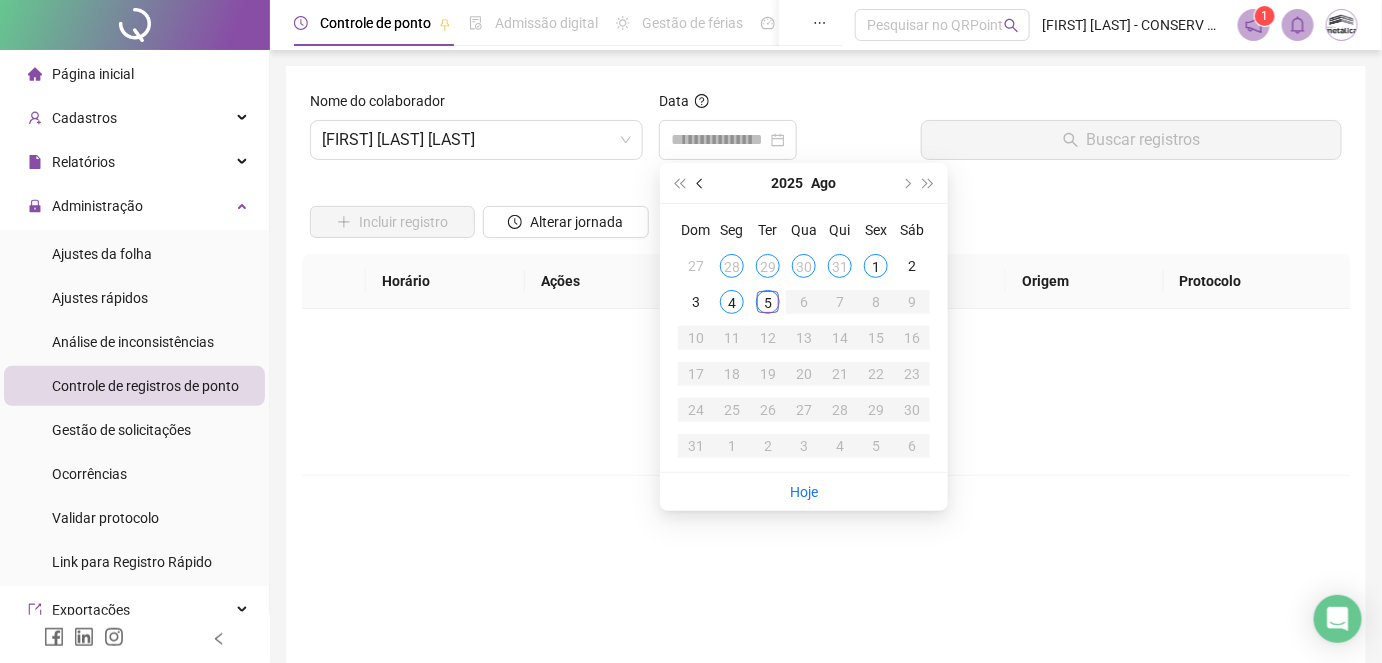 click at bounding box center [702, 183] 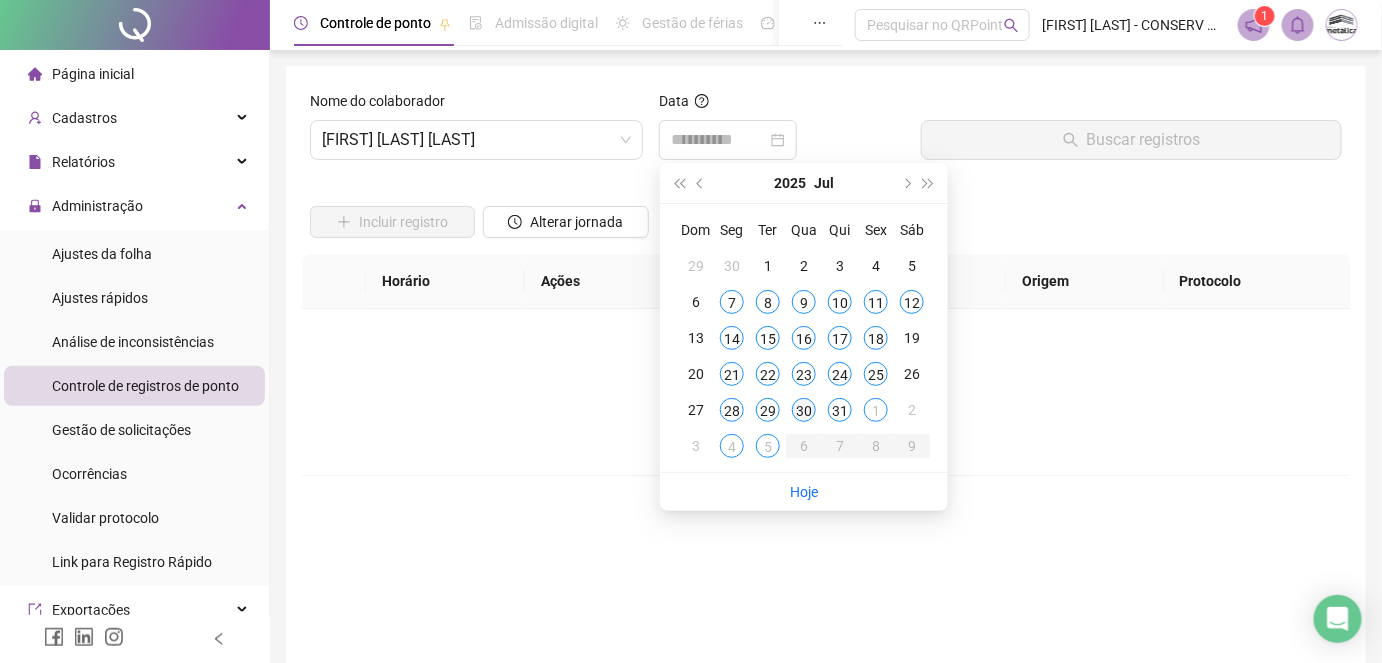 type on "**********" 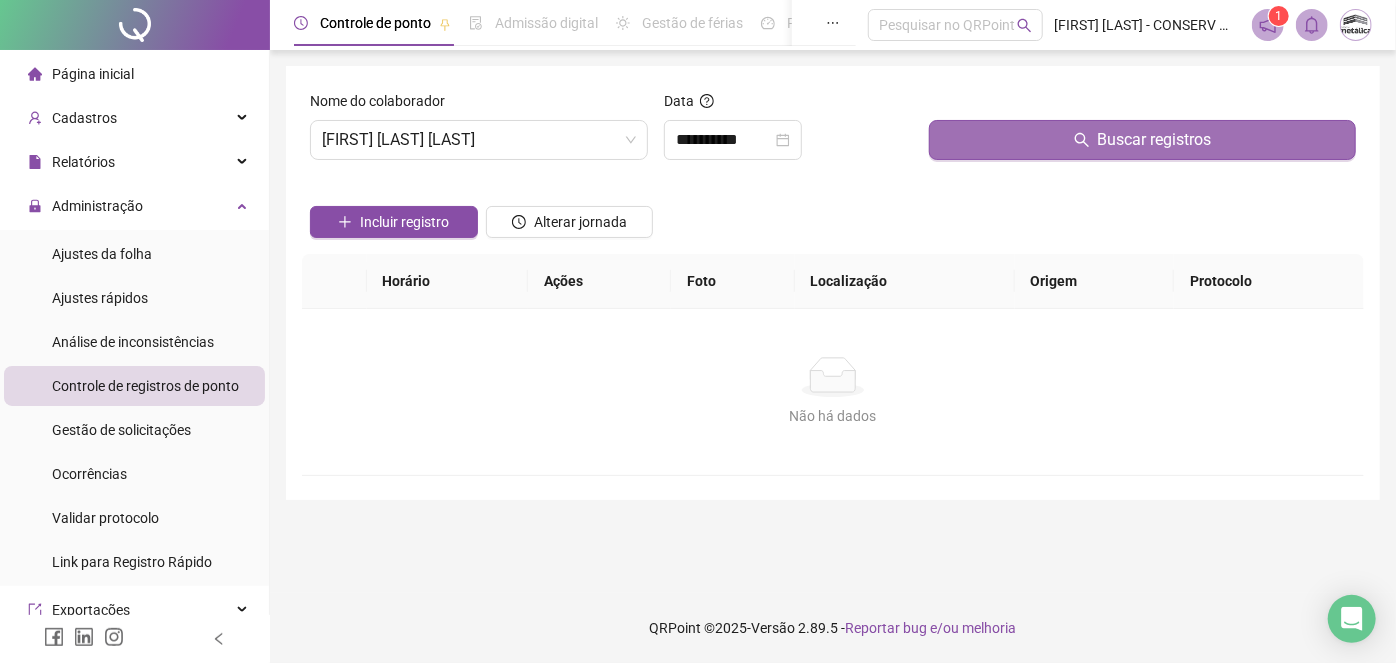 click on "Buscar registros" at bounding box center [1142, 140] 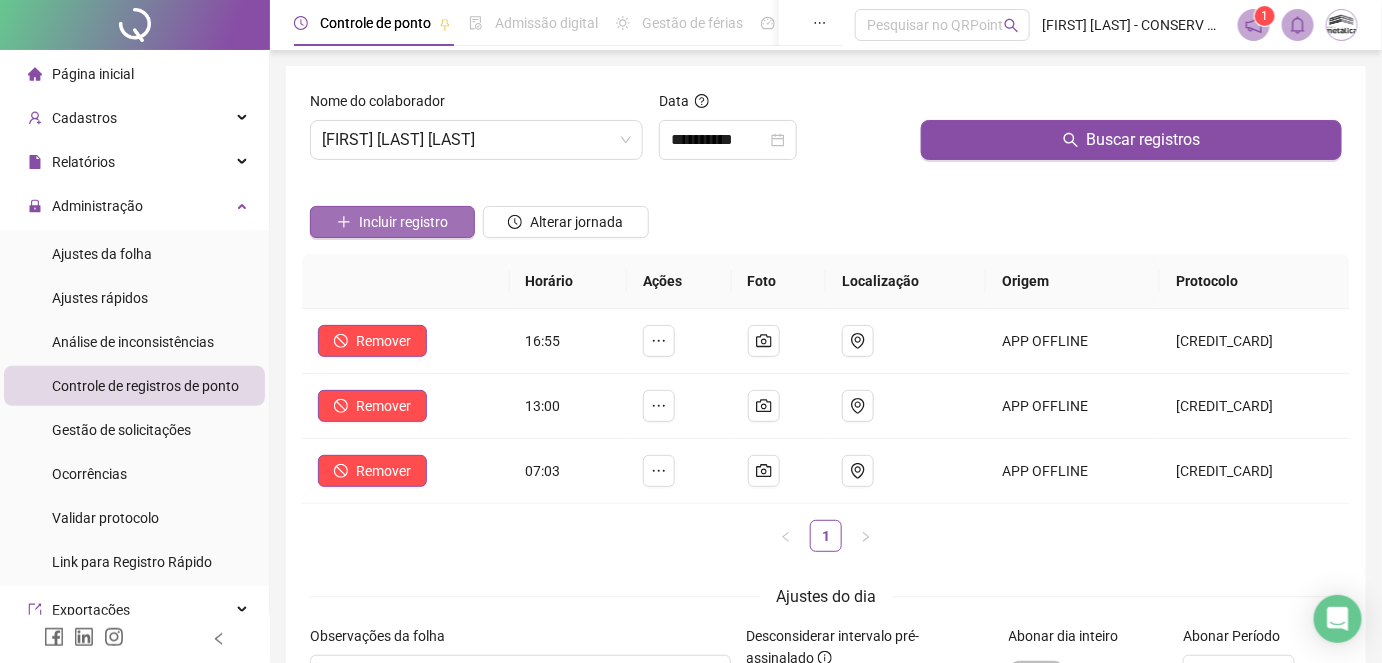 click on "Incluir registro" at bounding box center (403, 222) 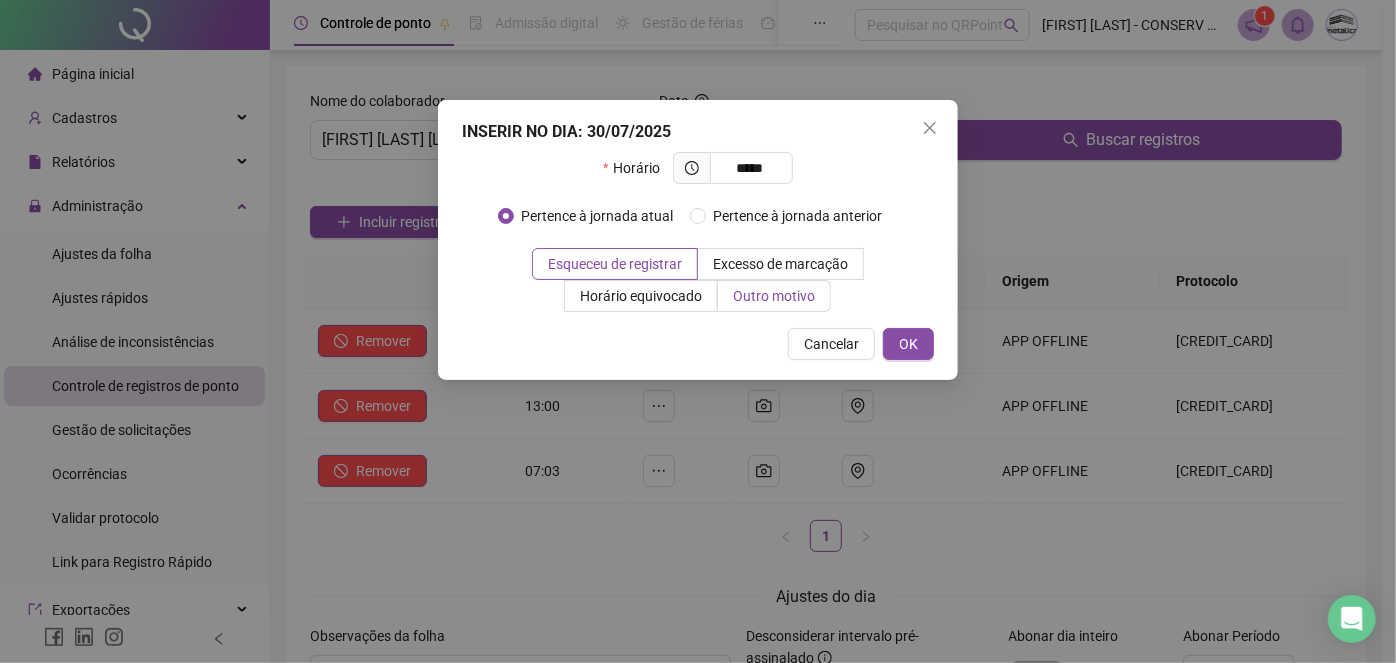 type on "*****" 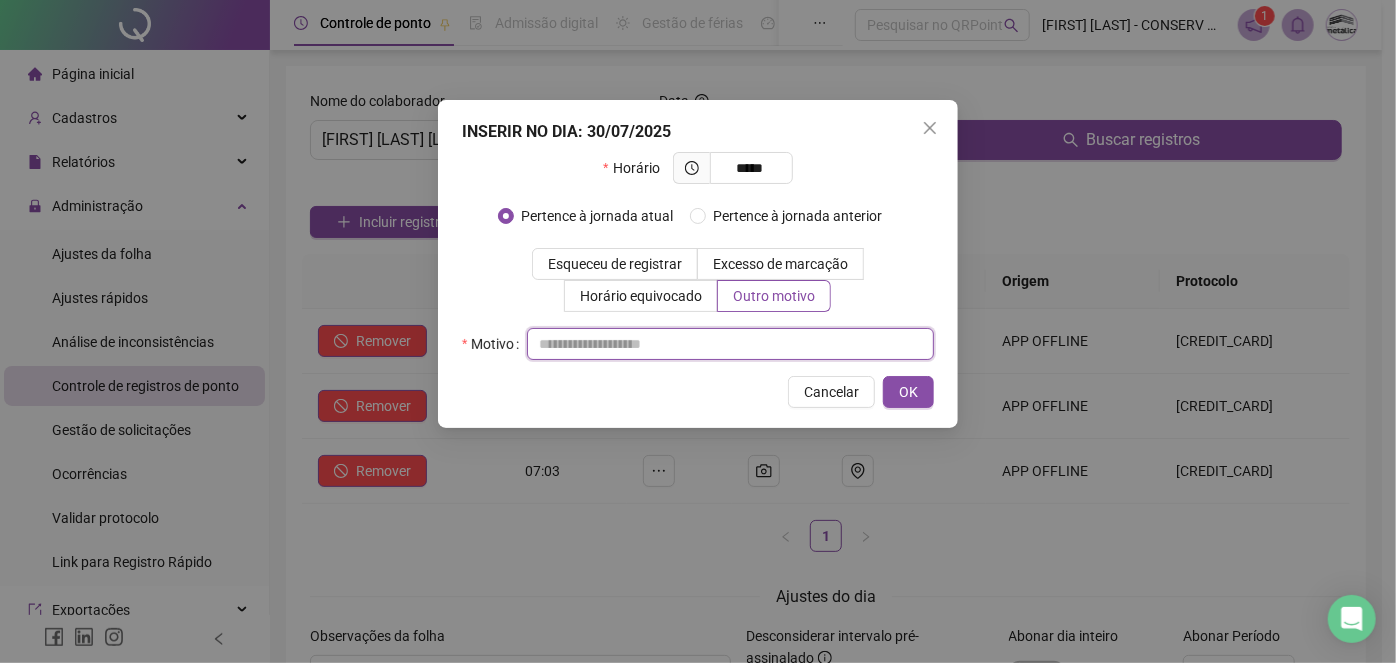 click at bounding box center (730, 344) 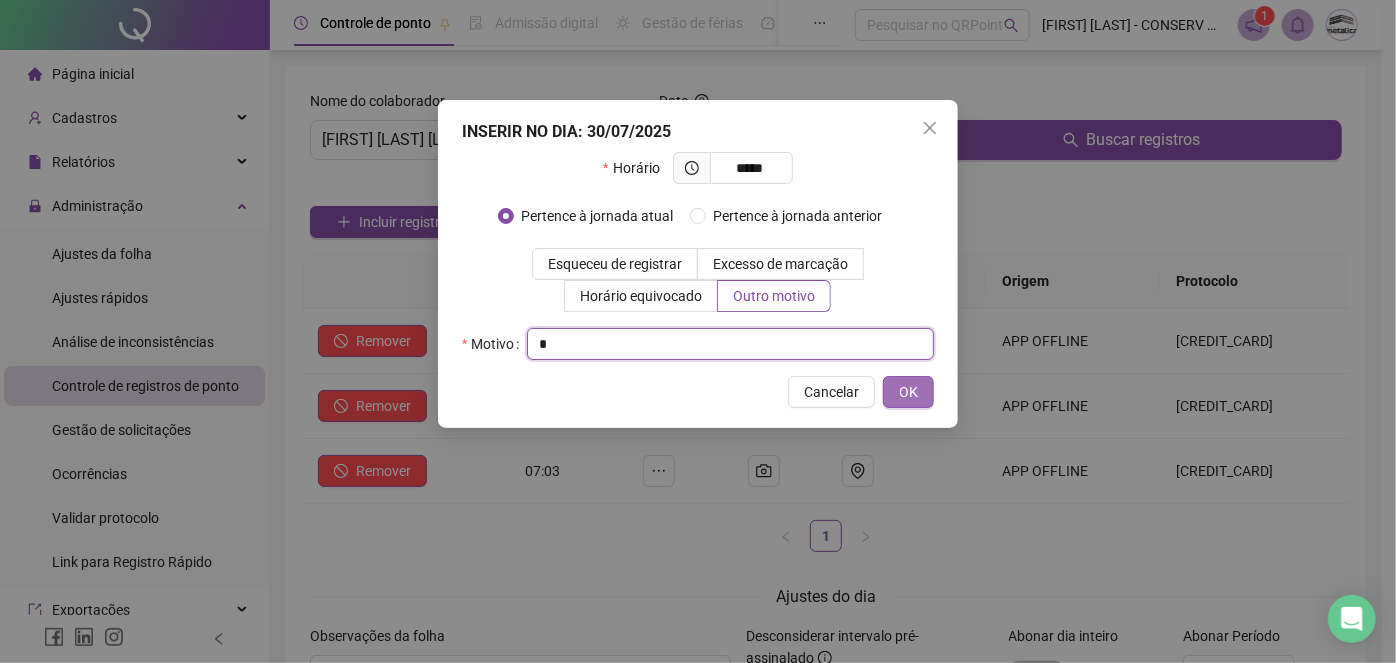 type on "*" 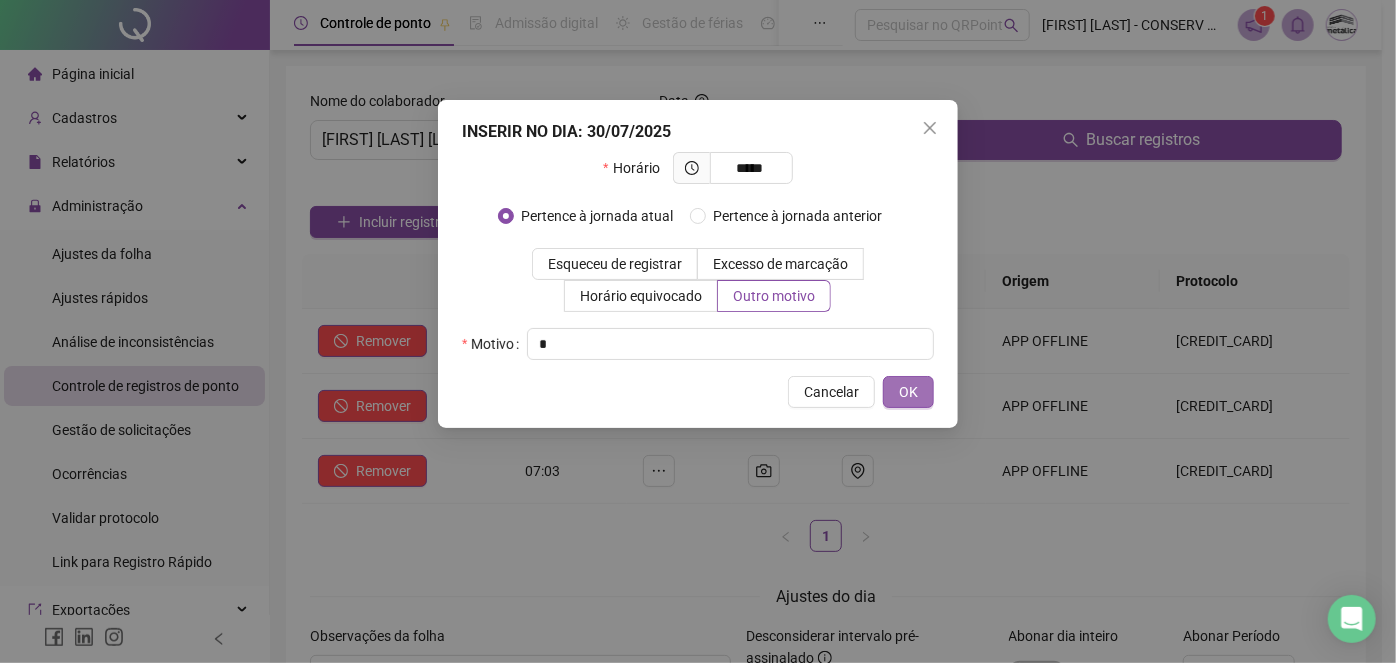 click on "OK" at bounding box center [908, 392] 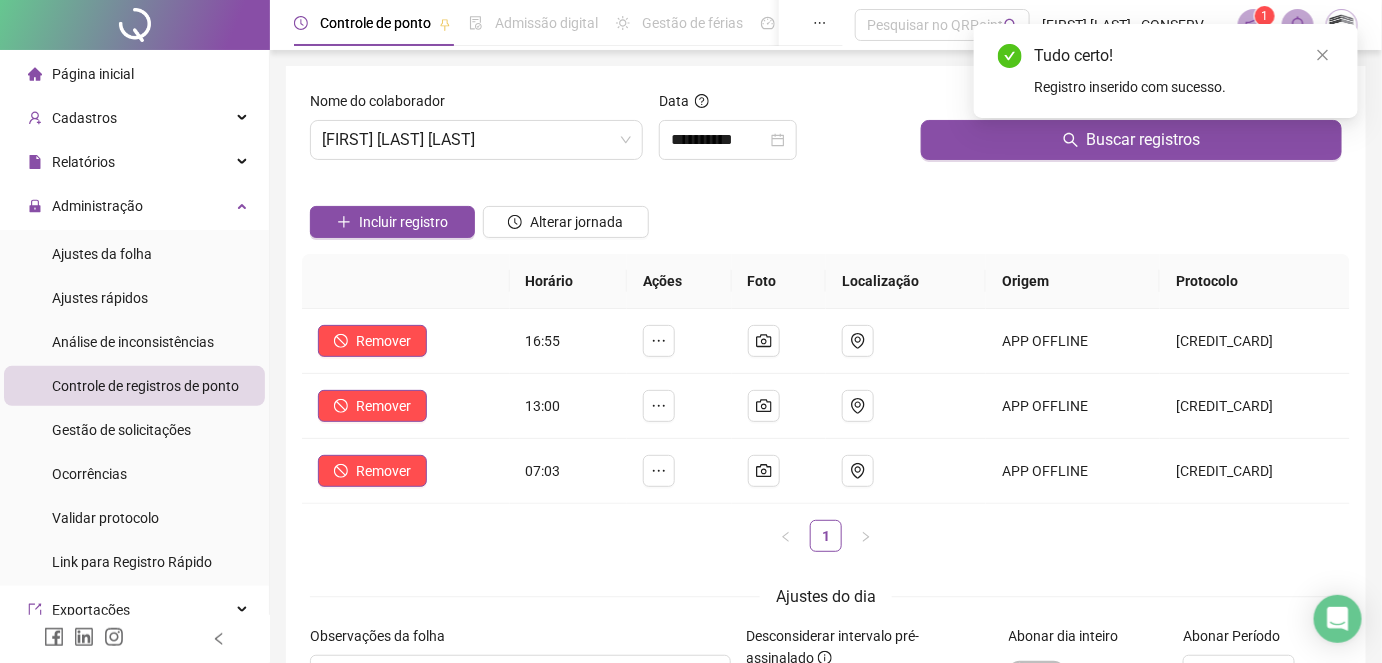click on "Tudo certo! Registro inserido com sucesso." at bounding box center [1166, 71] 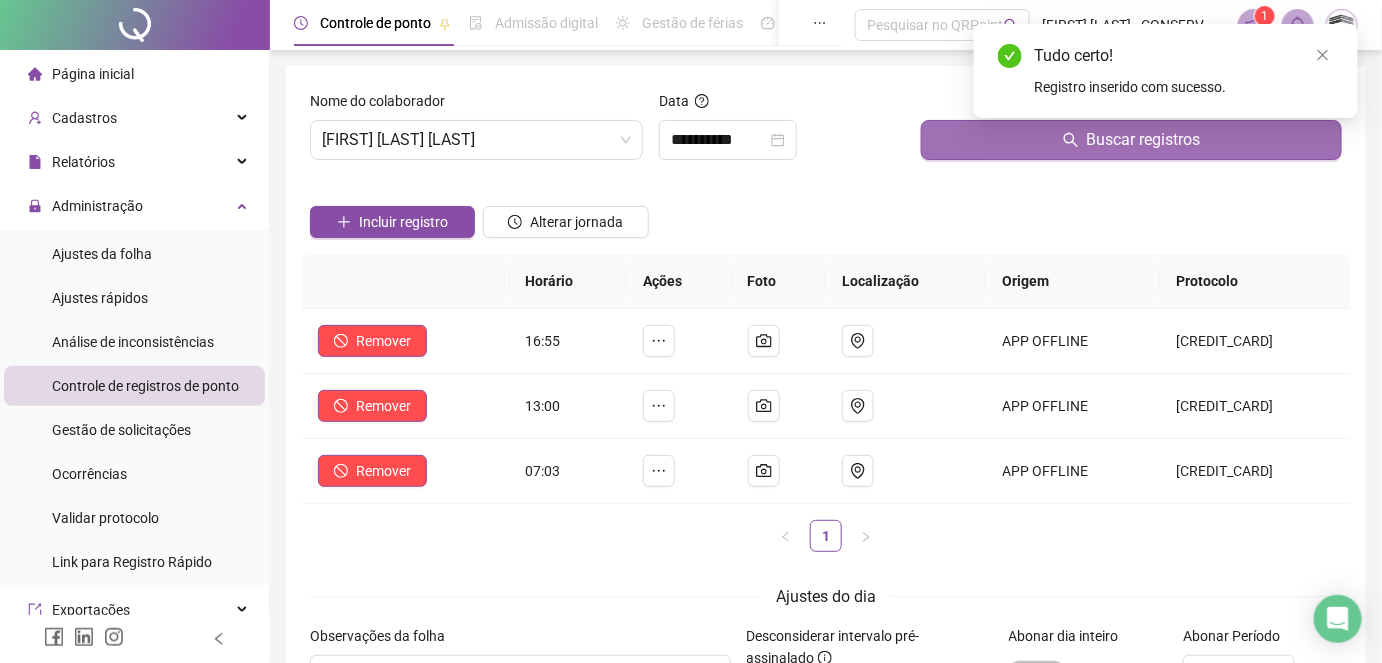 click on "**********" at bounding box center [691, 331] 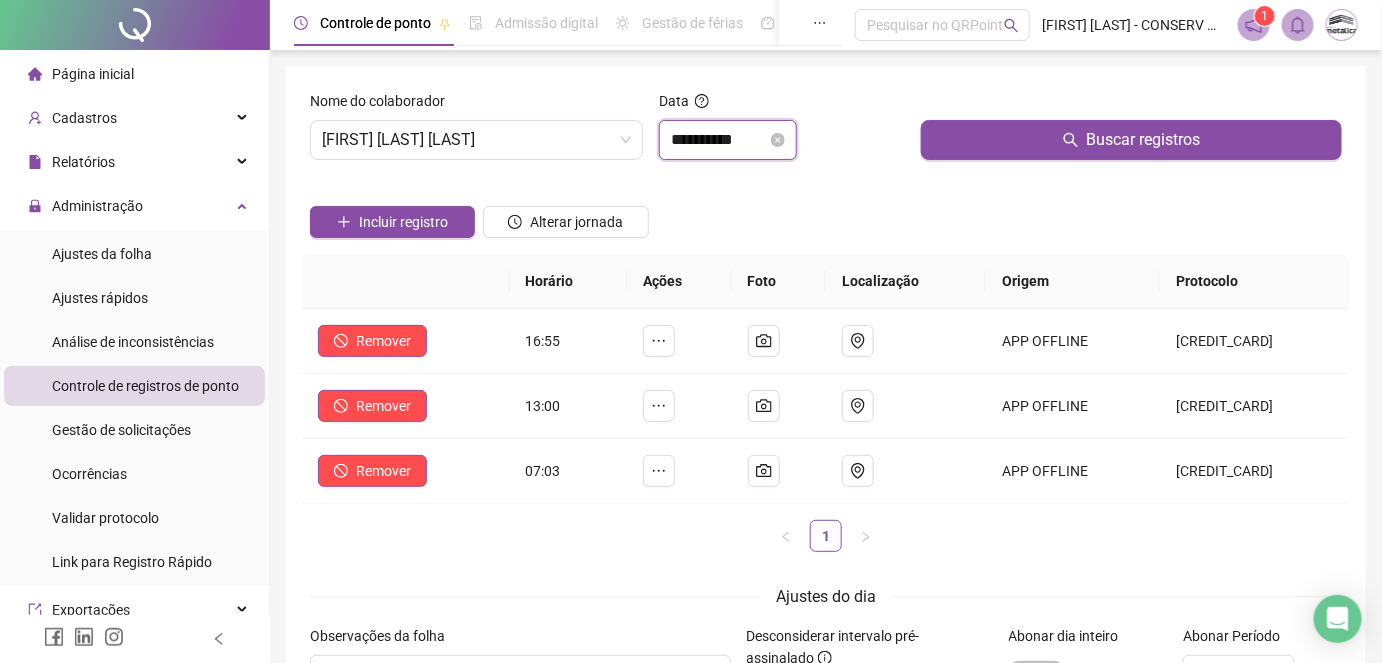 click on "**********" at bounding box center (719, 140) 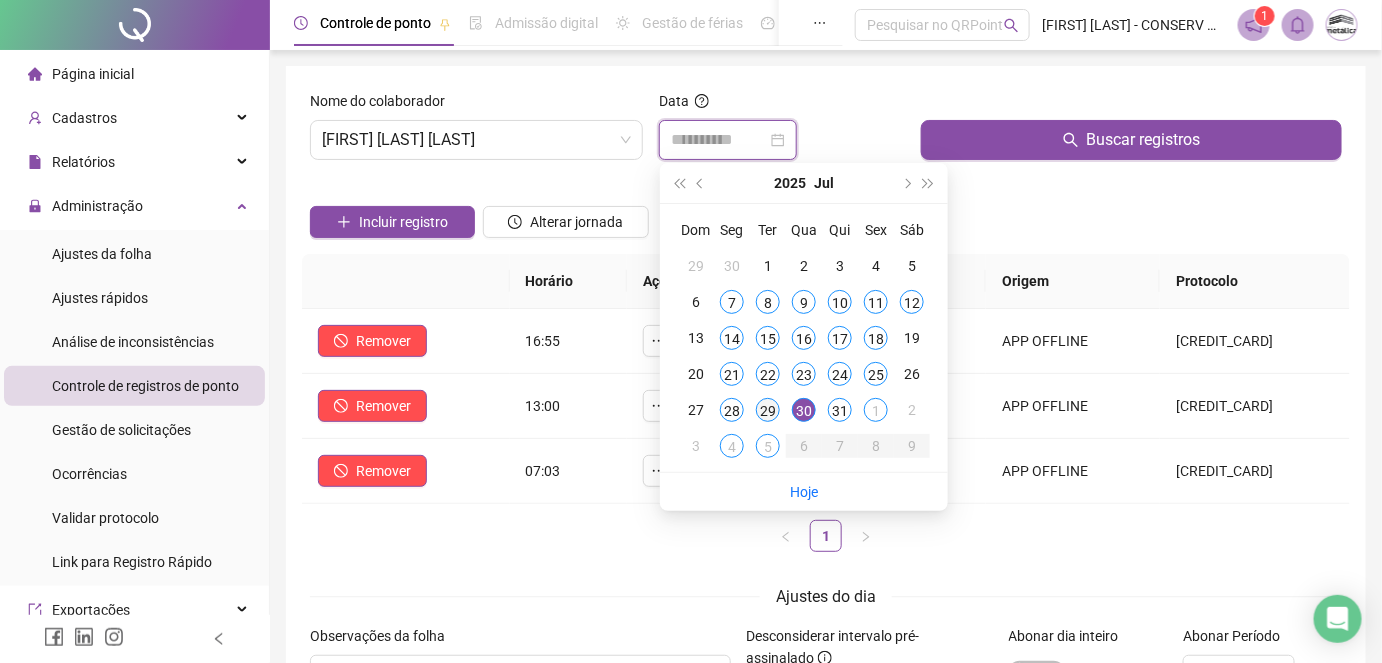 type on "**********" 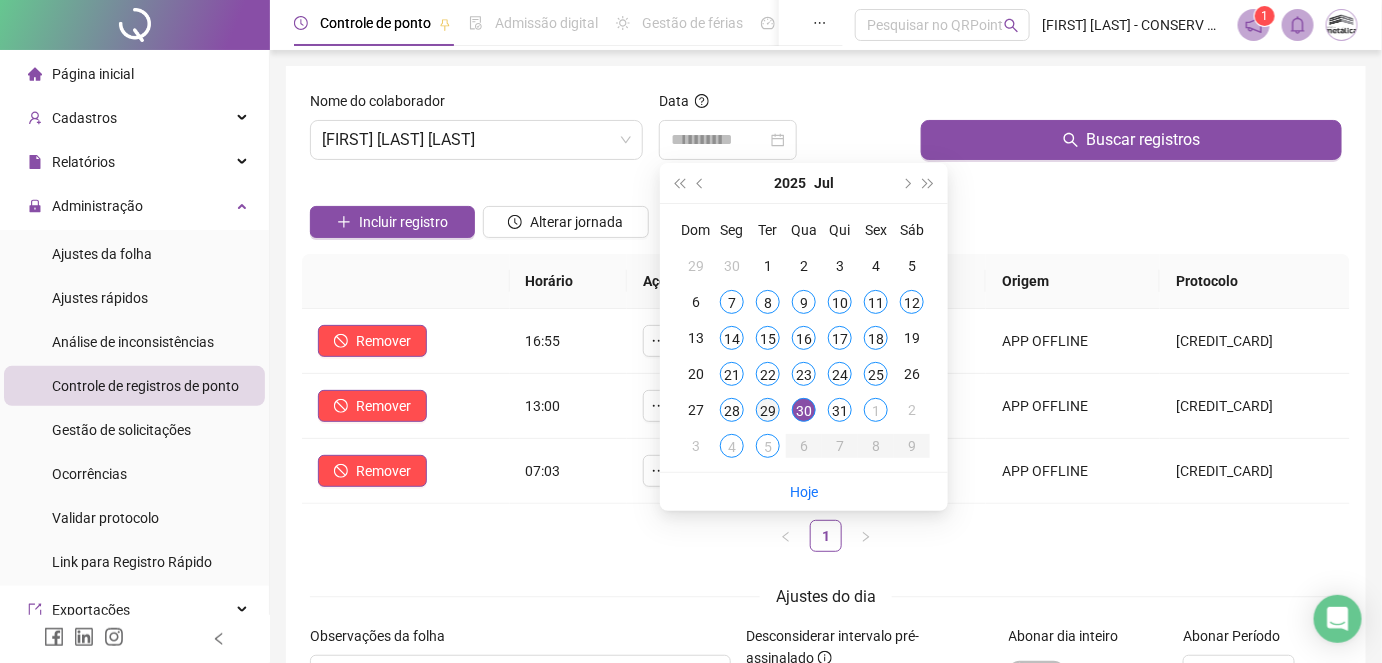 click on "29" at bounding box center [768, 410] 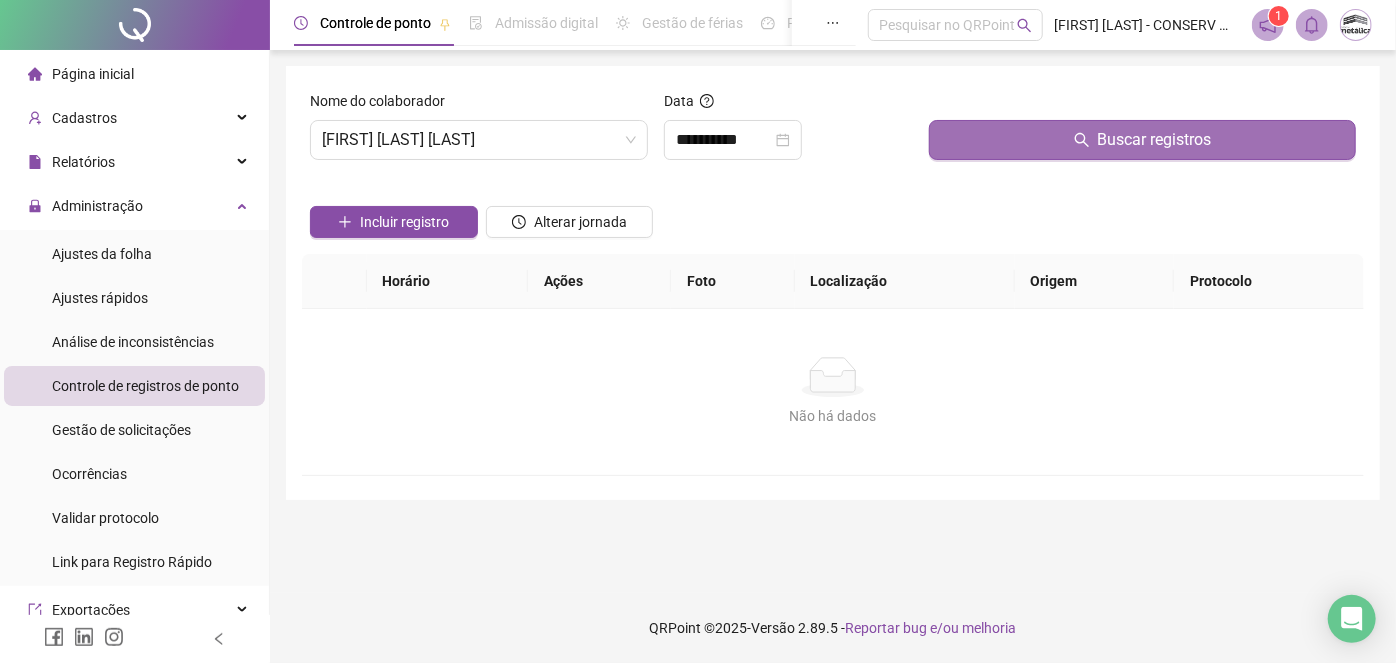 click on "Buscar registros" at bounding box center [1142, 140] 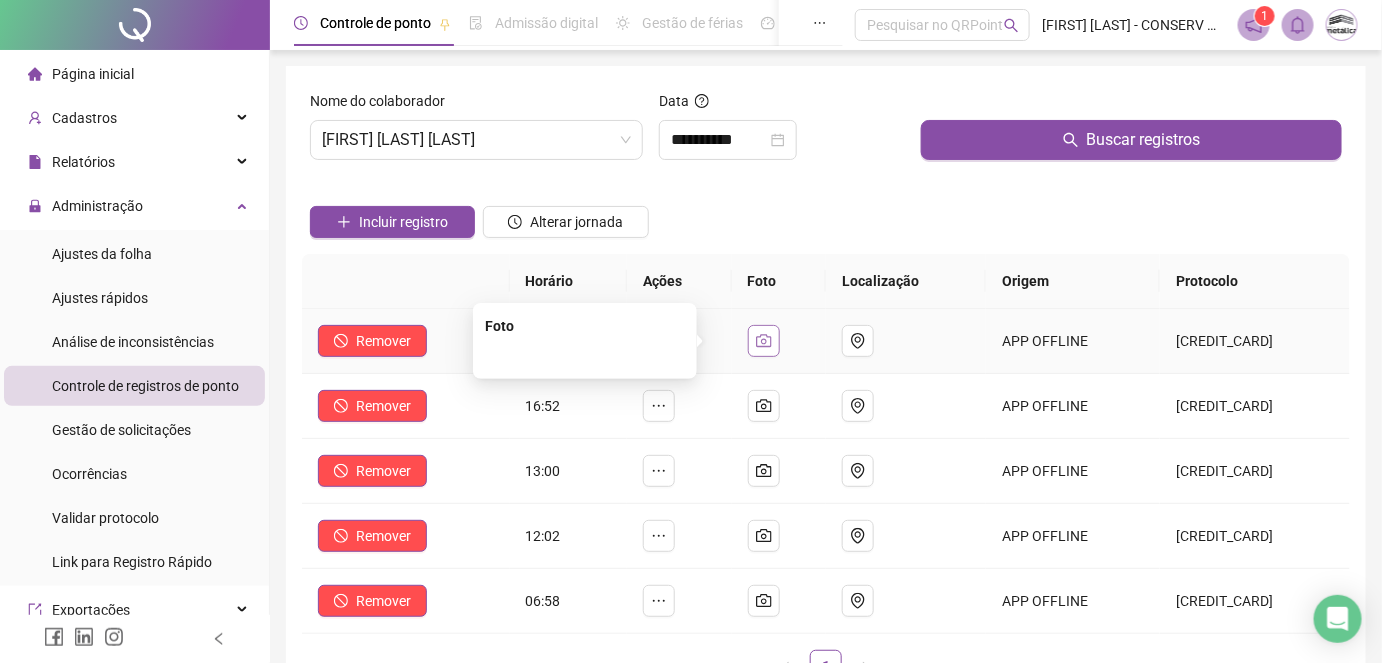 click at bounding box center [764, 341] 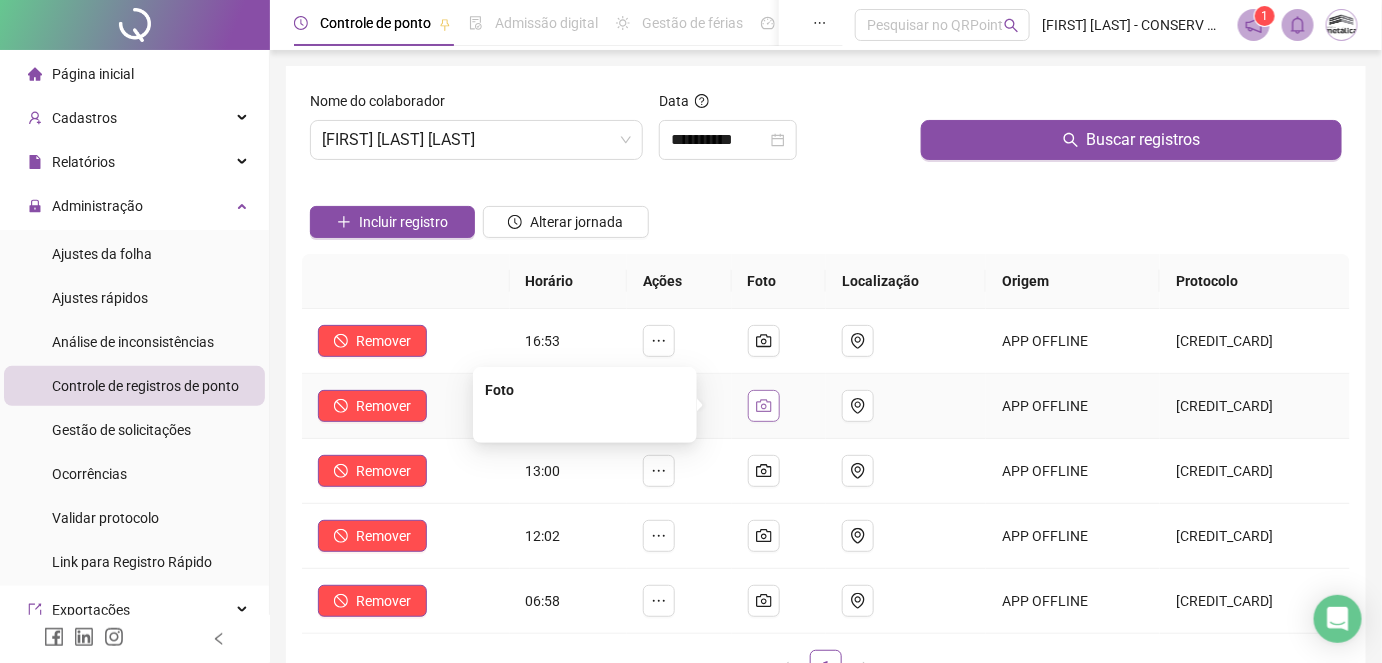 click 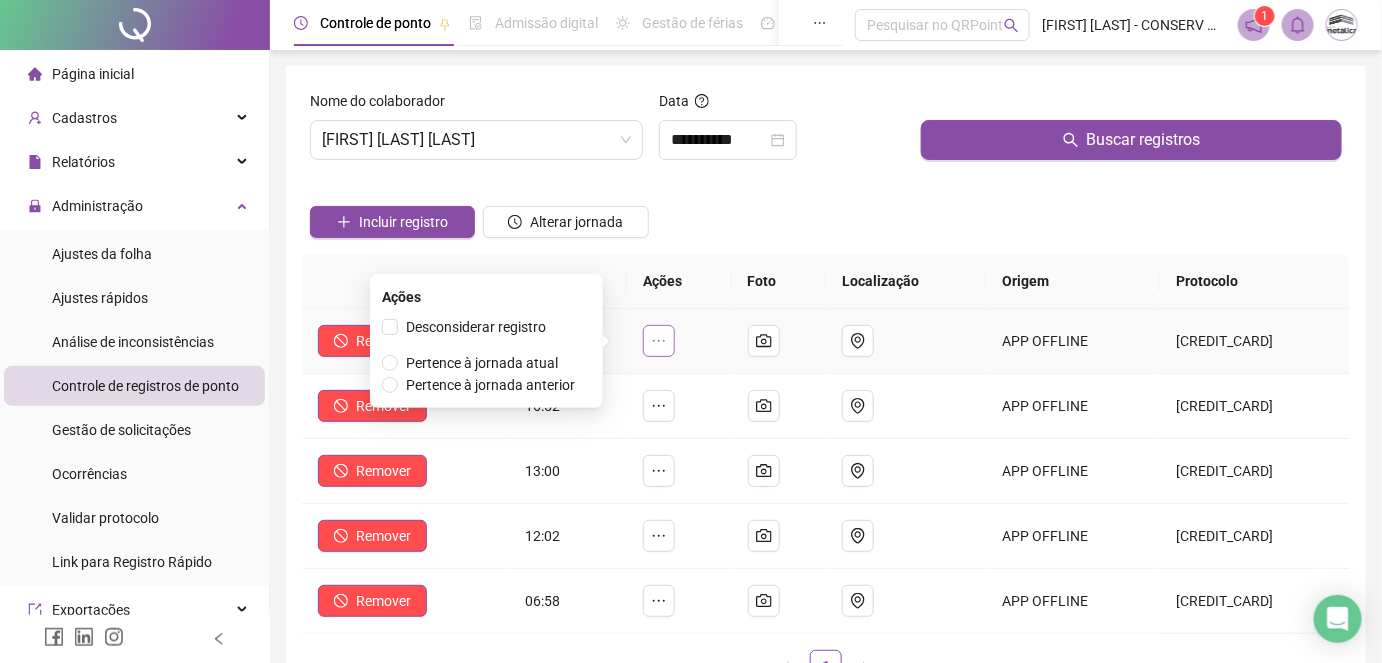click at bounding box center (659, 341) 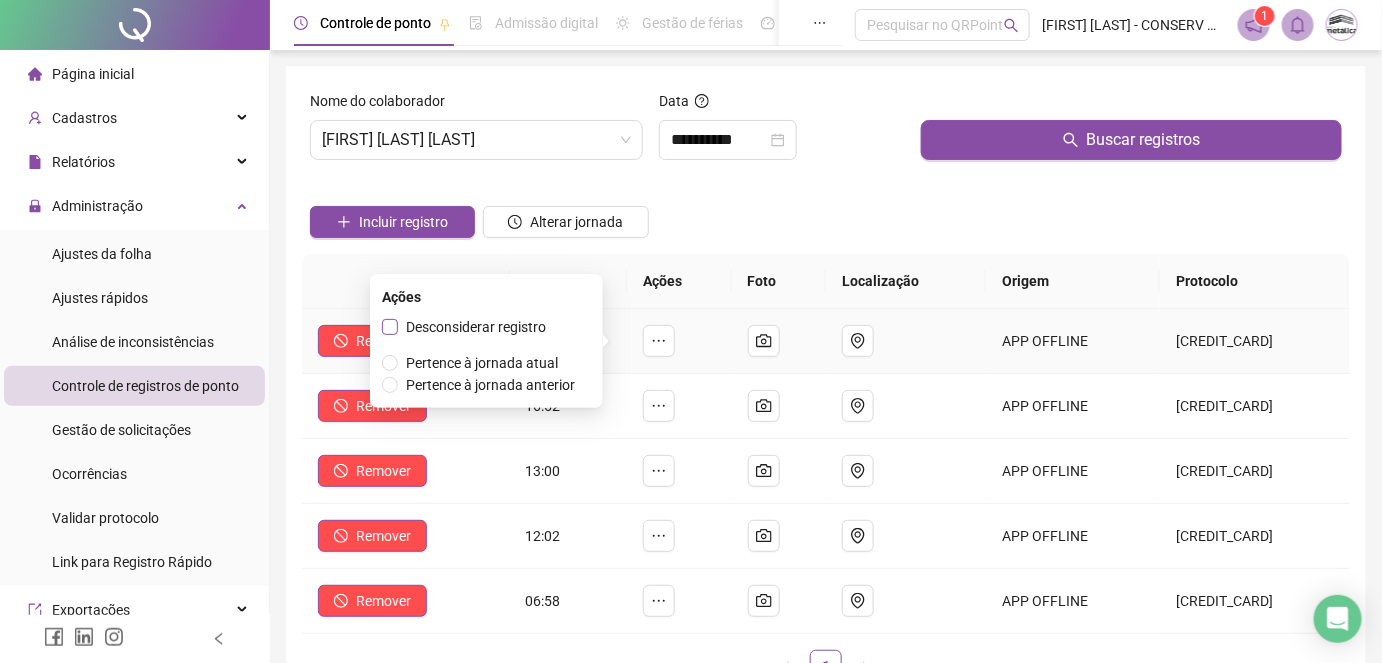 click on "Desconsiderar registro" at bounding box center (476, 327) 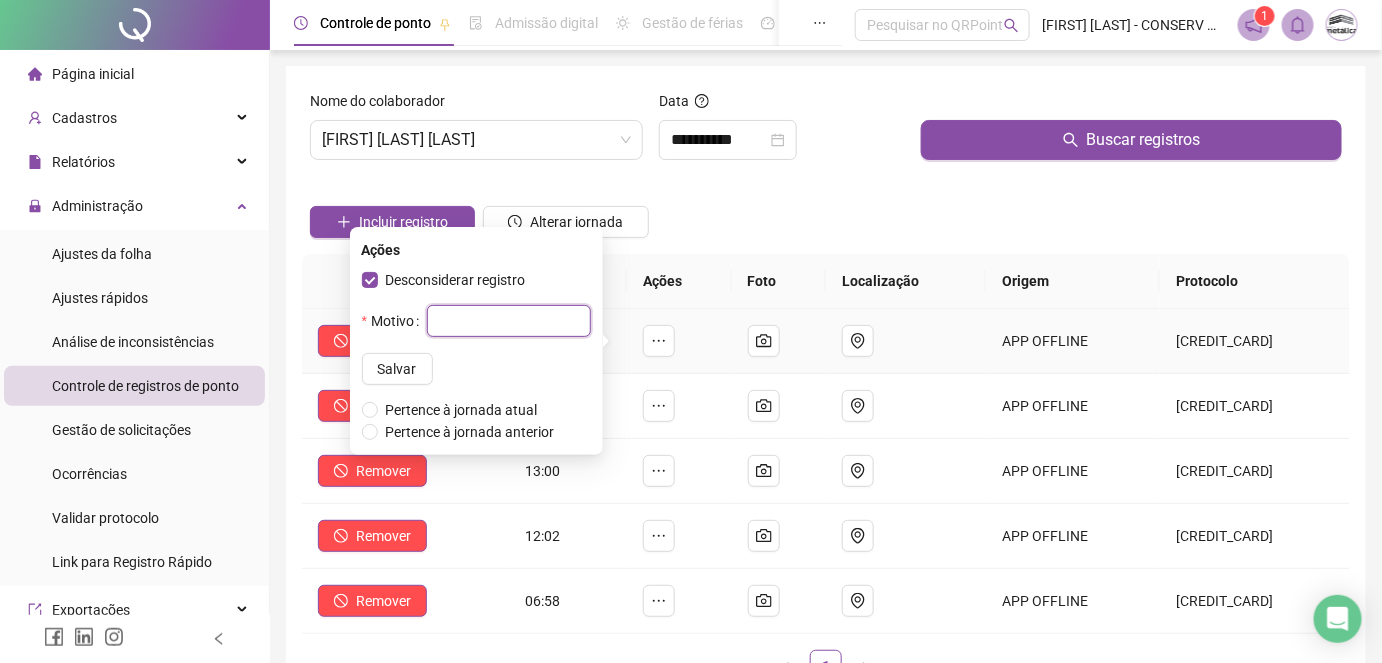 click at bounding box center (509, 321) 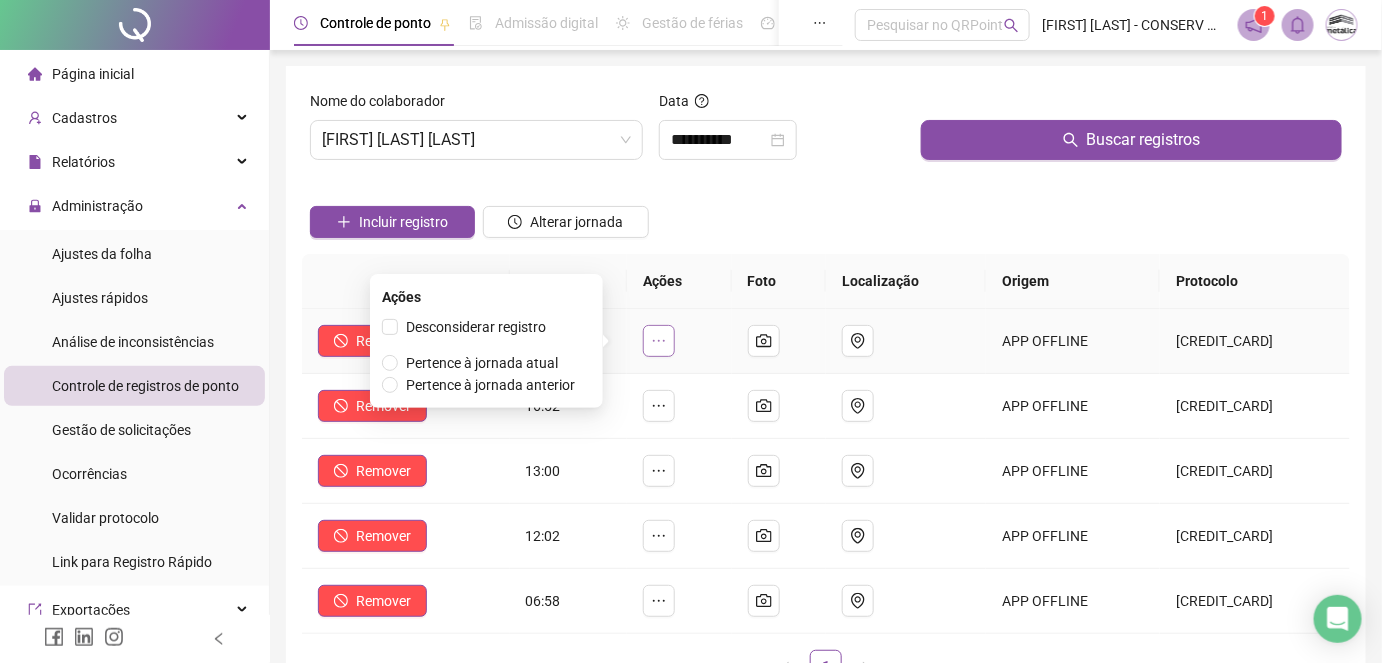 click at bounding box center (659, 341) 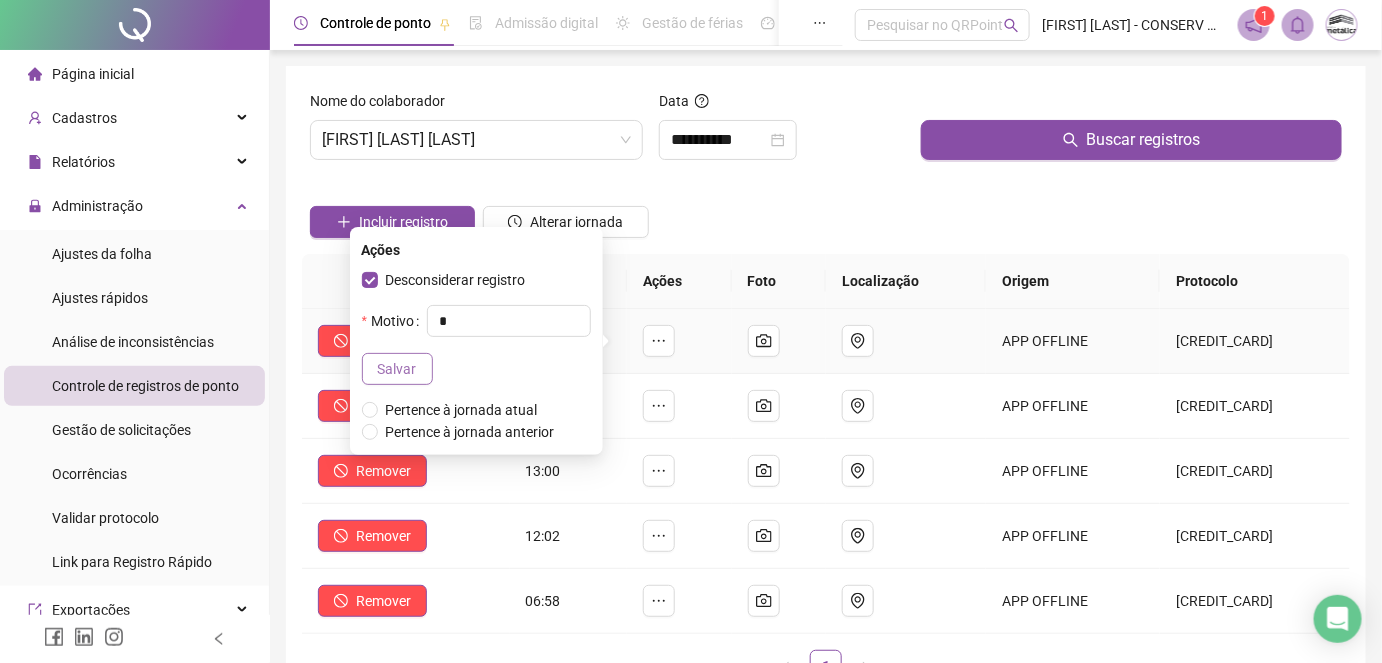 click on "Salvar" at bounding box center [397, 369] 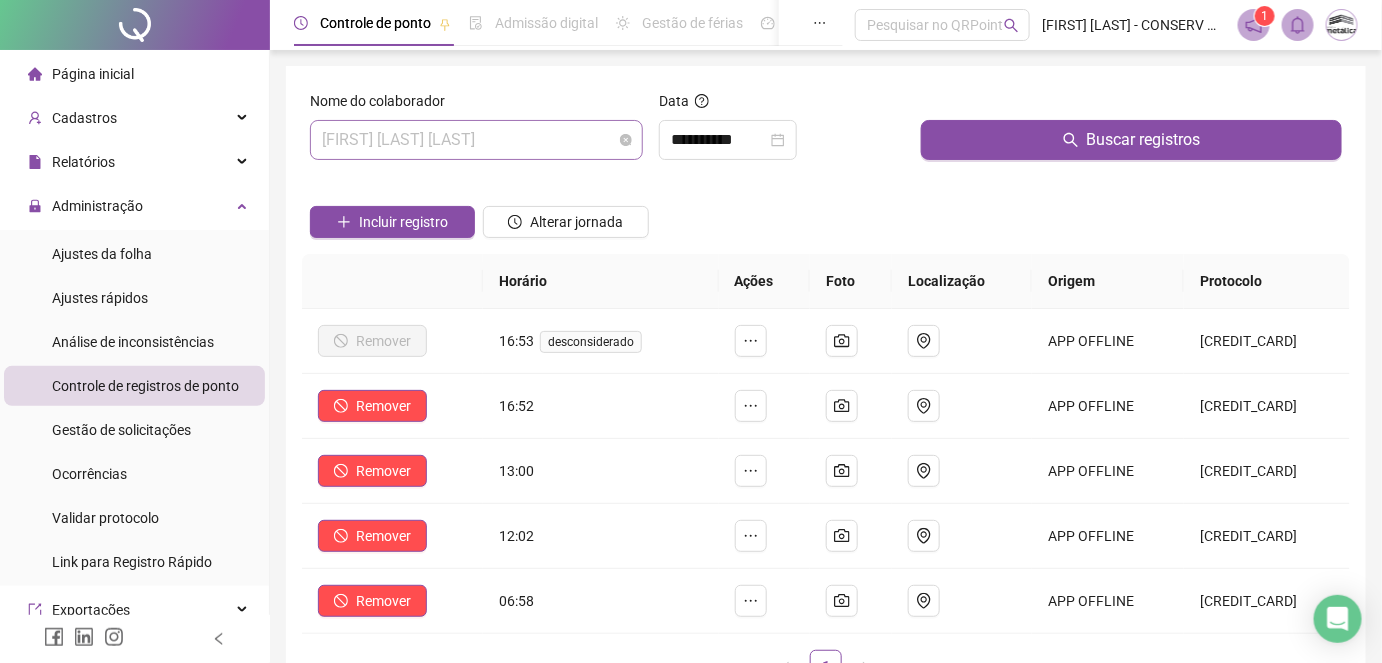 click on "[FIRST] [LAST] [LAST]" at bounding box center [476, 140] 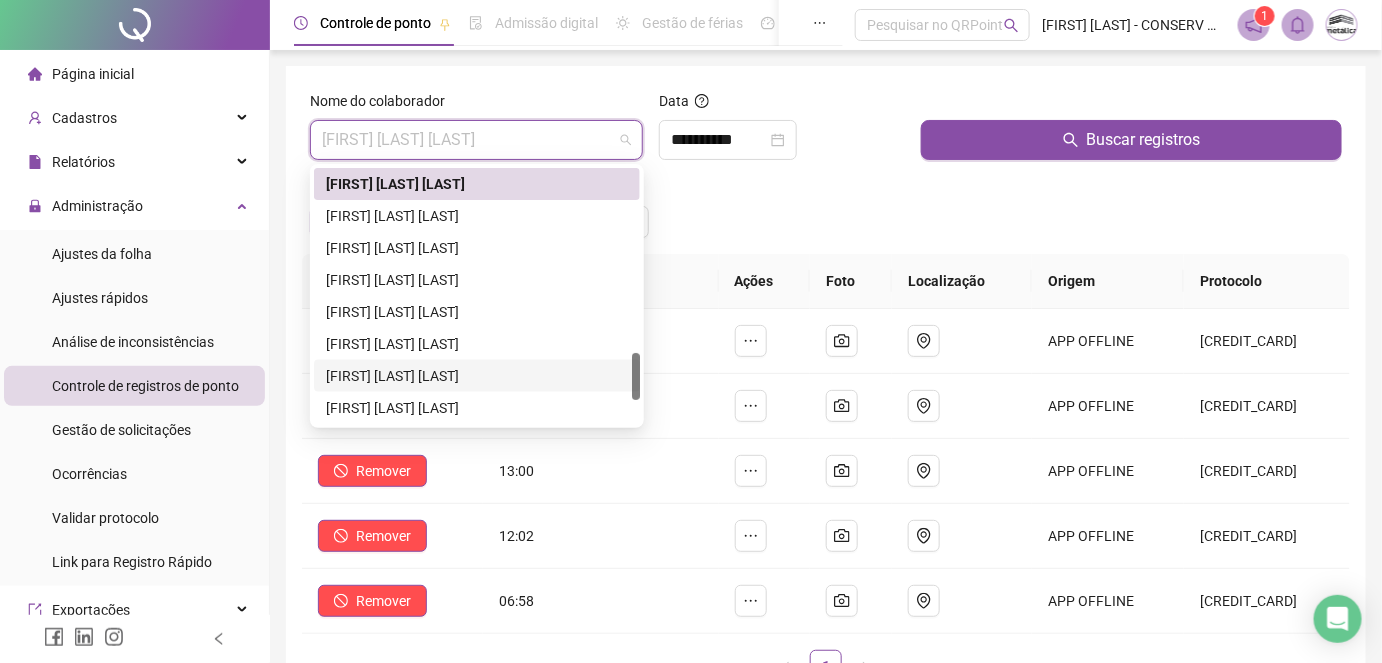 click on "[FIRST] [LAST] [LAST]" at bounding box center (477, 376) 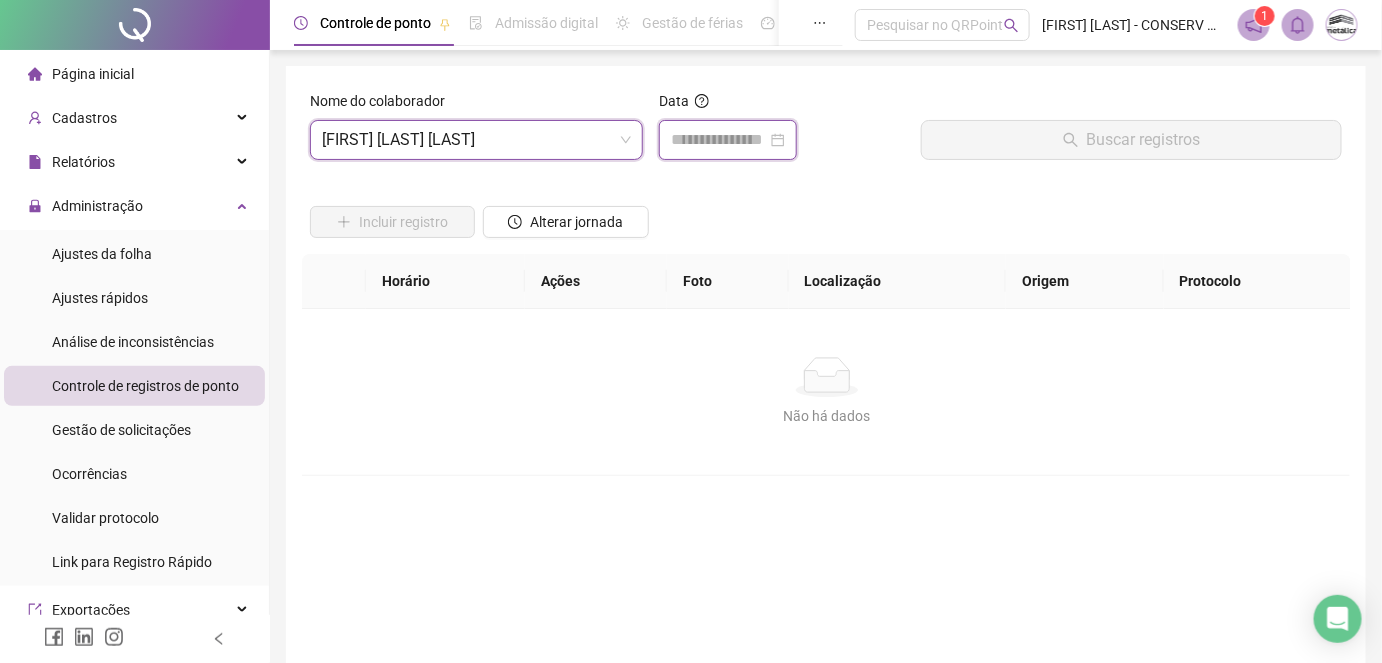 click at bounding box center [719, 140] 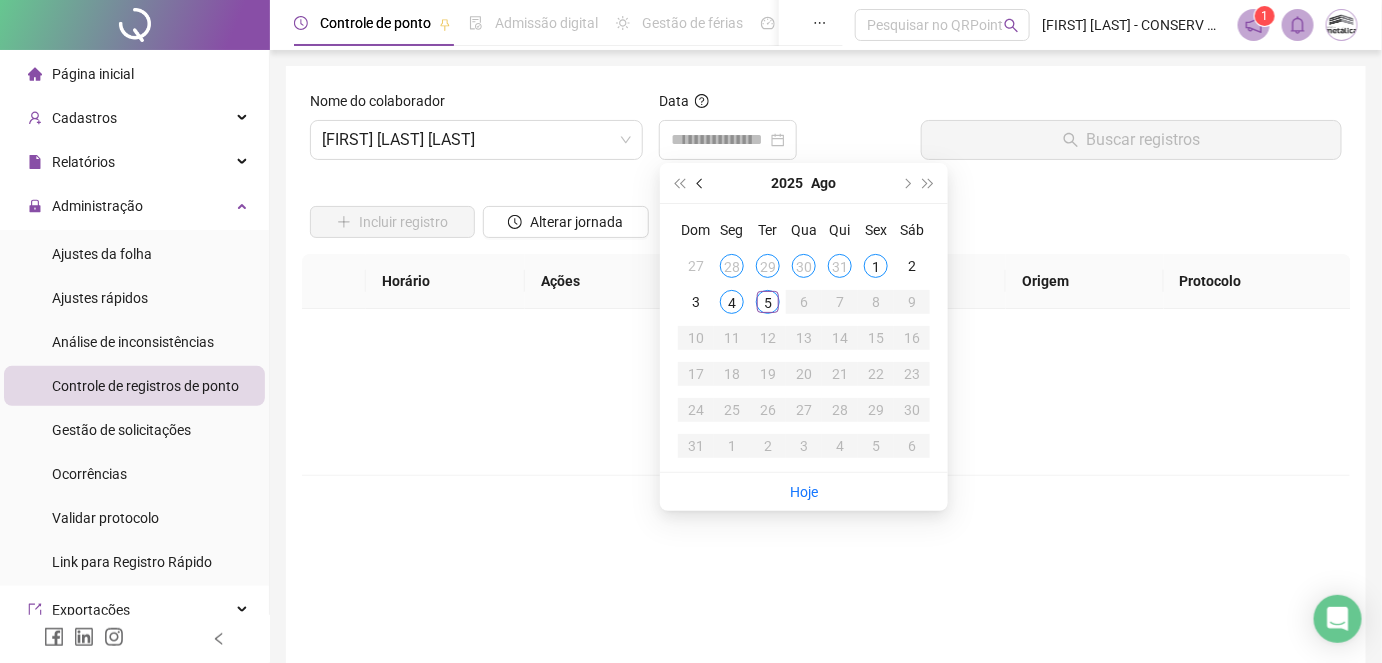 click at bounding box center (702, 183) 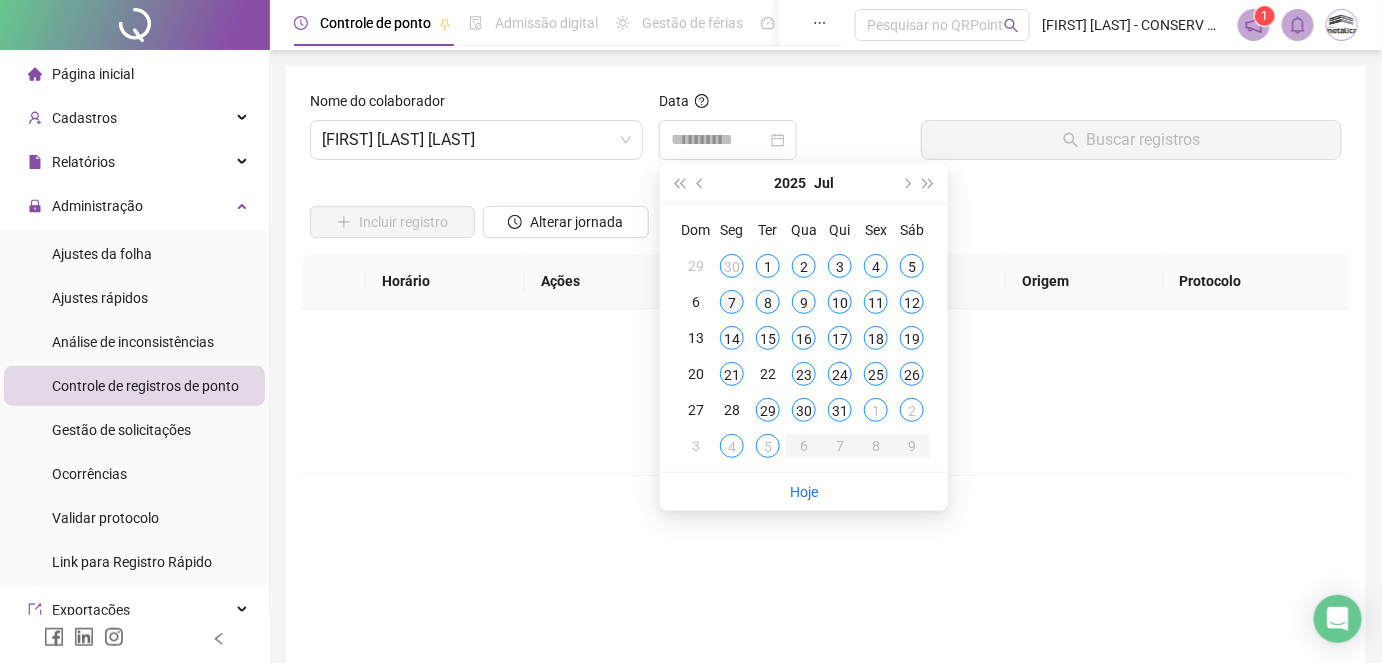 type on "**********" 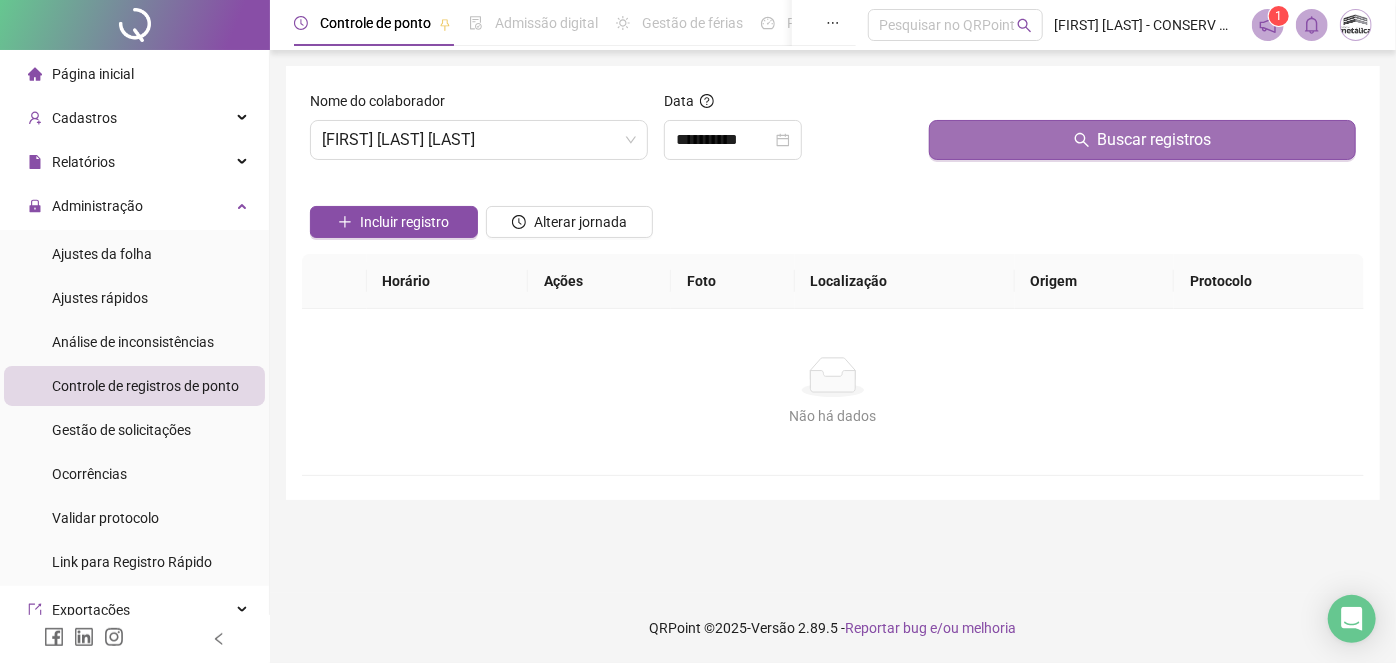 click on "Buscar registros" at bounding box center [1142, 140] 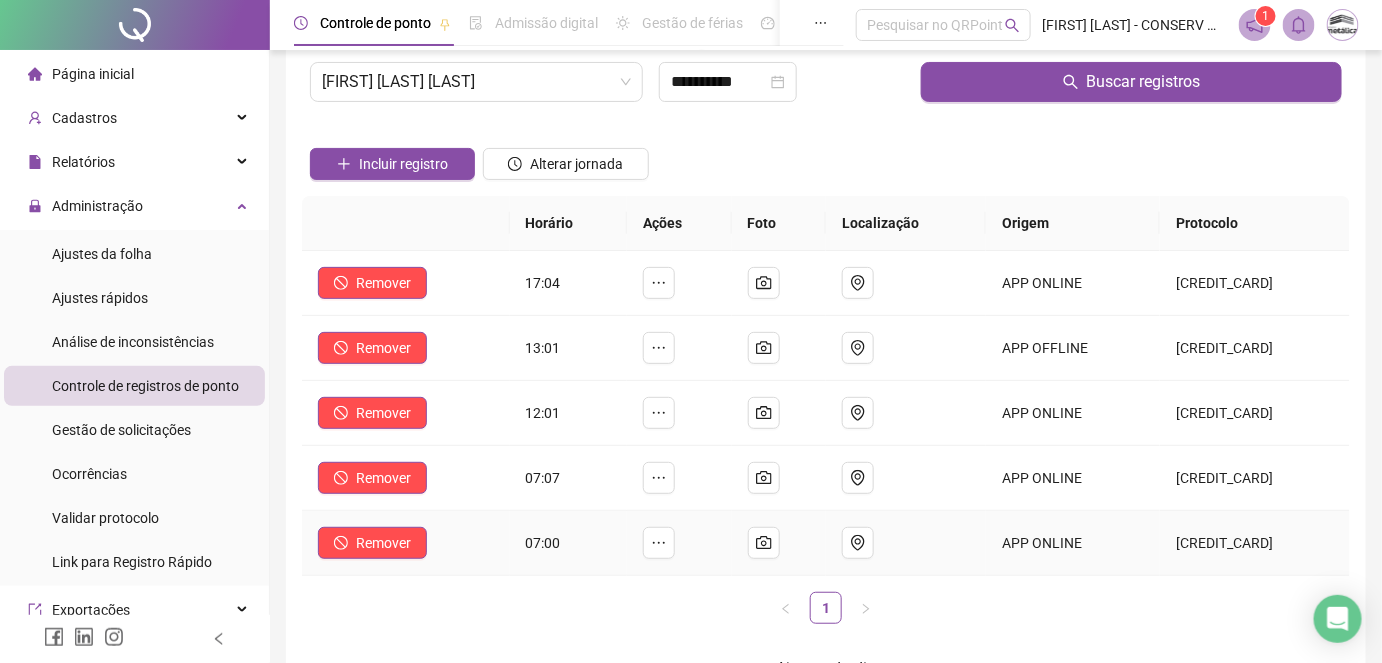 scroll, scrollTop: 90, scrollLeft: 0, axis: vertical 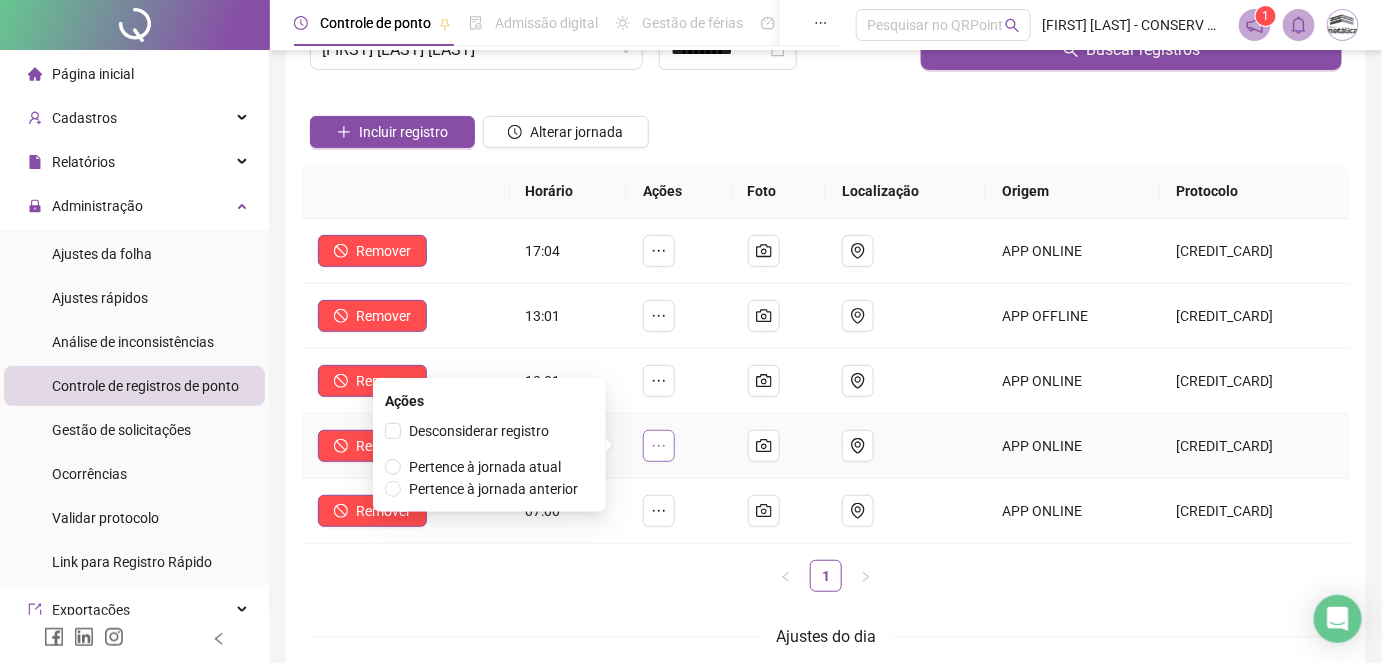 click 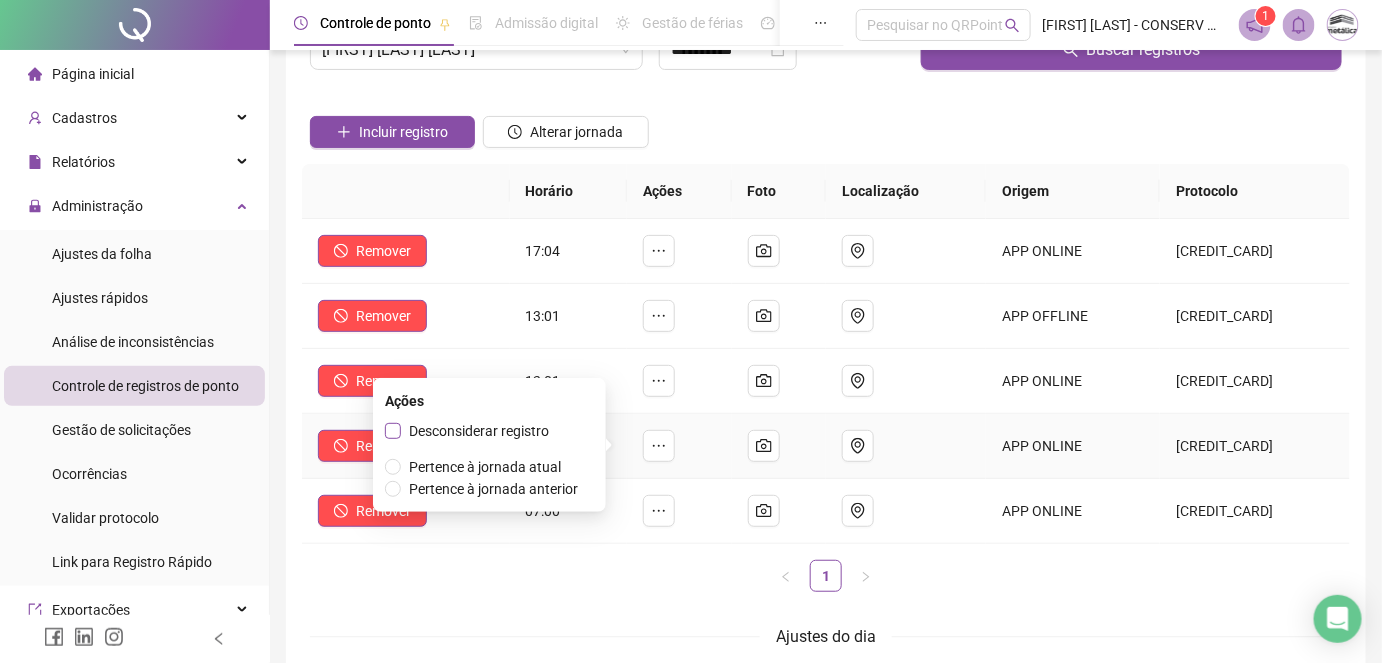 click on "Desconsiderar registro" at bounding box center (479, 431) 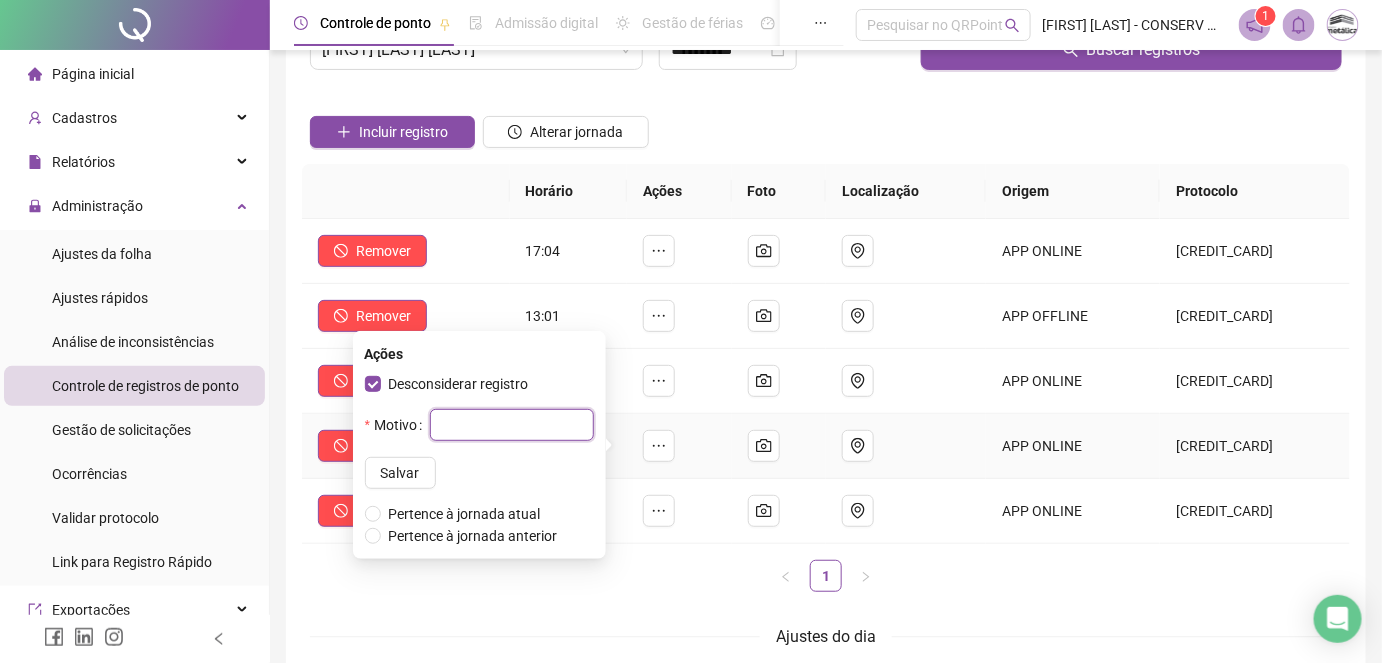 click at bounding box center (512, 425) 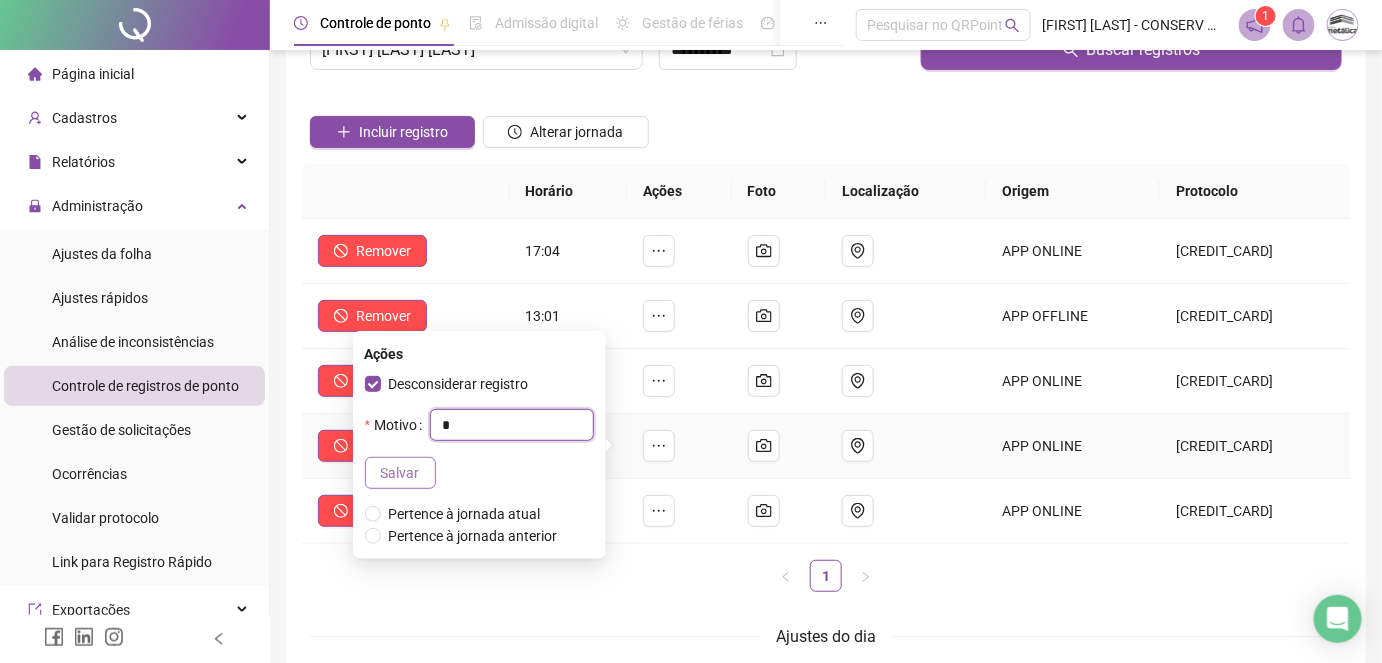 type on "*" 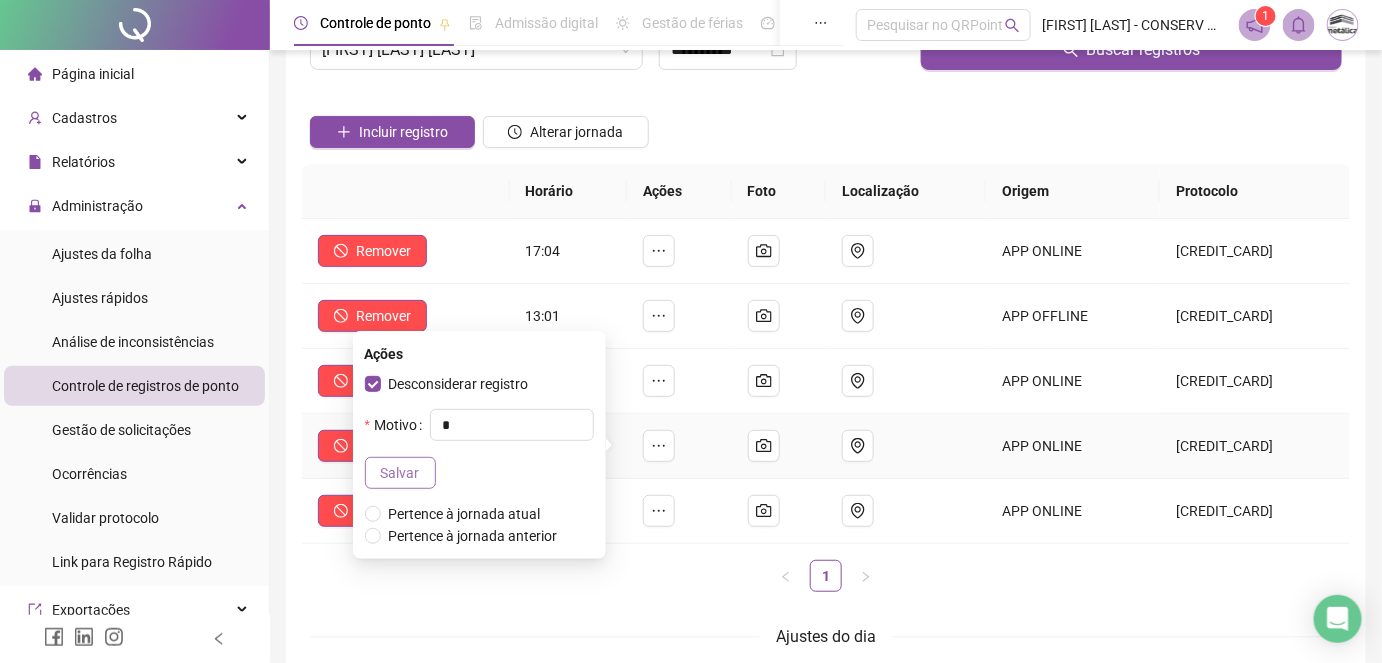 click on "Salvar" at bounding box center [400, 473] 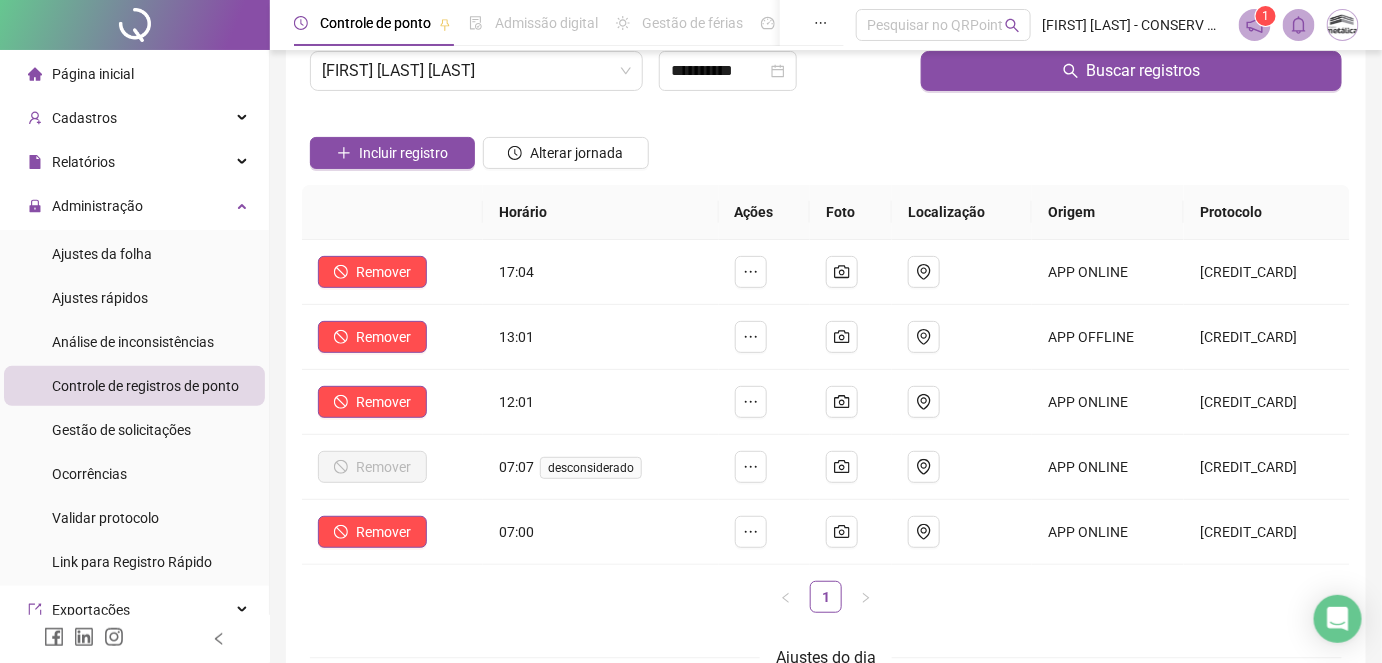 scroll, scrollTop: 0, scrollLeft: 0, axis: both 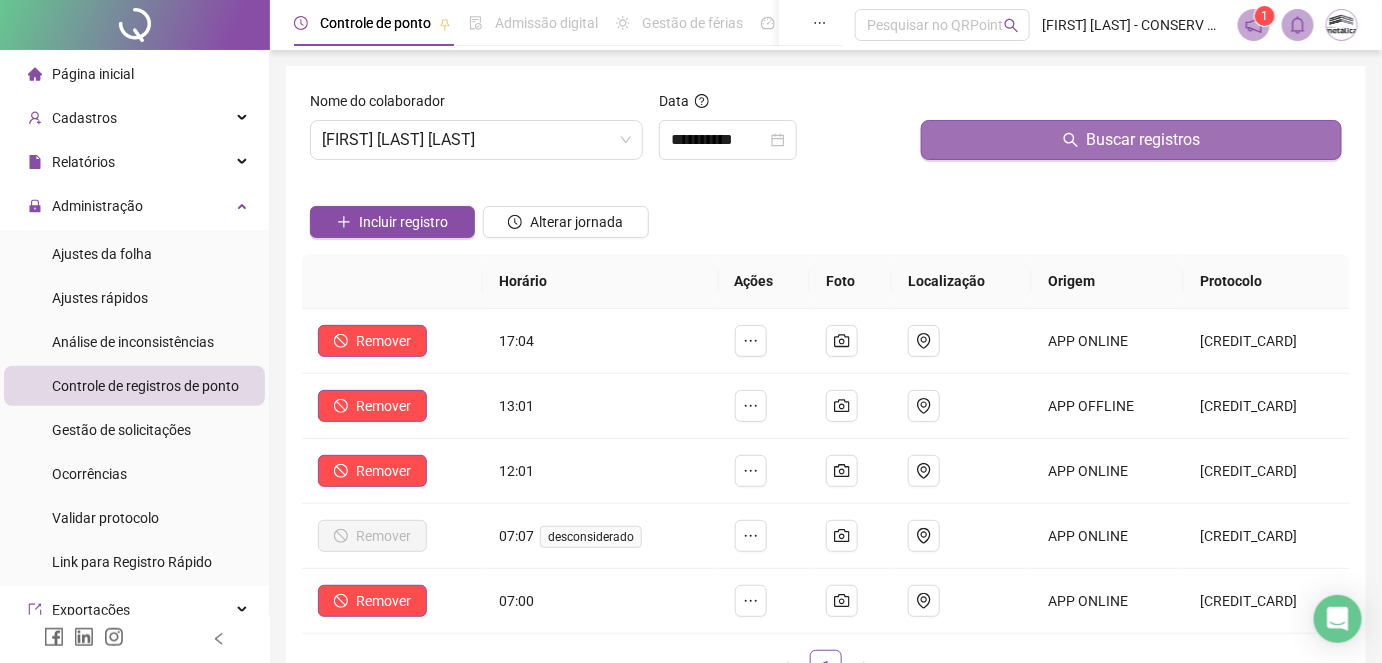click 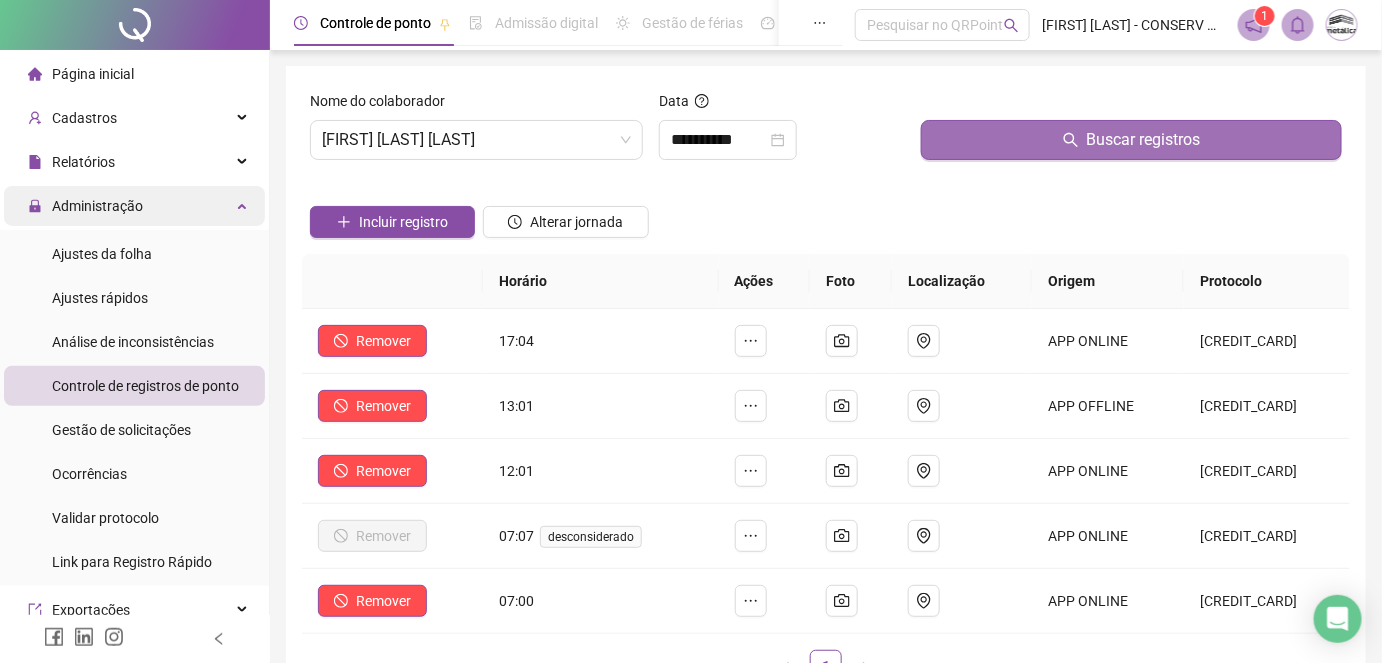 click on "Administração" at bounding box center [97, 206] 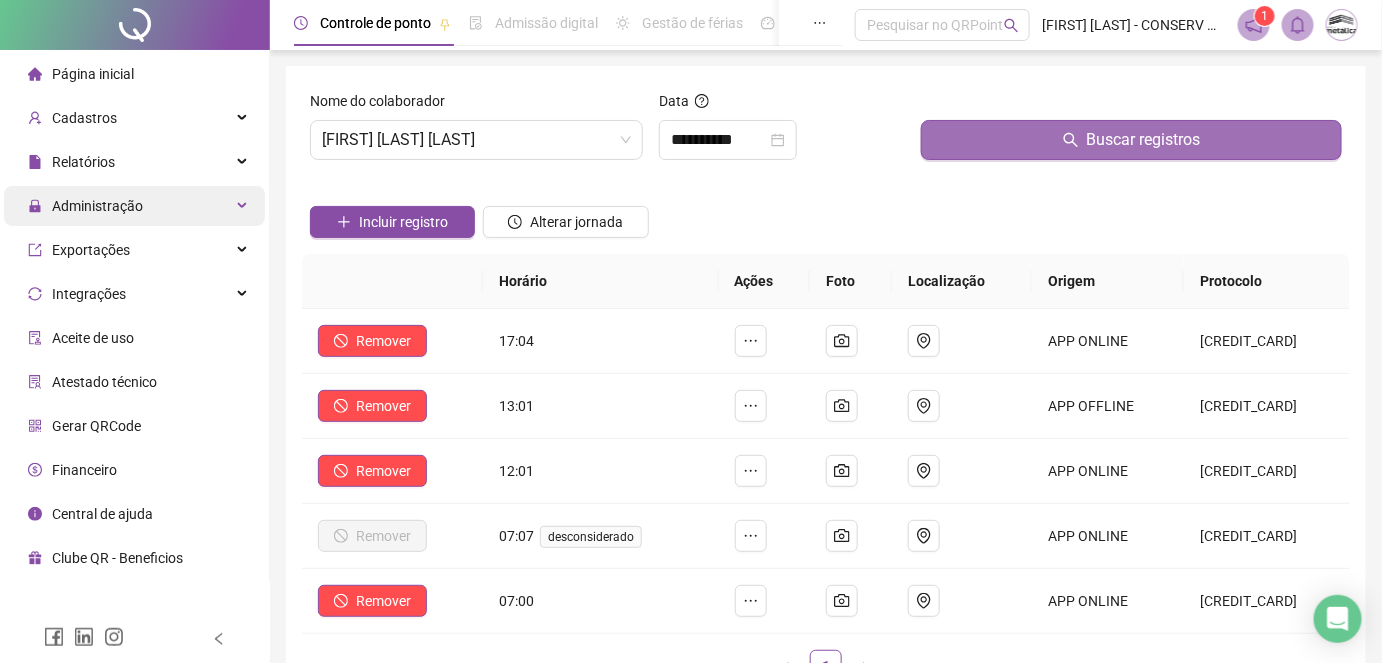 click on "Administração" at bounding box center [97, 206] 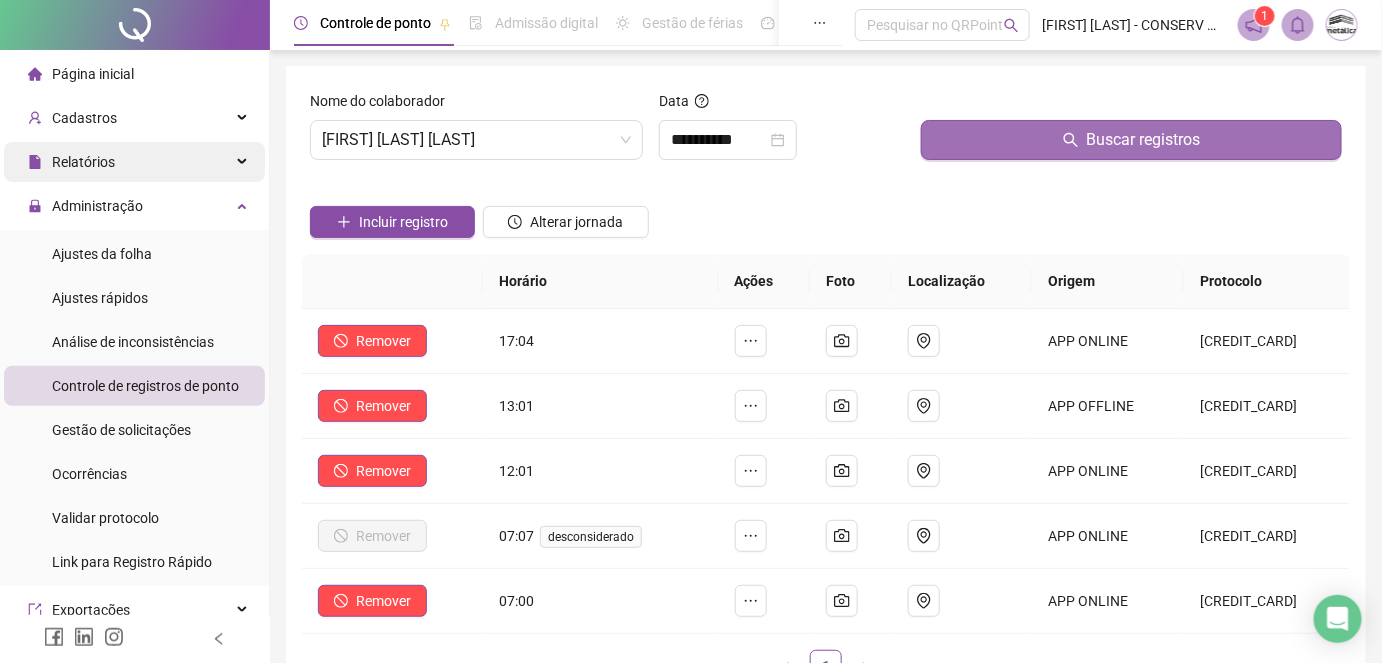 click on "Relatórios" at bounding box center [134, 162] 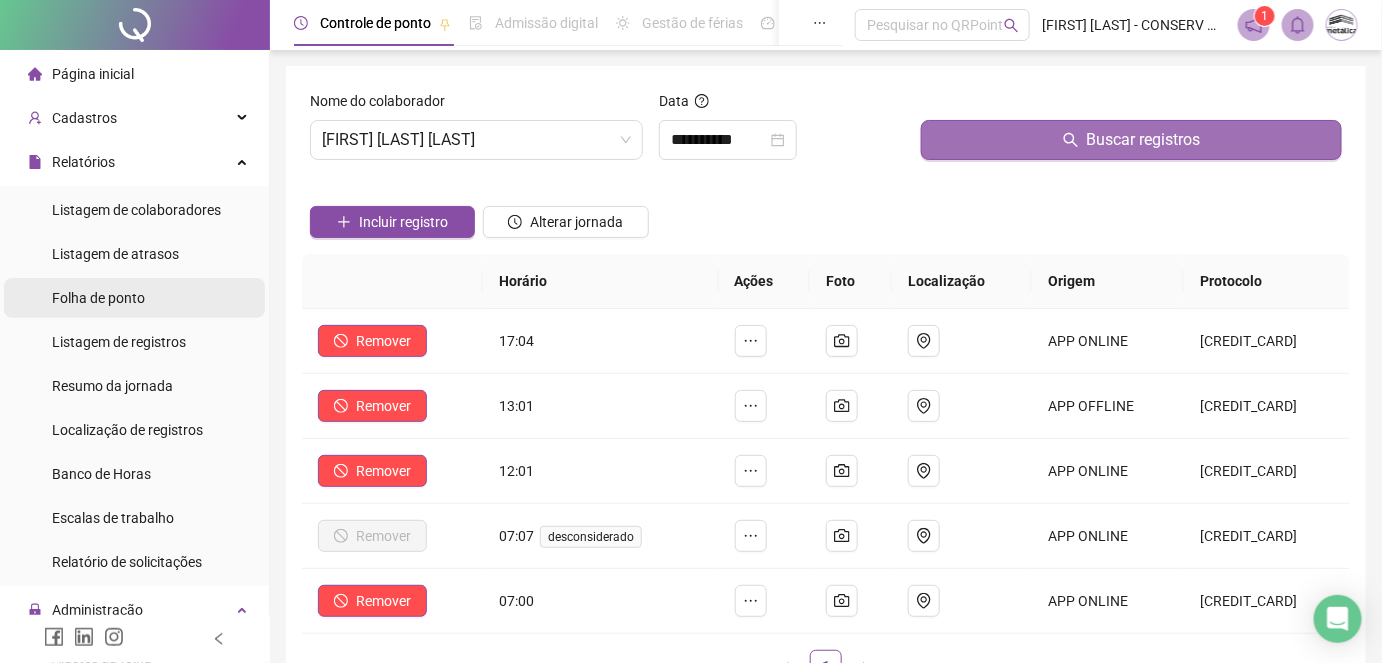 click on "Folha de ponto" at bounding box center (98, 298) 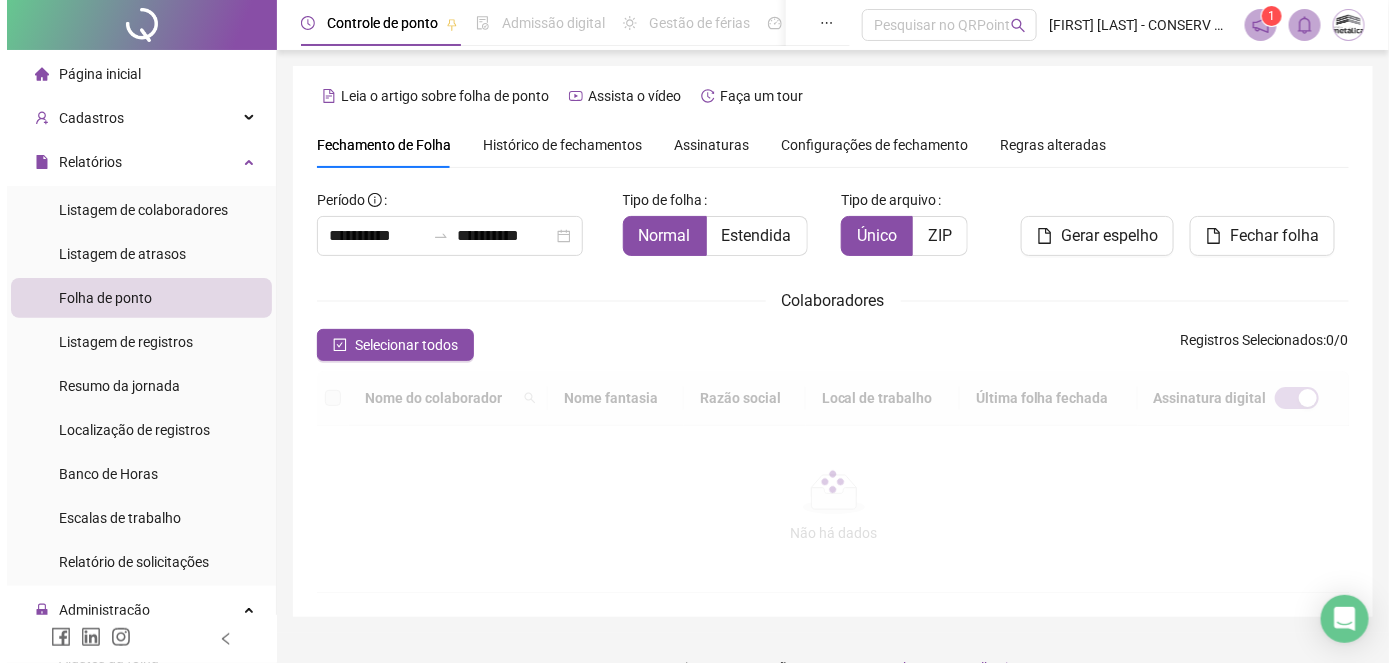 scroll, scrollTop: 77, scrollLeft: 0, axis: vertical 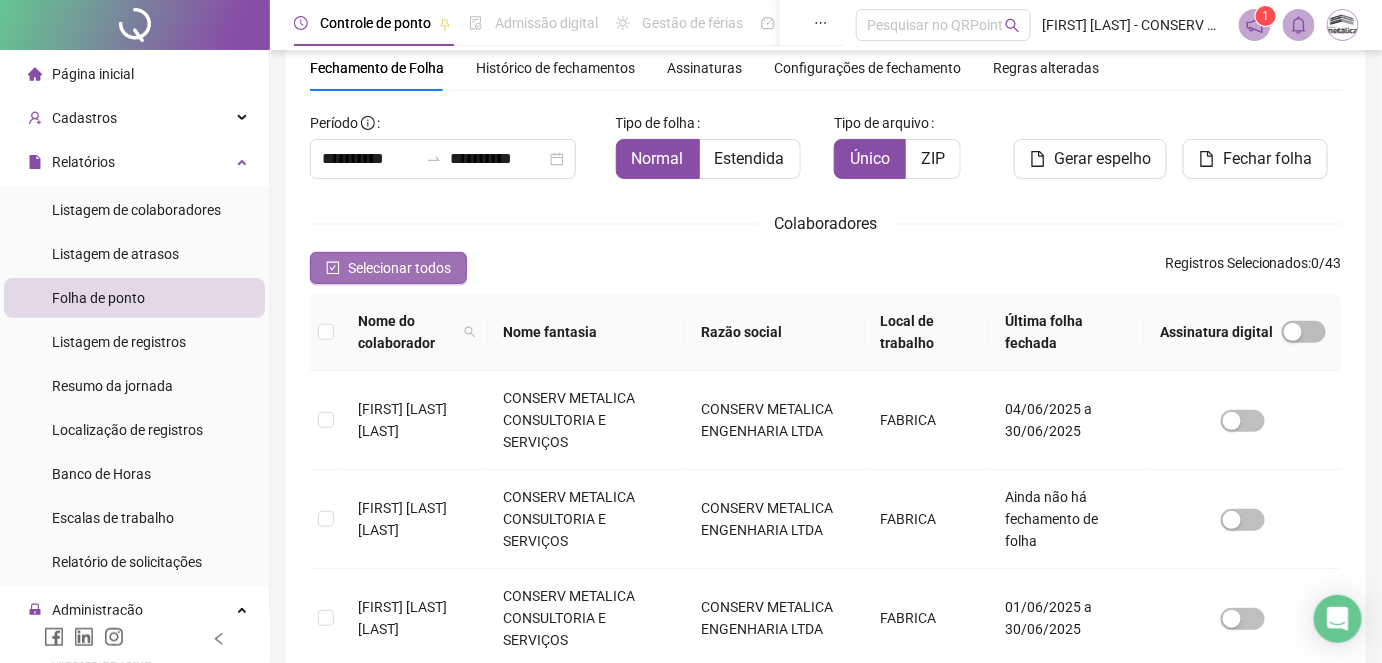 click on "Selecionar todos" at bounding box center (399, 268) 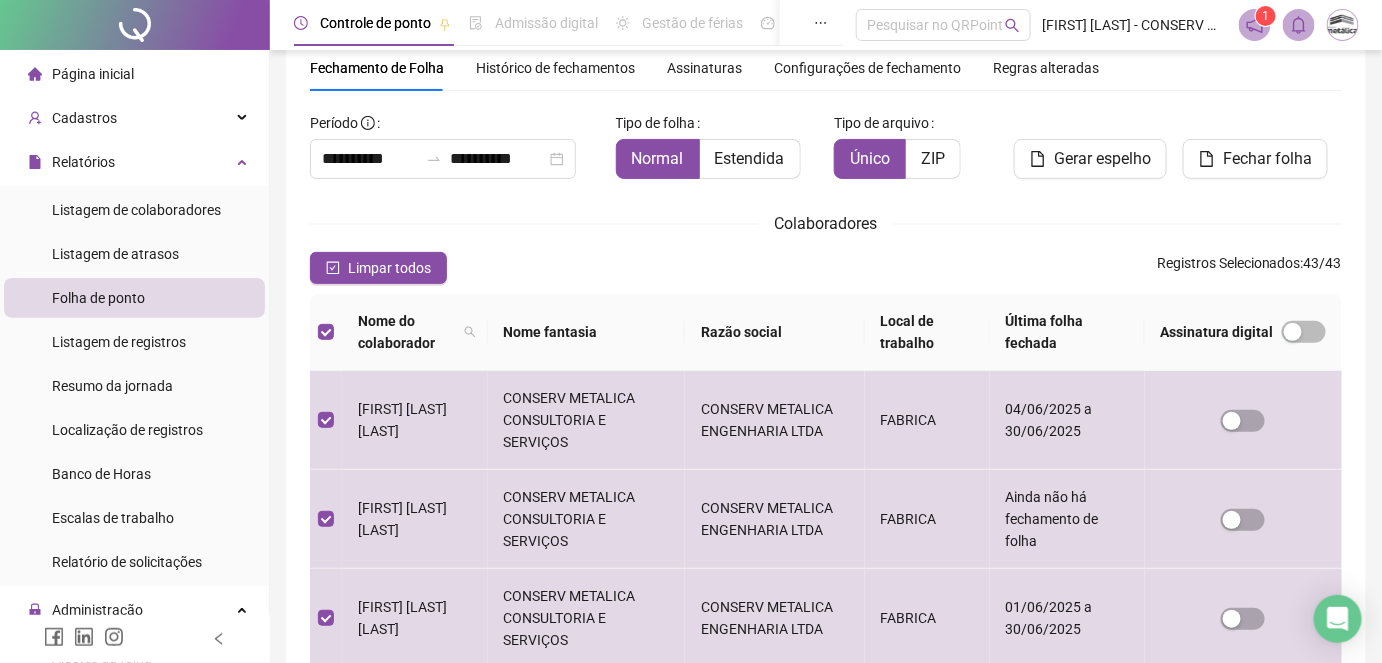 click on "Tipo de folha Normal Estendida" at bounding box center (717, 143) 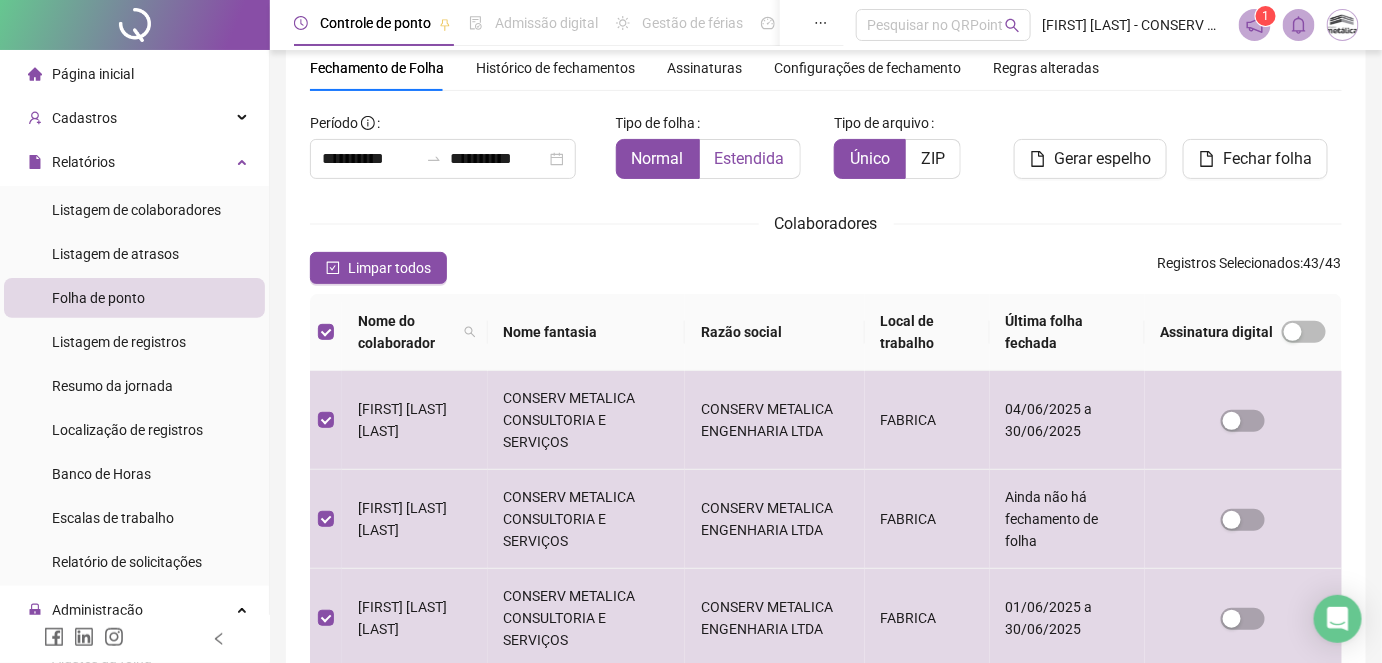 click on "Estendida" at bounding box center (750, 158) 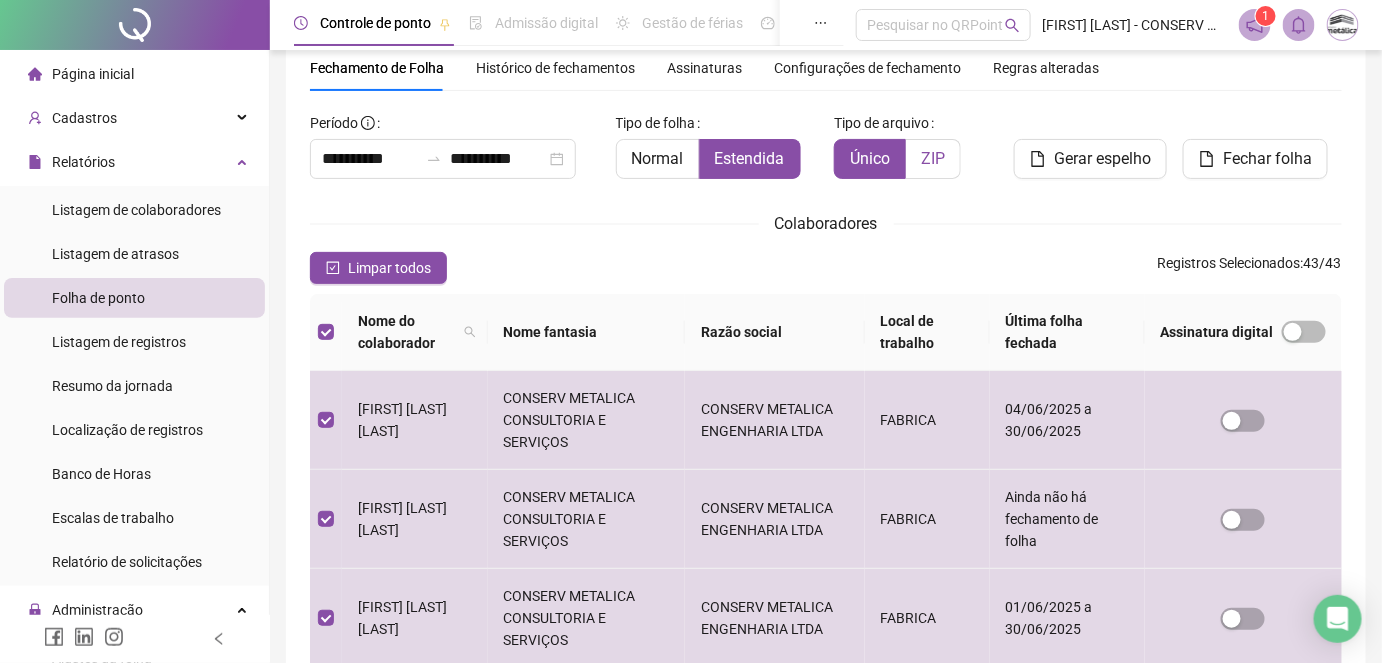 click on "ZIP" at bounding box center (933, 158) 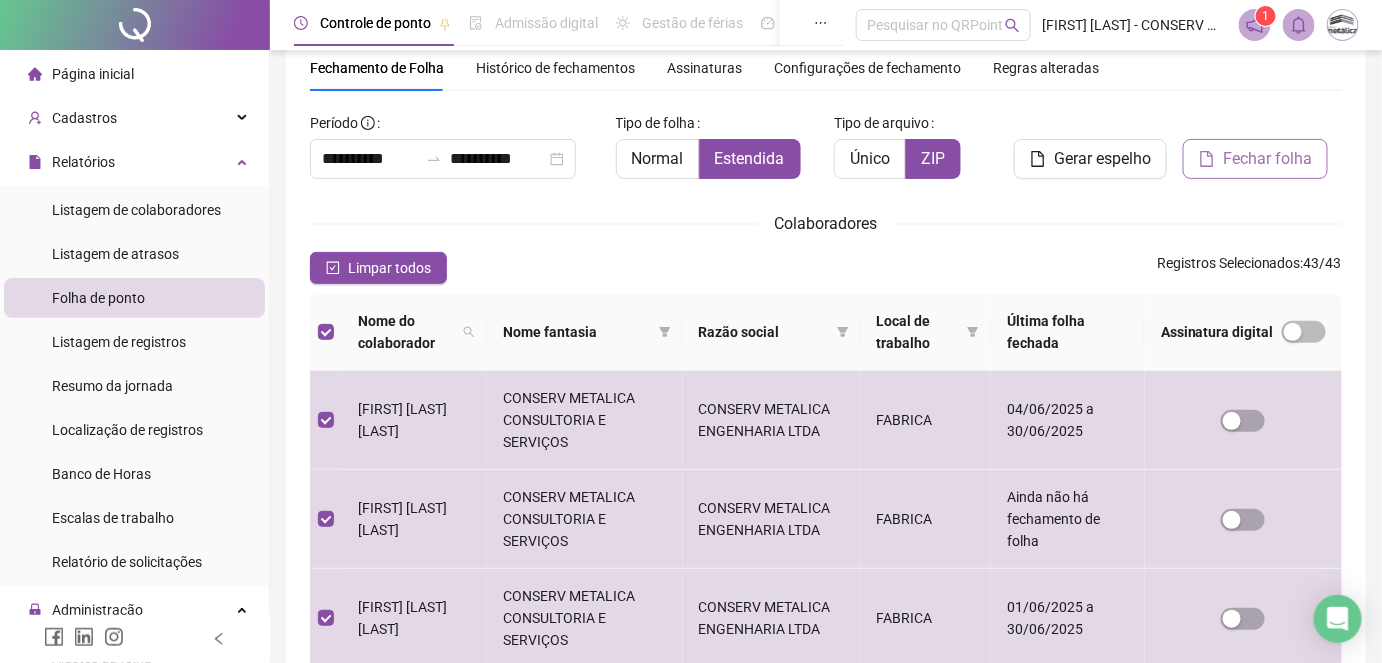 click on "Fechar folha" at bounding box center (1267, 159) 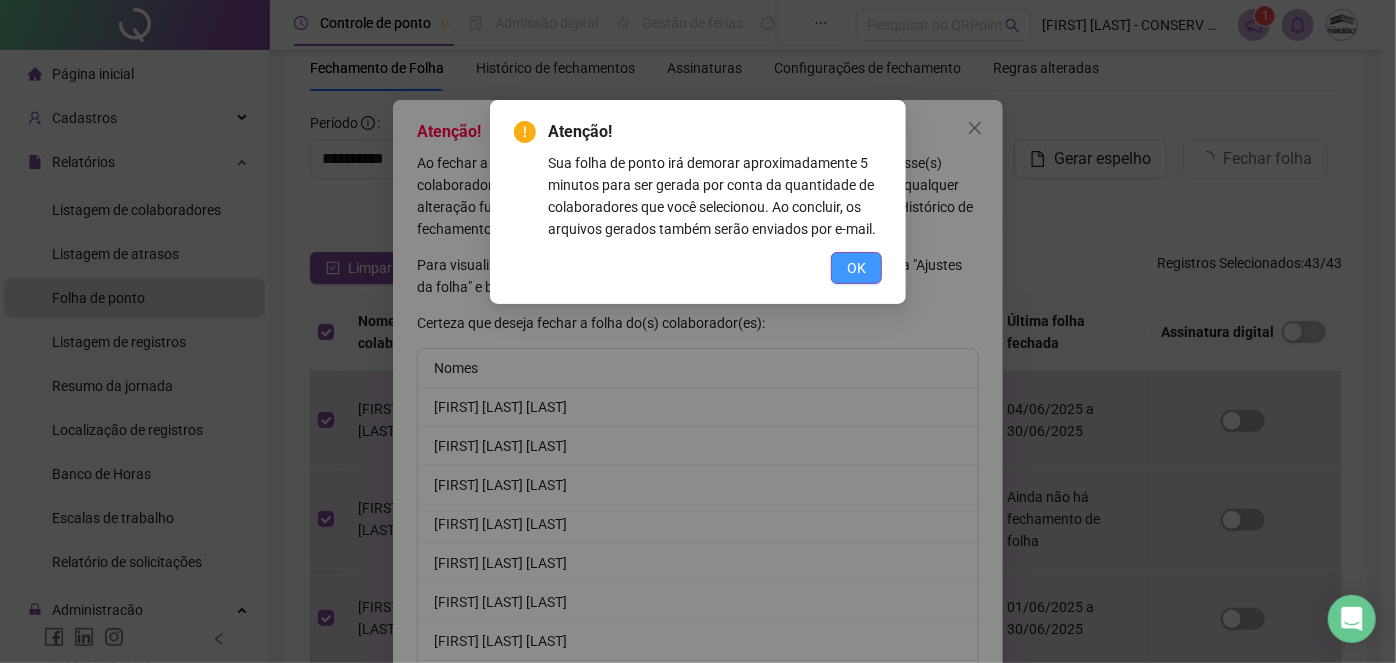 click on "OK" at bounding box center (856, 268) 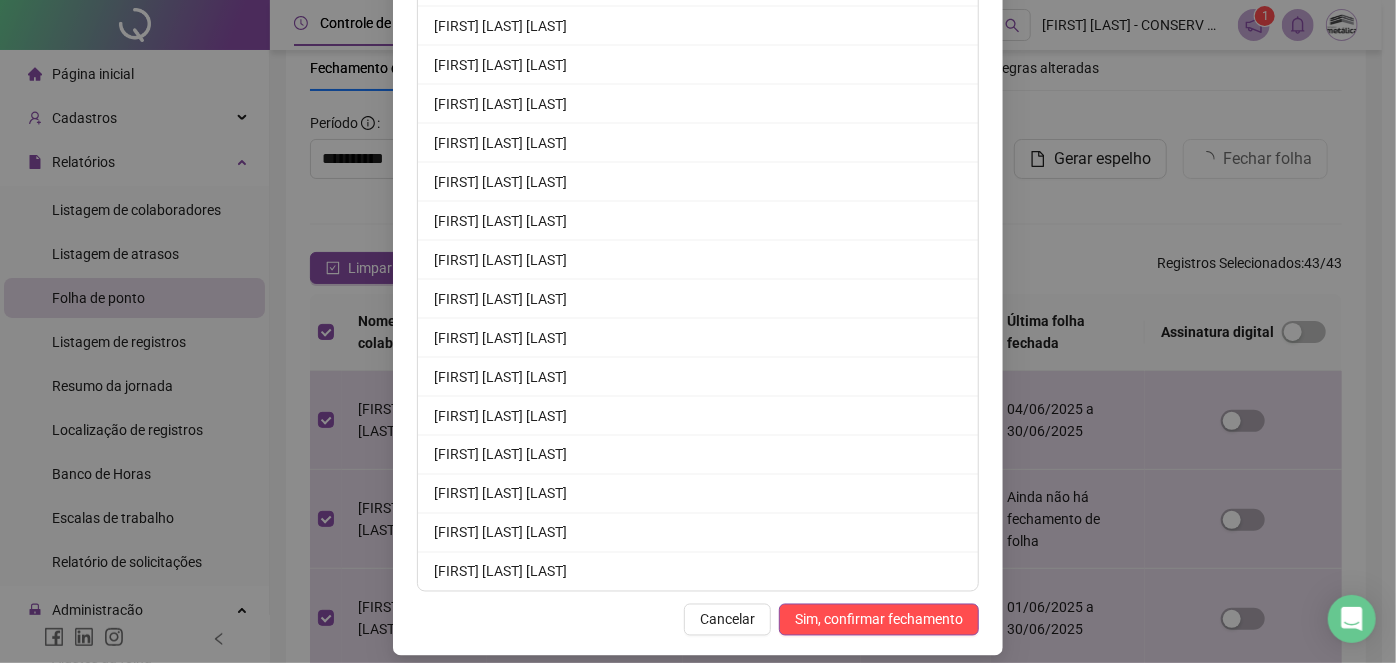 scroll, scrollTop: 1477, scrollLeft: 0, axis: vertical 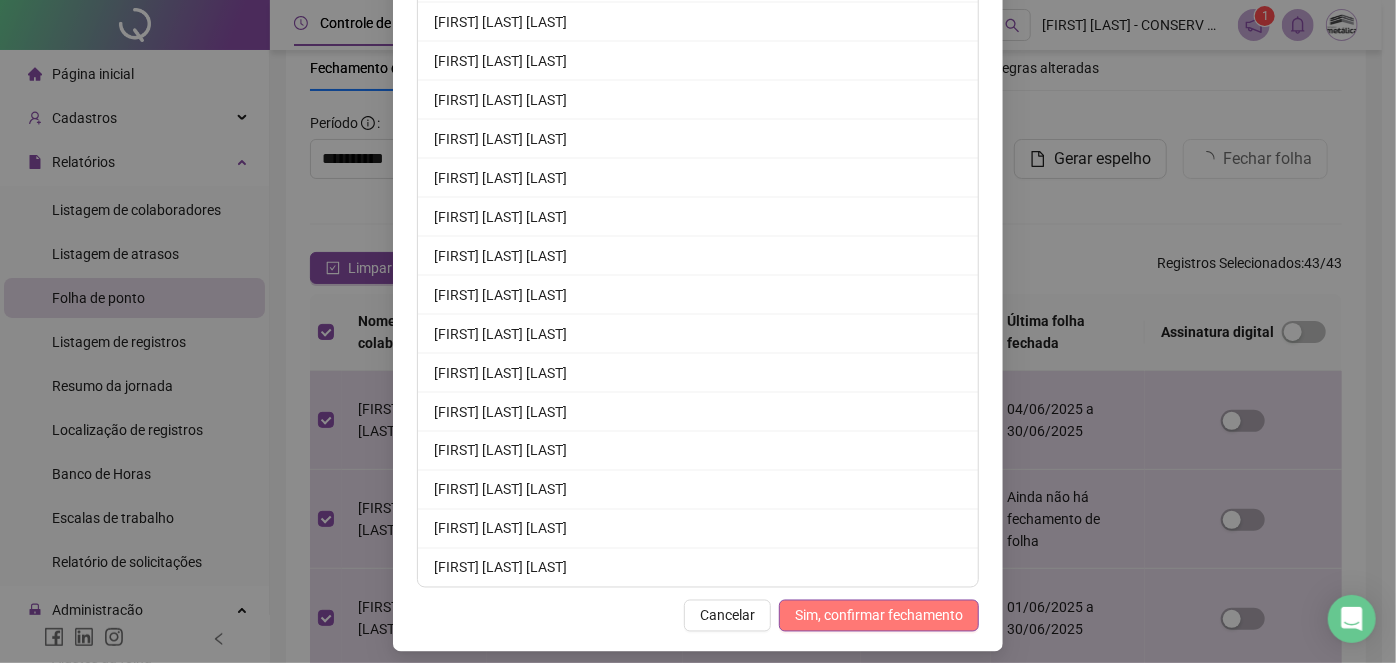 click on "Sim, confirmar fechamento" at bounding box center (879, 616) 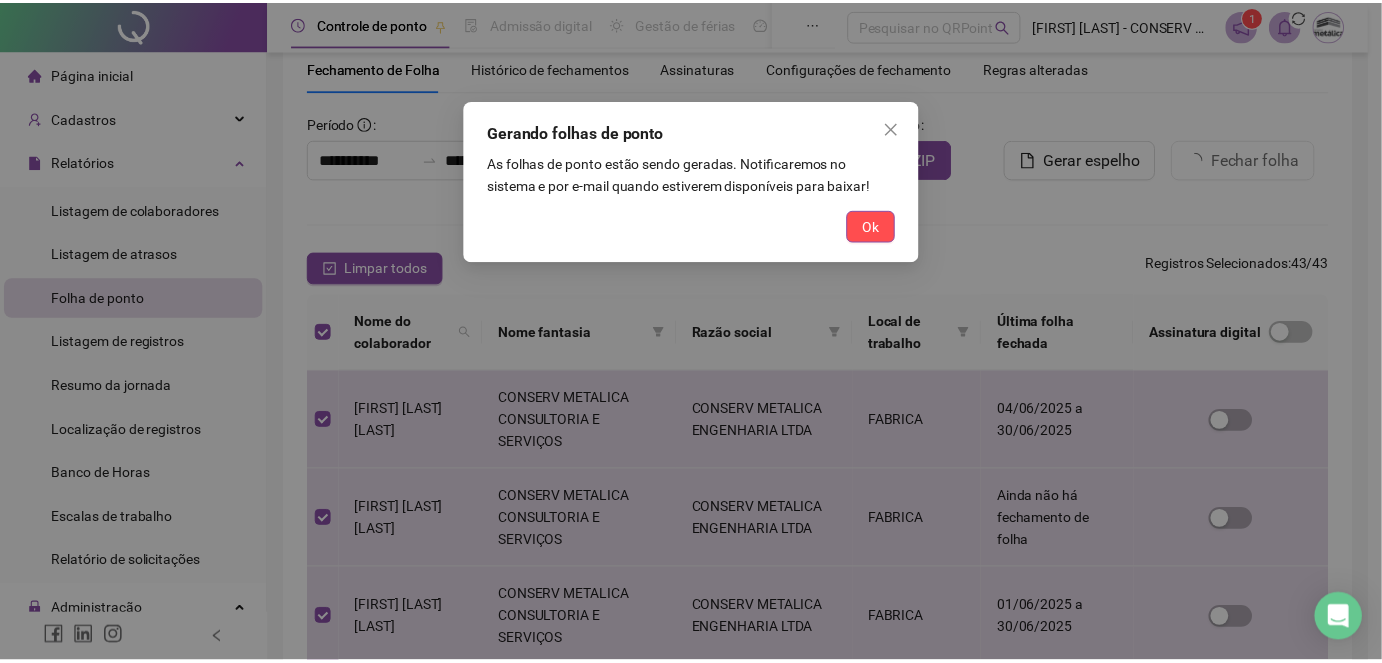 scroll, scrollTop: 1378, scrollLeft: 0, axis: vertical 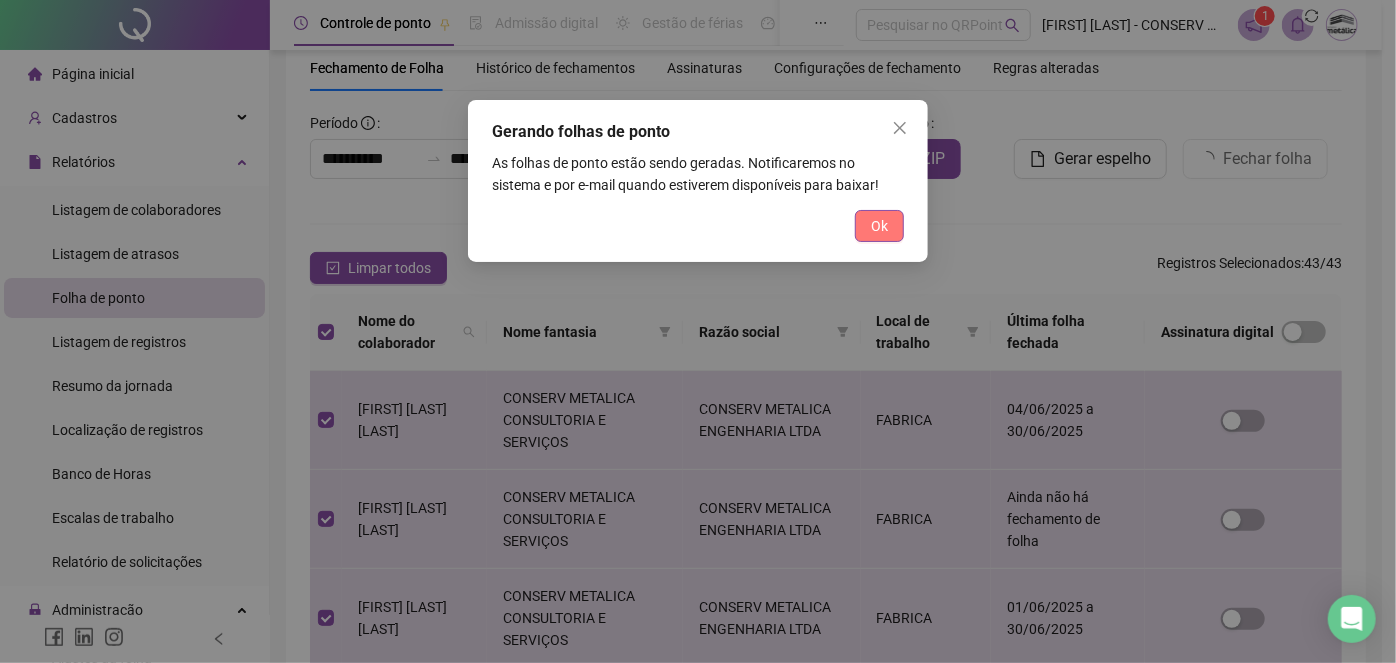 click on "Ok" at bounding box center [879, 226] 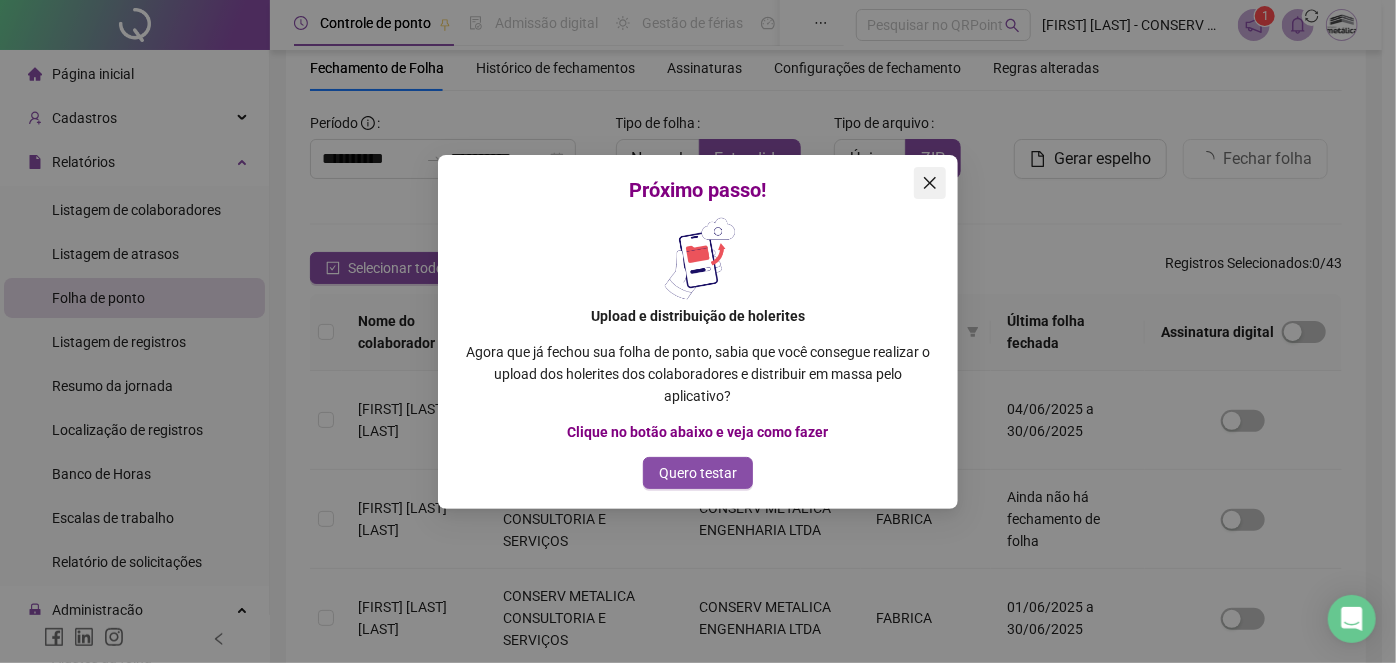 click 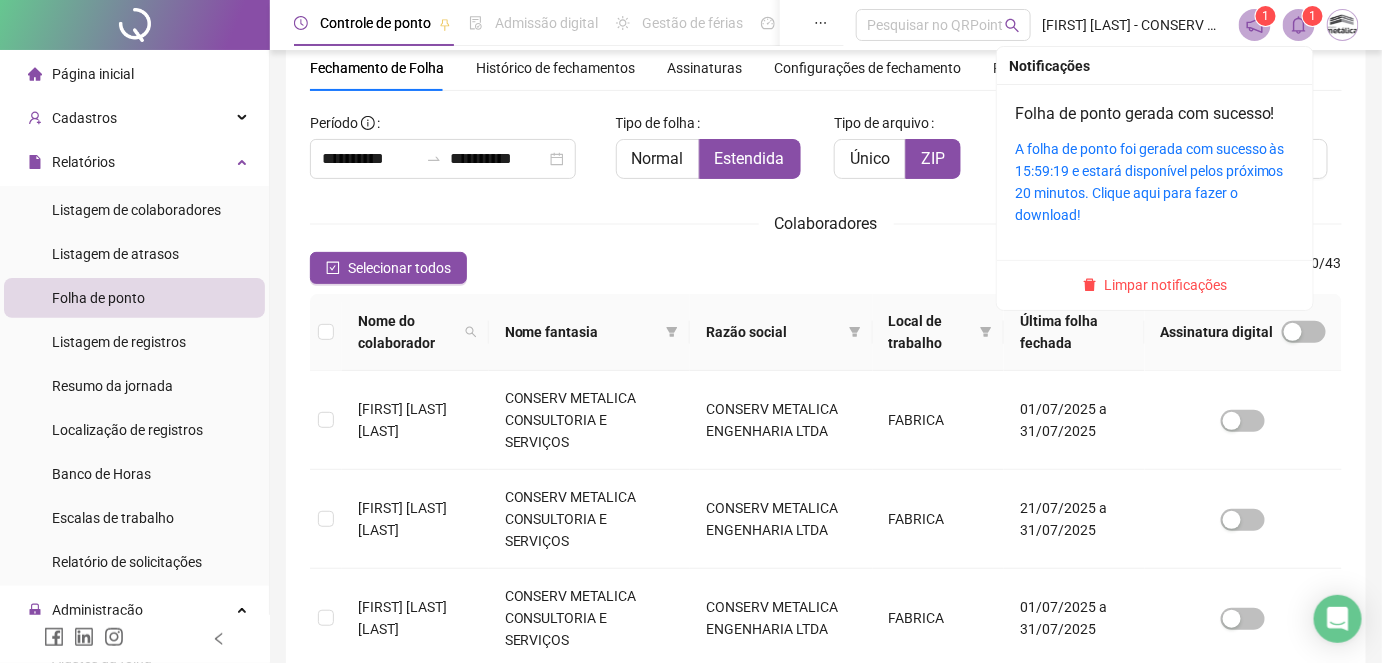 click 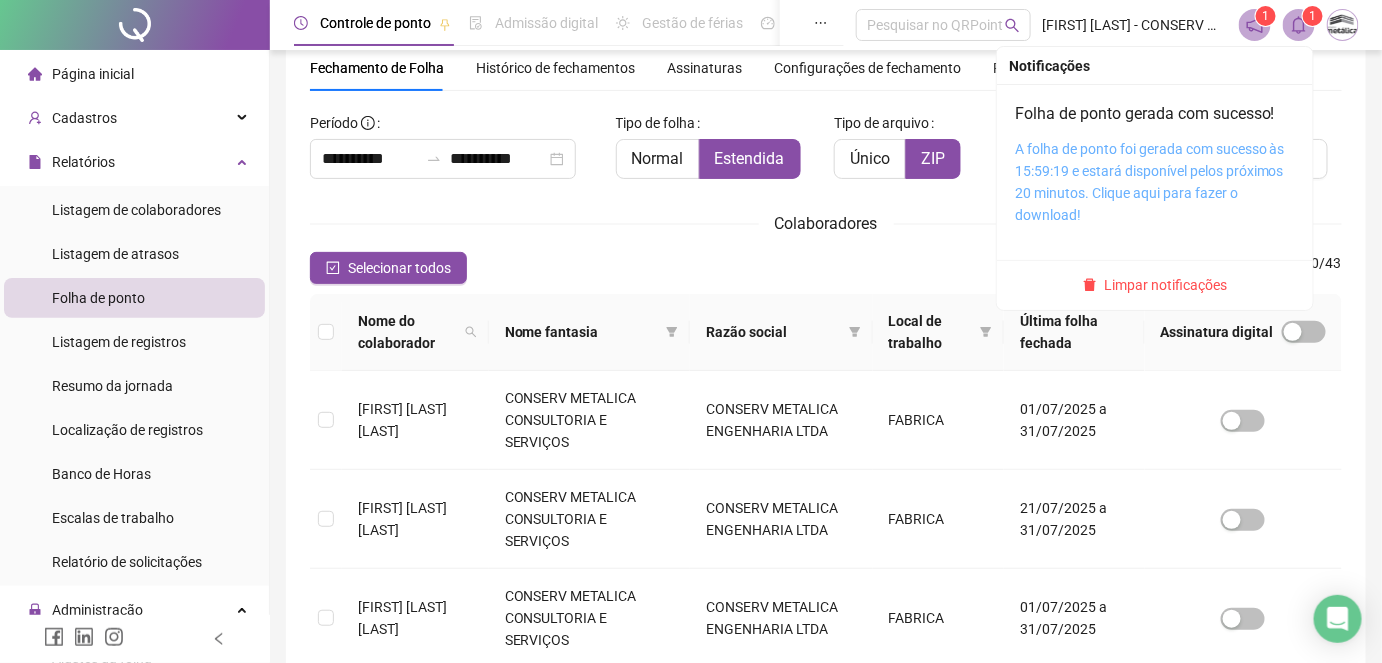 click on "A folha de ponto foi gerada com sucesso às 15:59:19 e estará disponível pelos próximos 20 minutos.
Clique aqui para fazer o download!" at bounding box center [1150, 182] 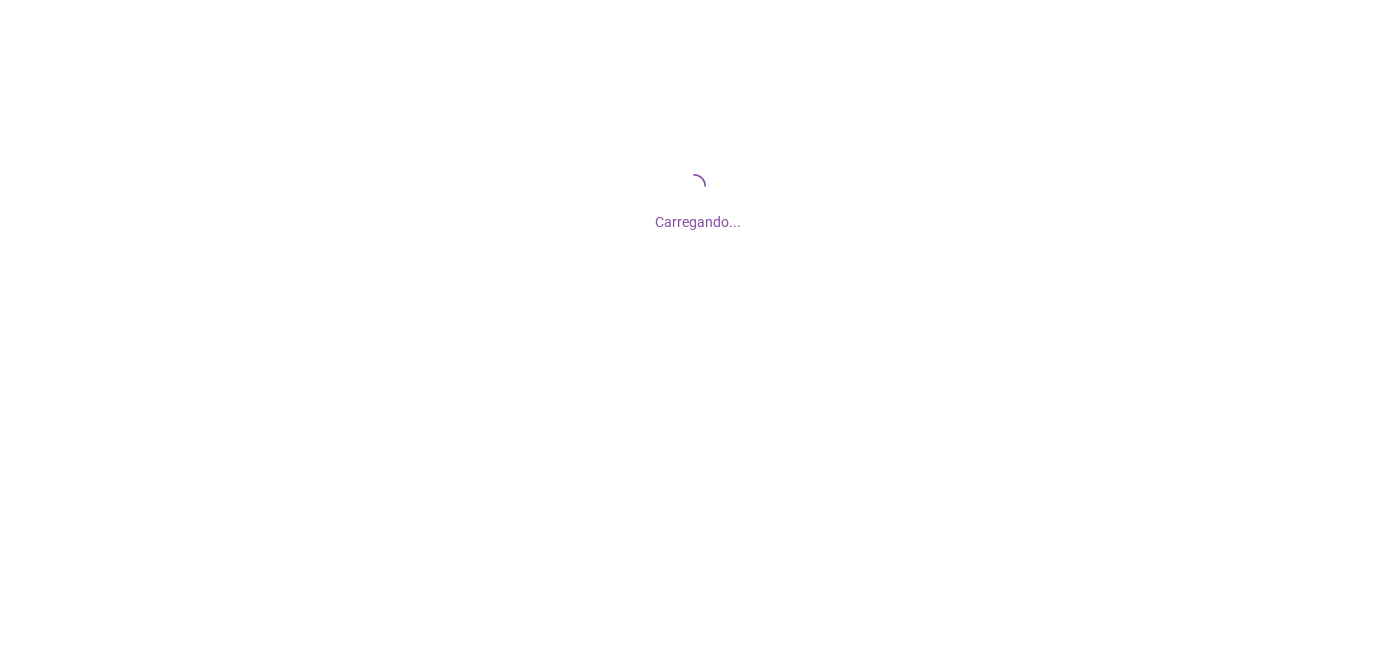scroll, scrollTop: 0, scrollLeft: 0, axis: both 